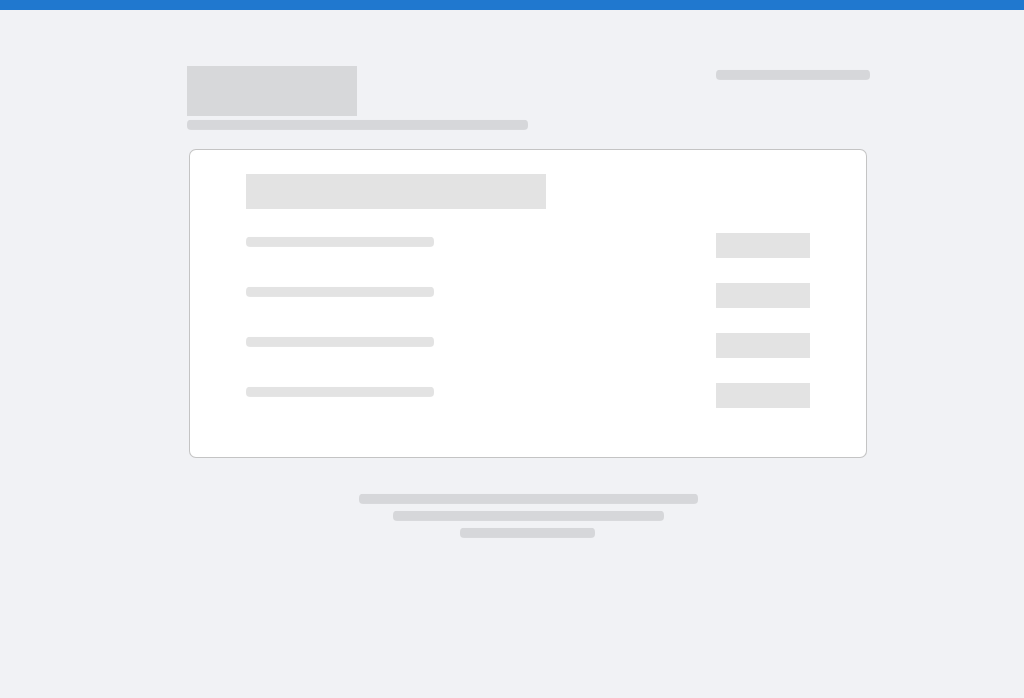 scroll, scrollTop: 0, scrollLeft: 0, axis: both 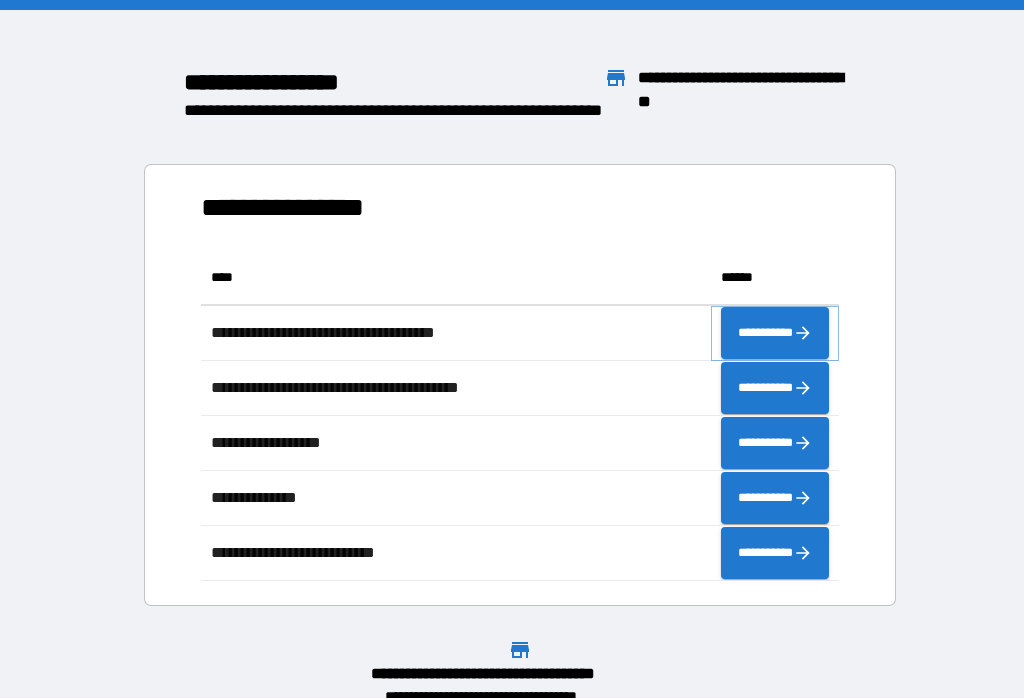 click on "**********" at bounding box center (775, 333) 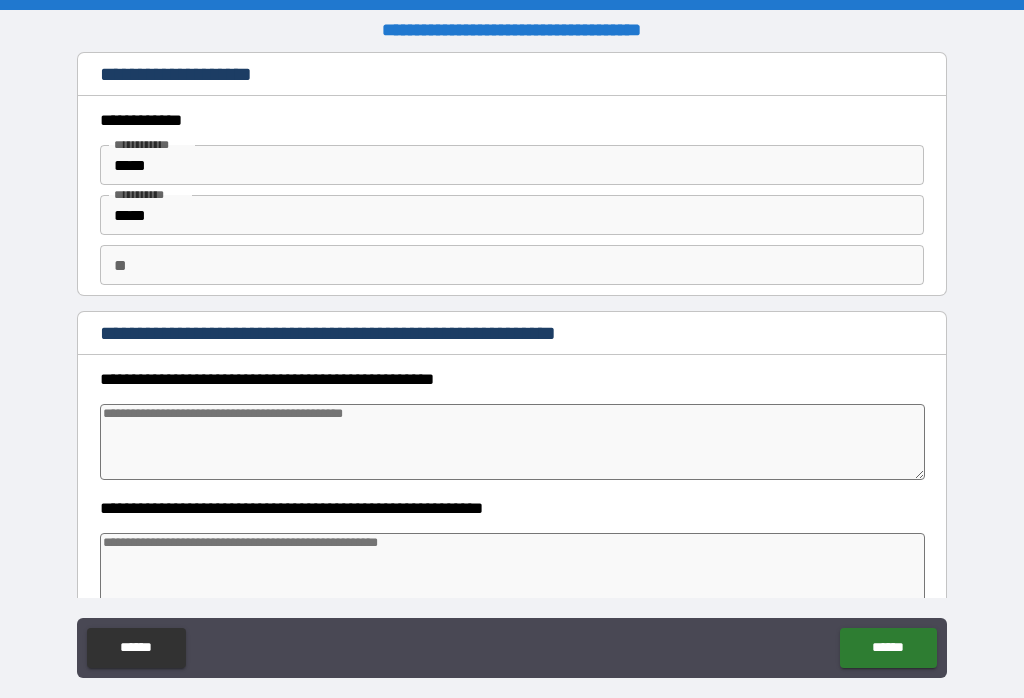 type on "*" 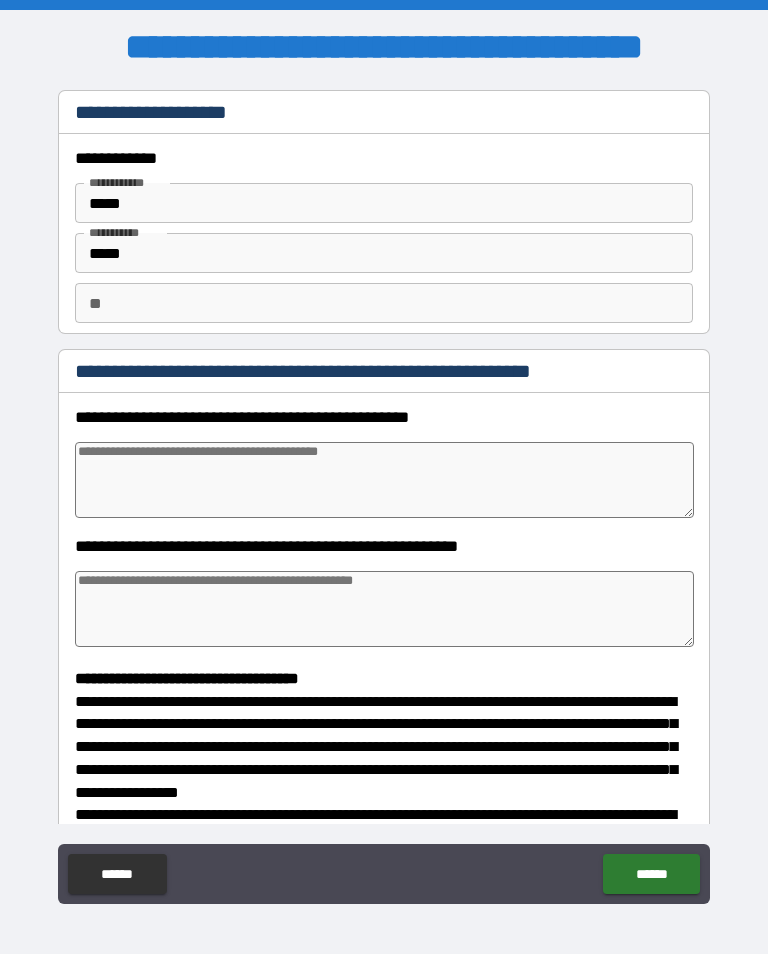 type on "*" 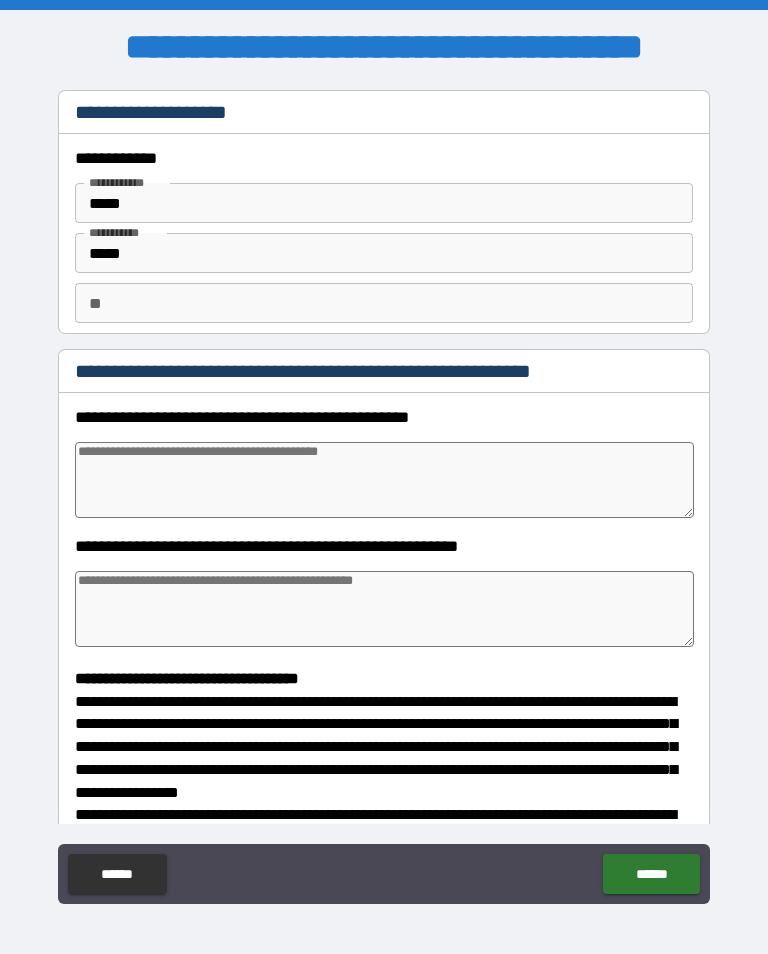 type on "*" 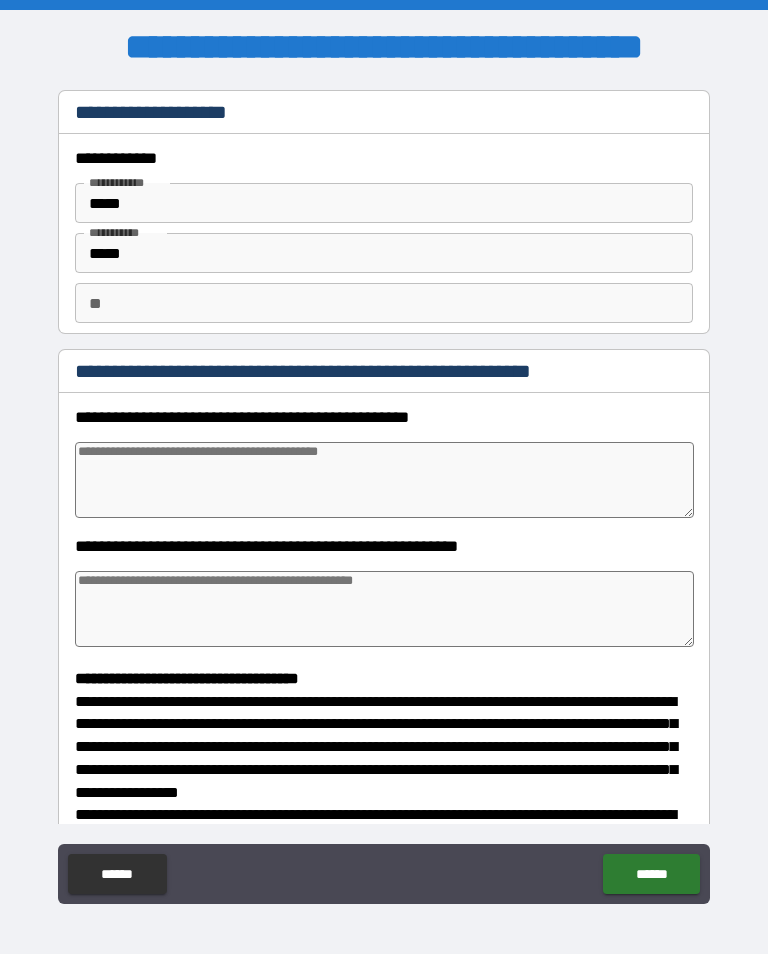 type on "*" 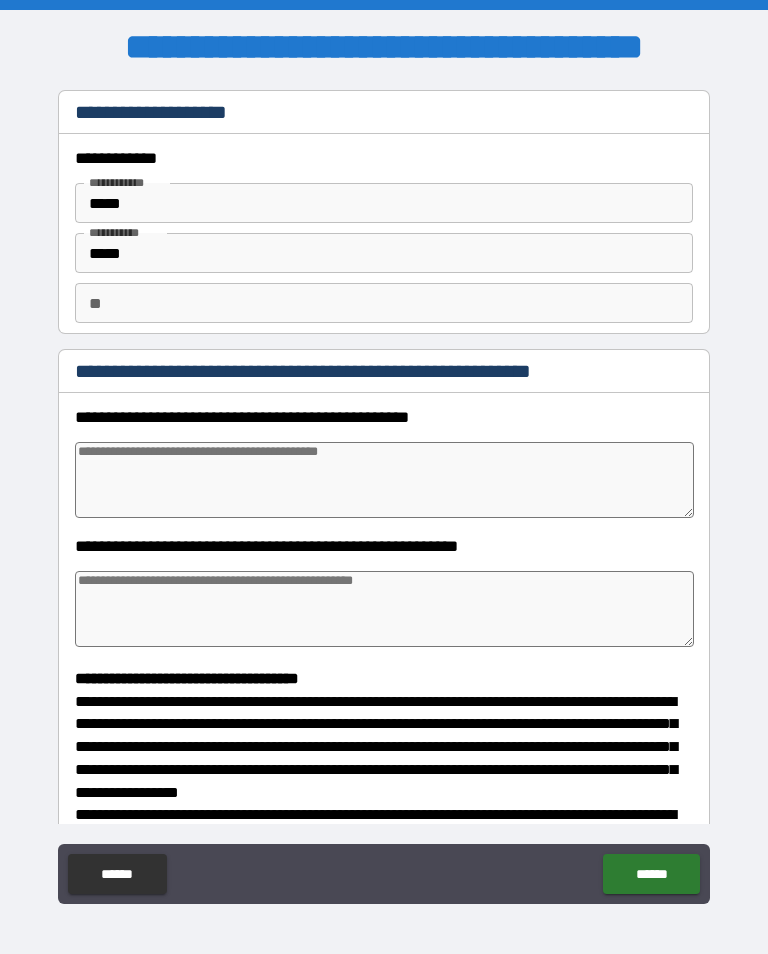 type on "*" 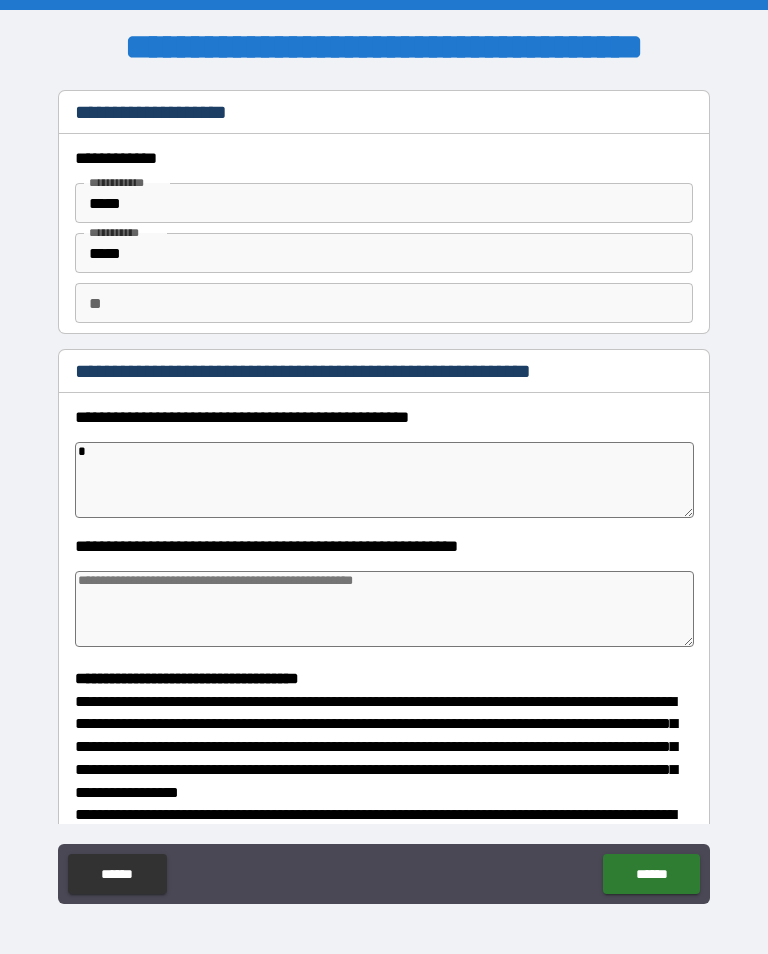 type on "*" 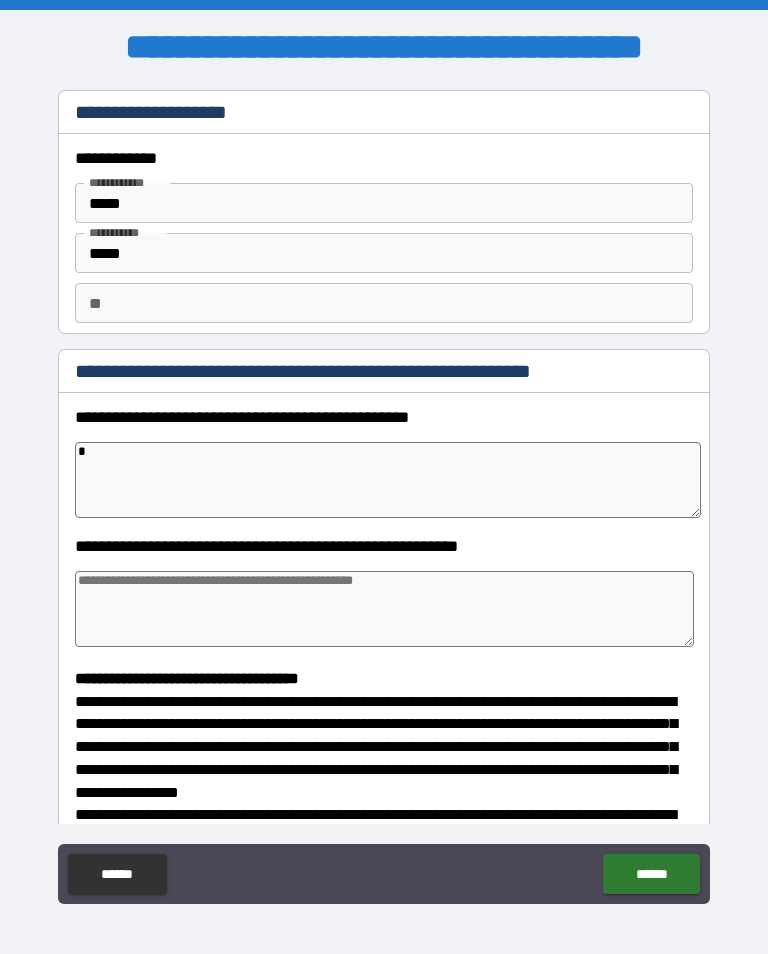 type on "**" 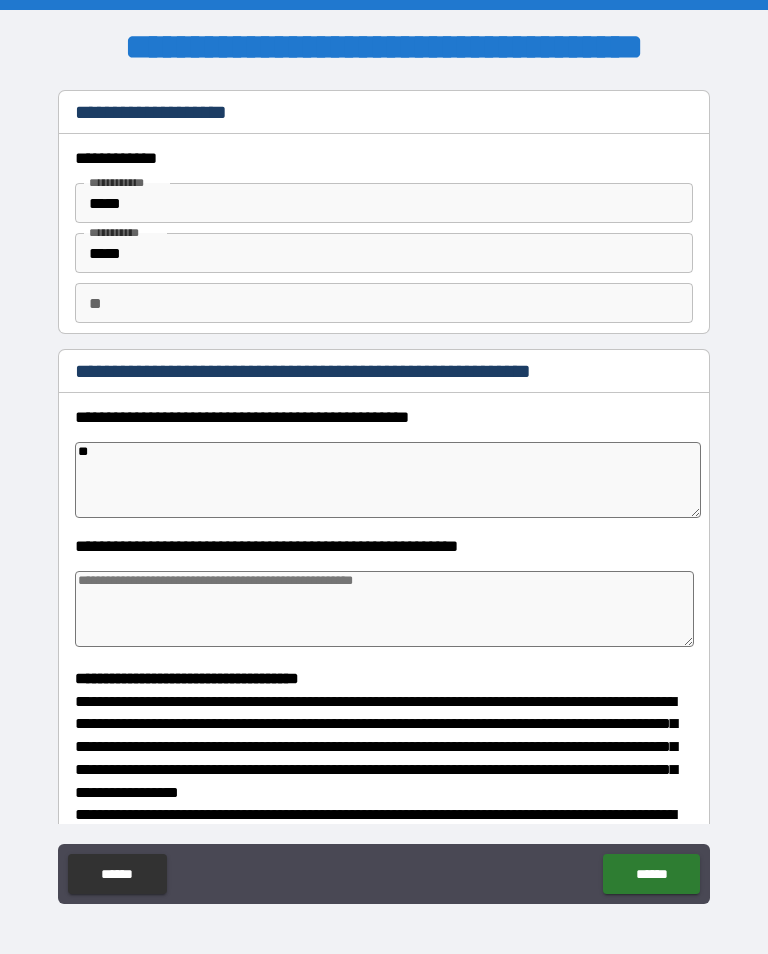 type on "*" 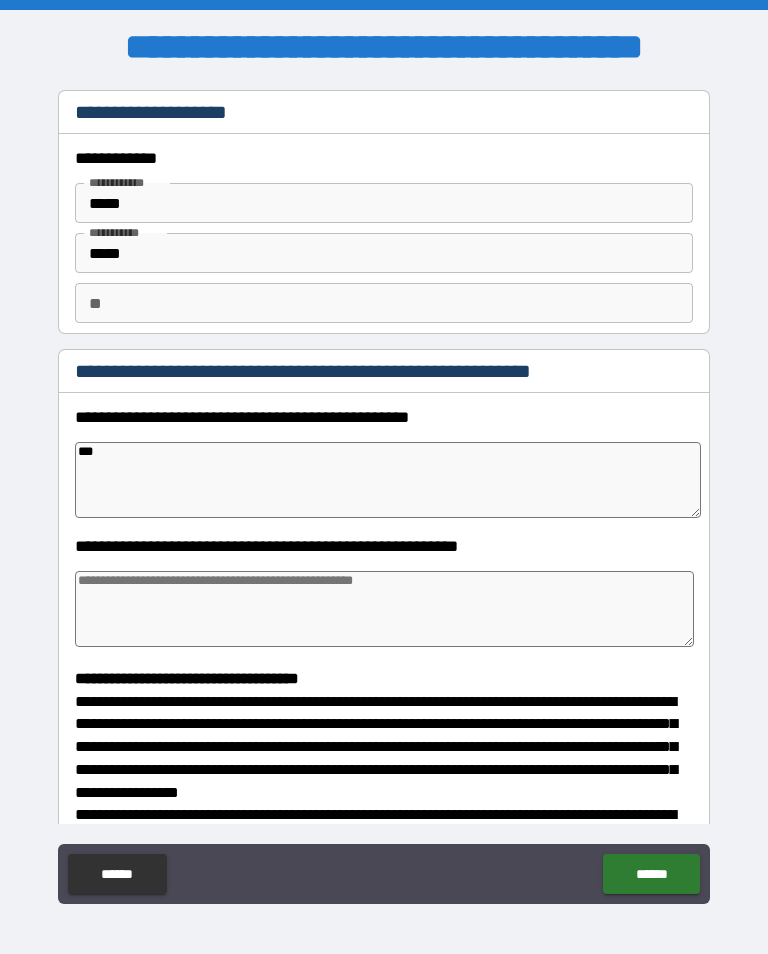 type on "*" 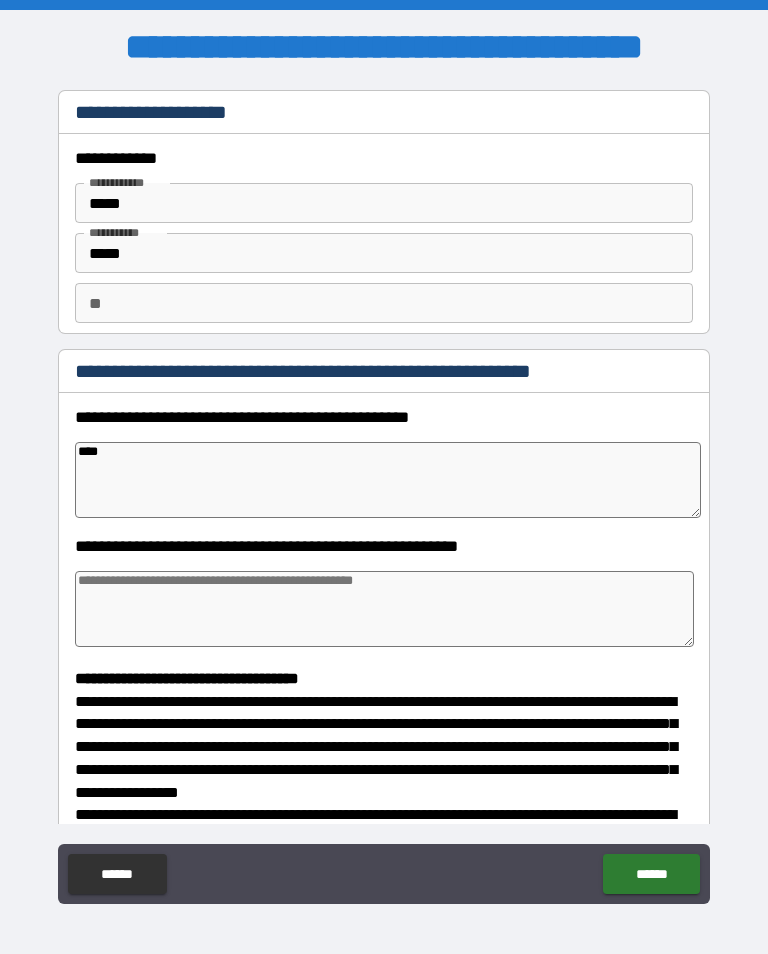 type on "*" 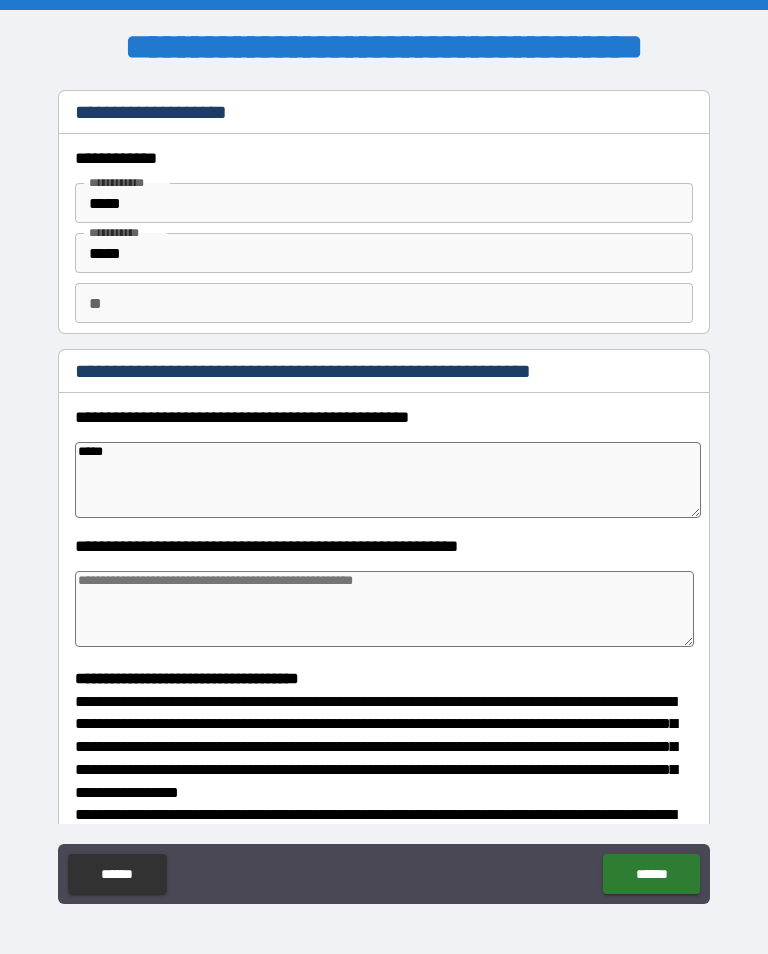type on "*" 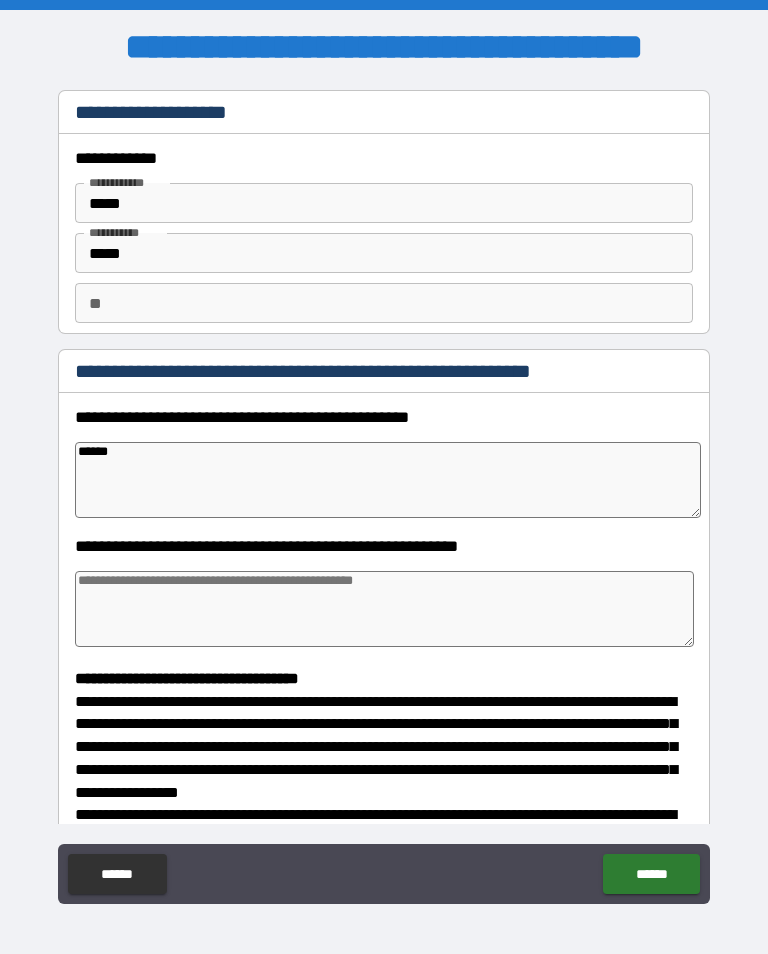type on "*" 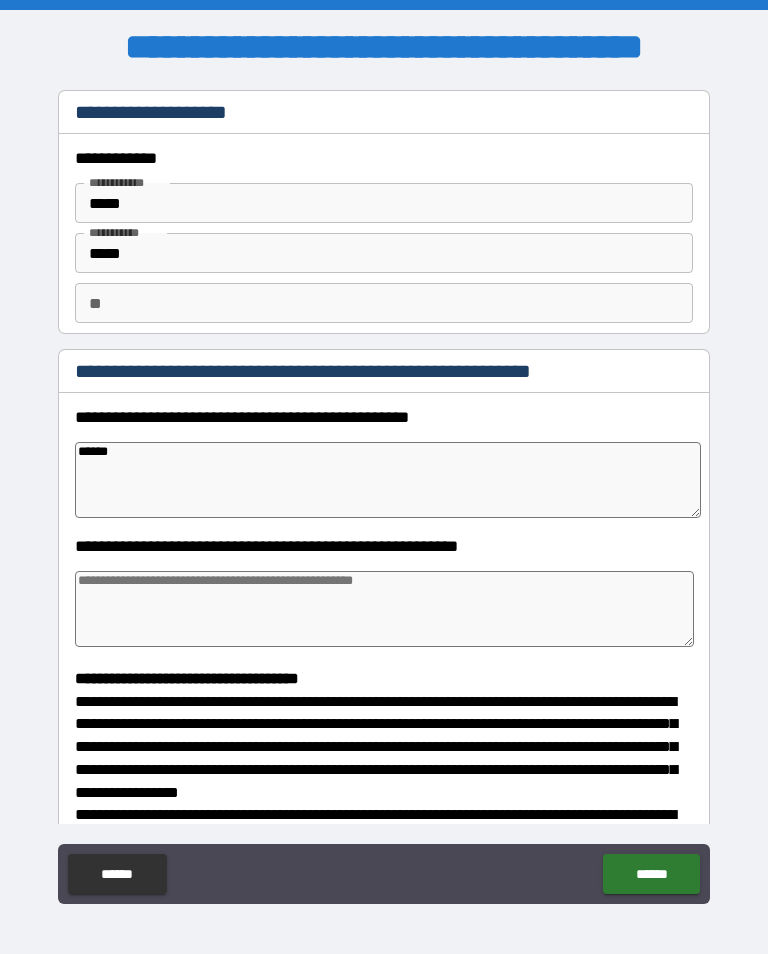 type on "*******" 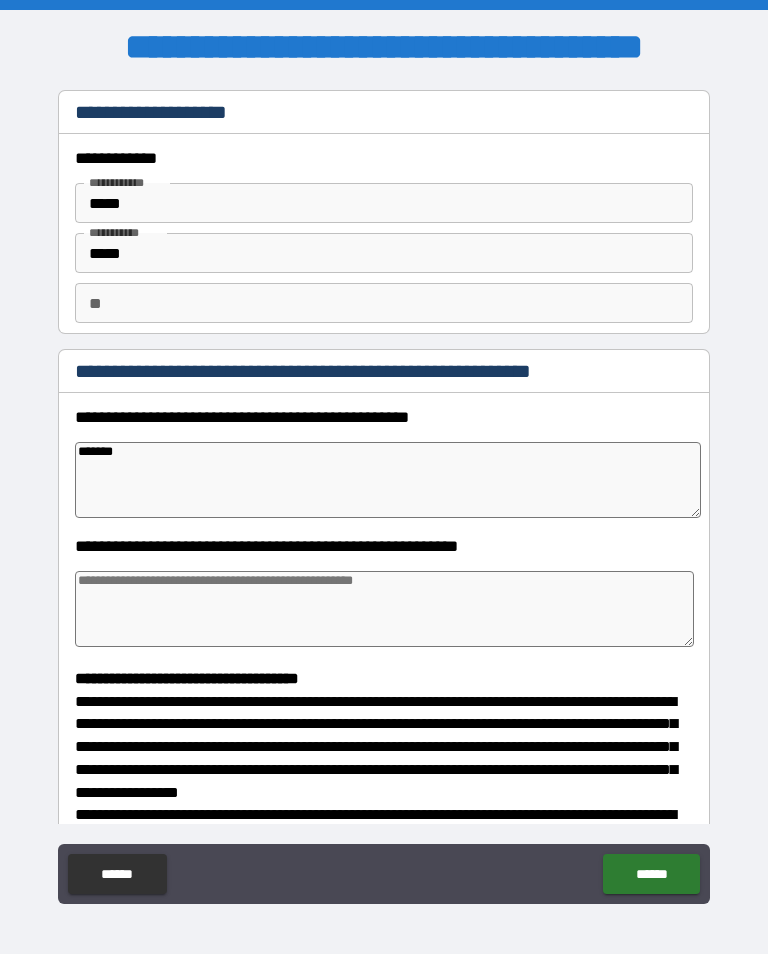 type on "*" 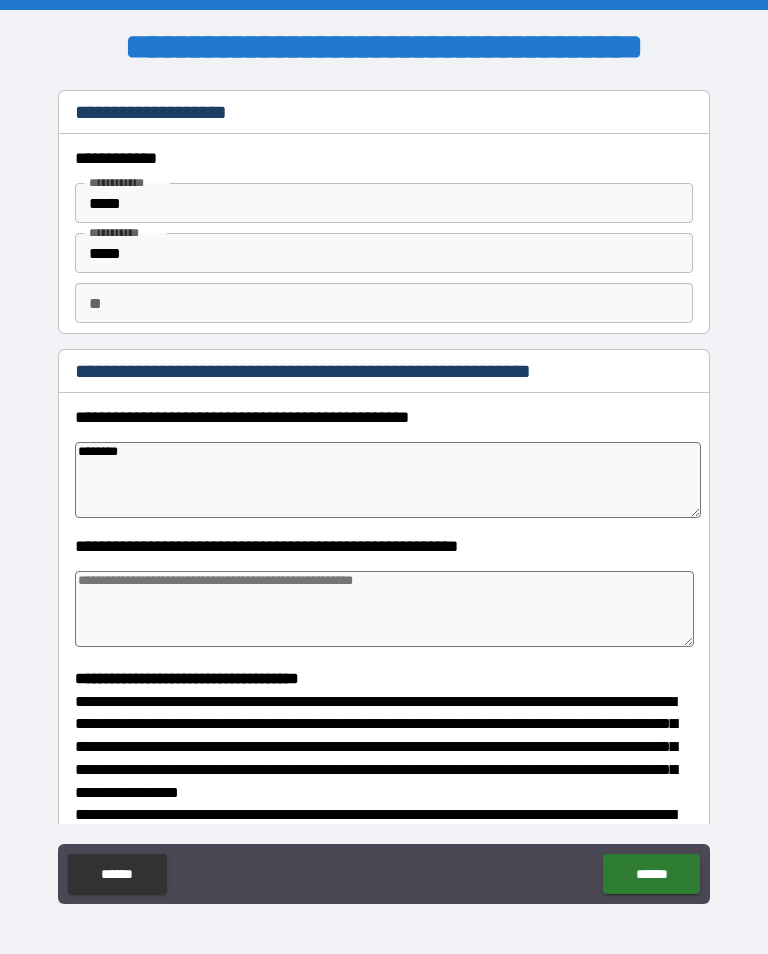 type on "*" 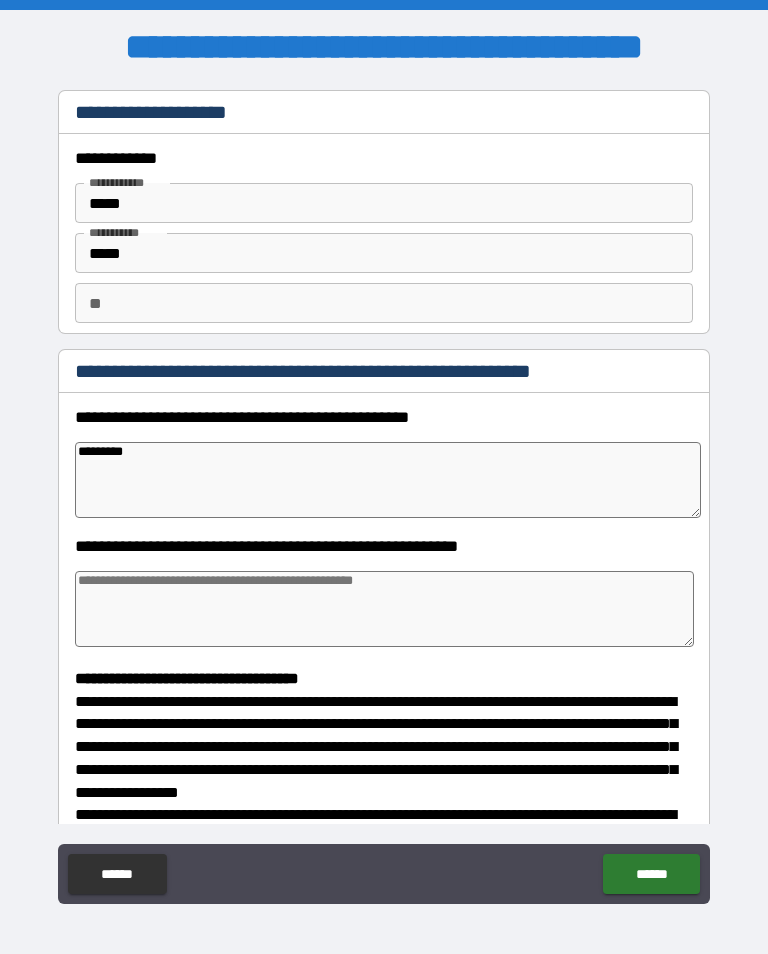 type on "*" 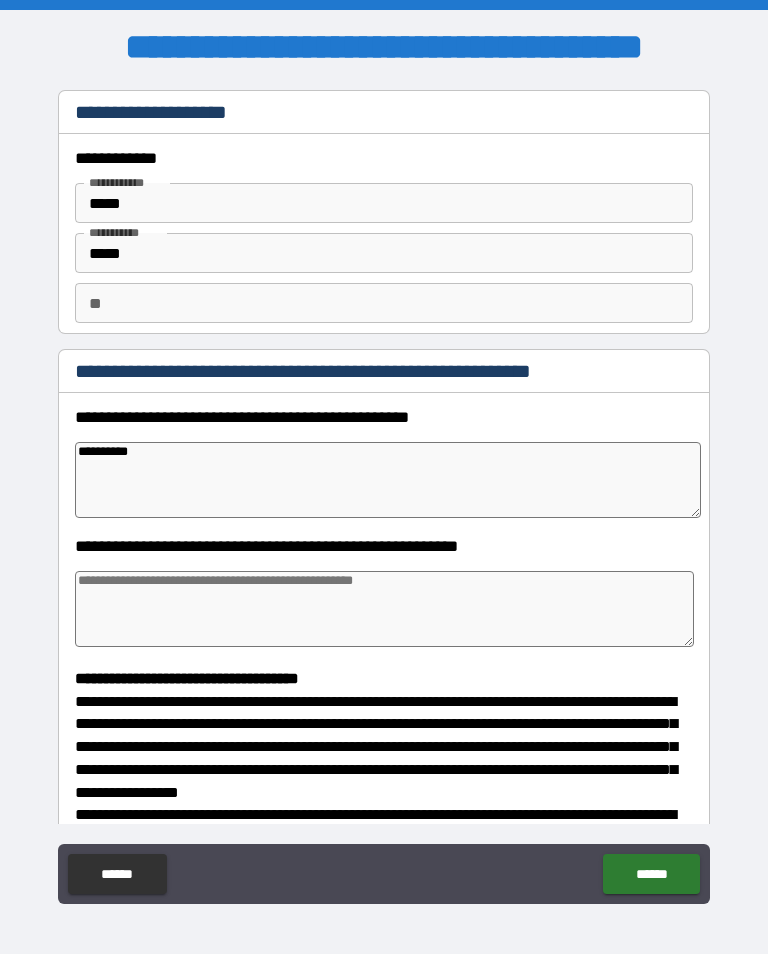 type on "*" 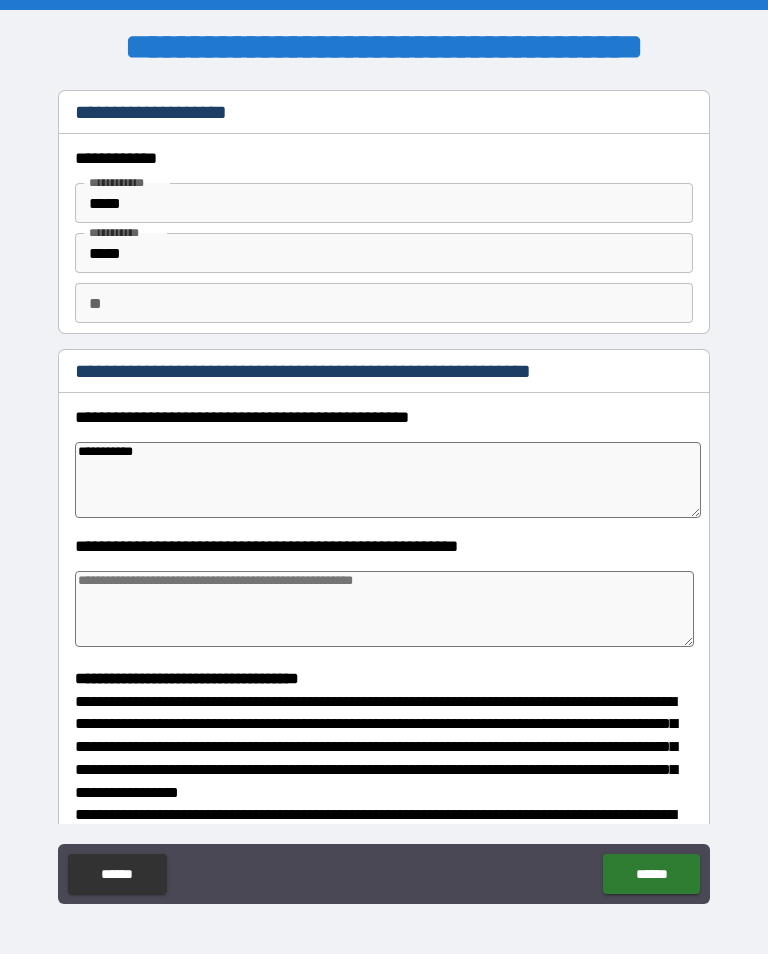 type on "*" 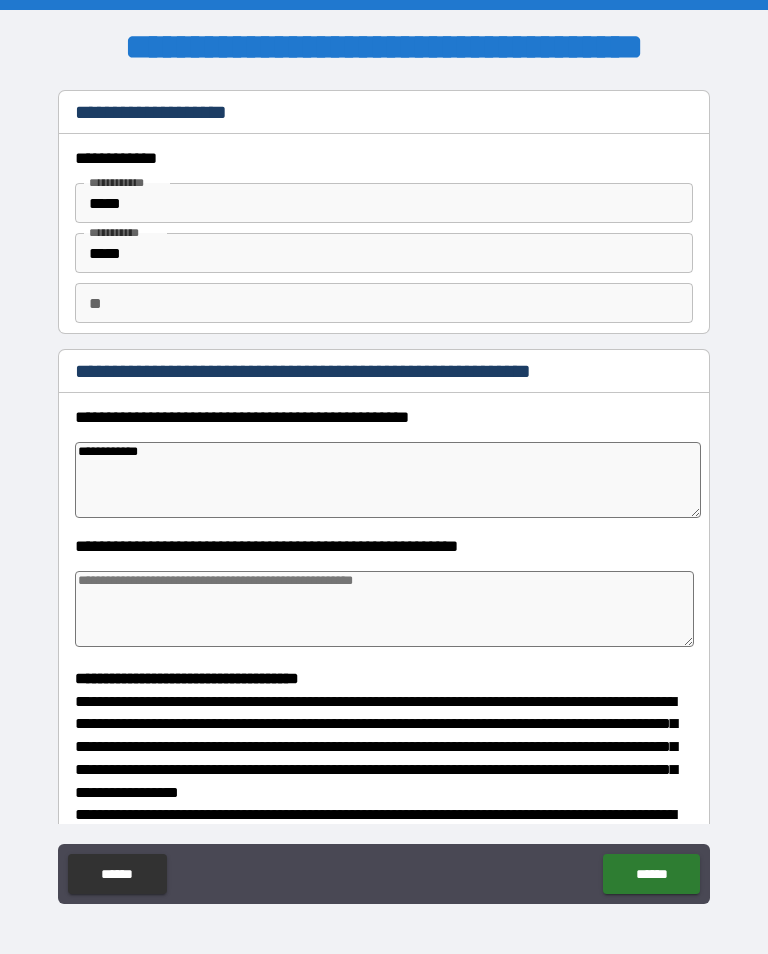 type on "*" 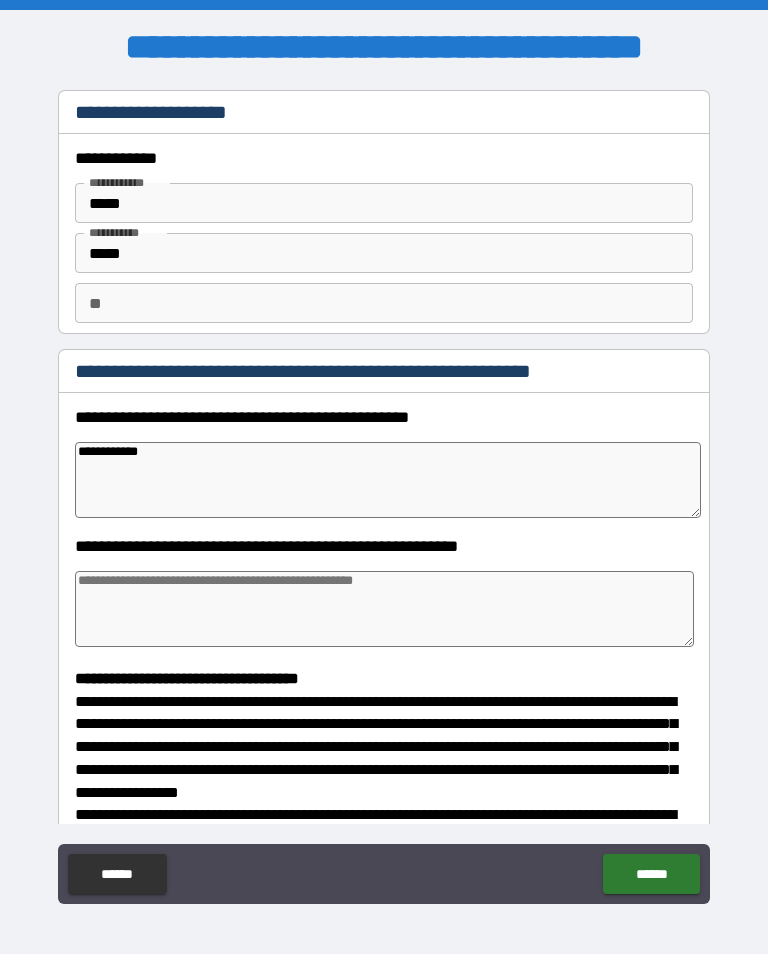 type on "**********" 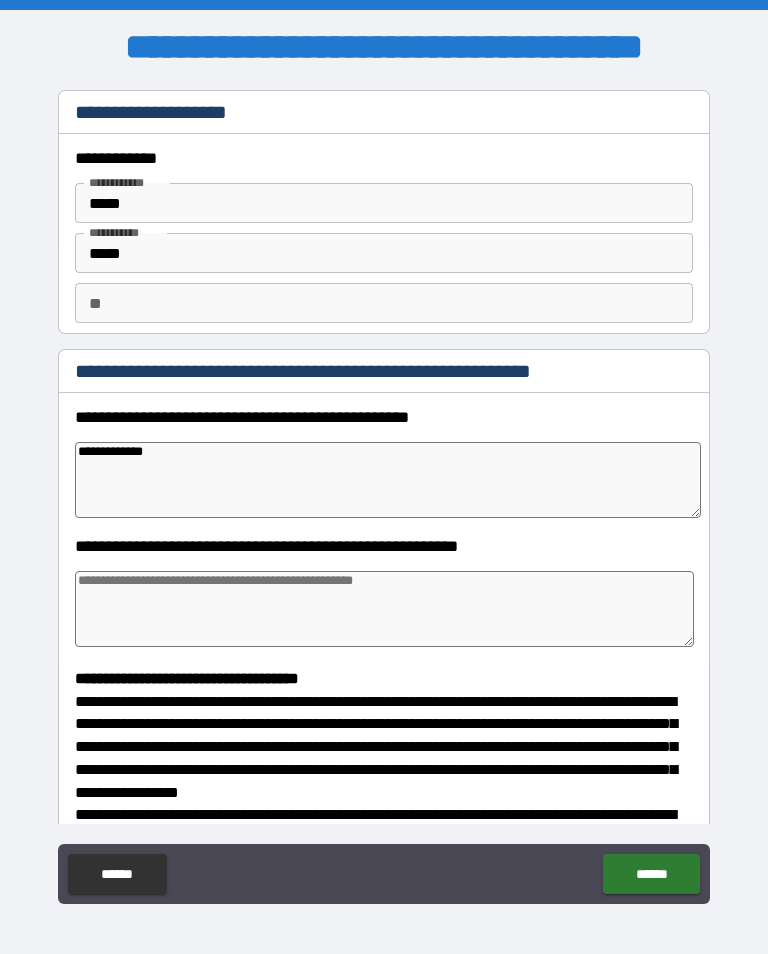 type on "*" 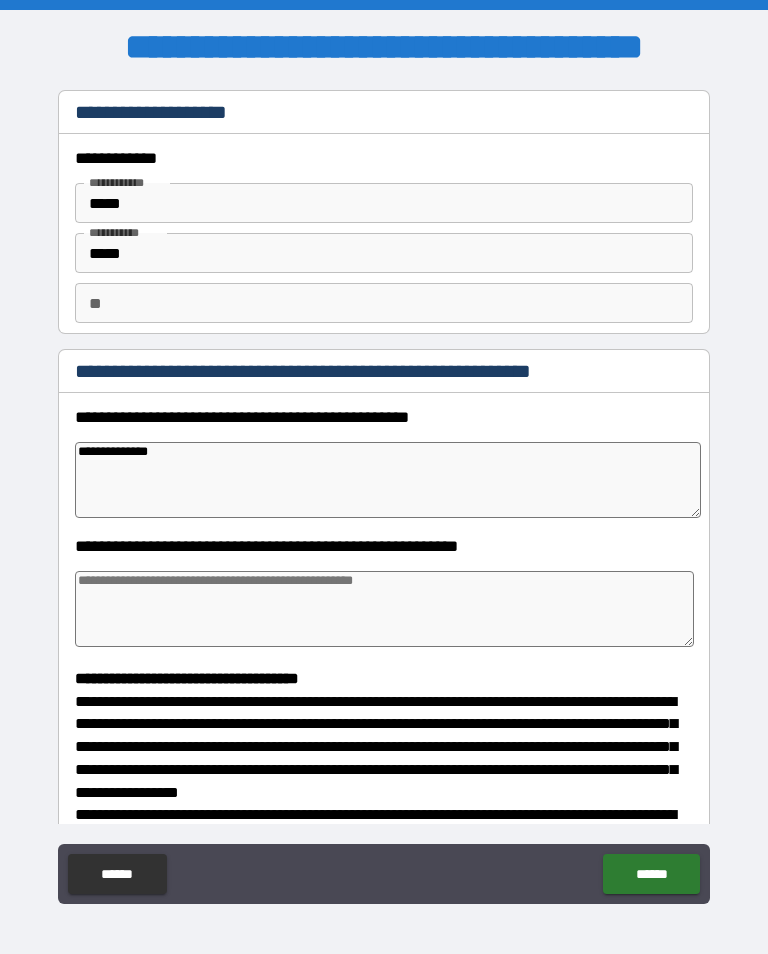 type on "*" 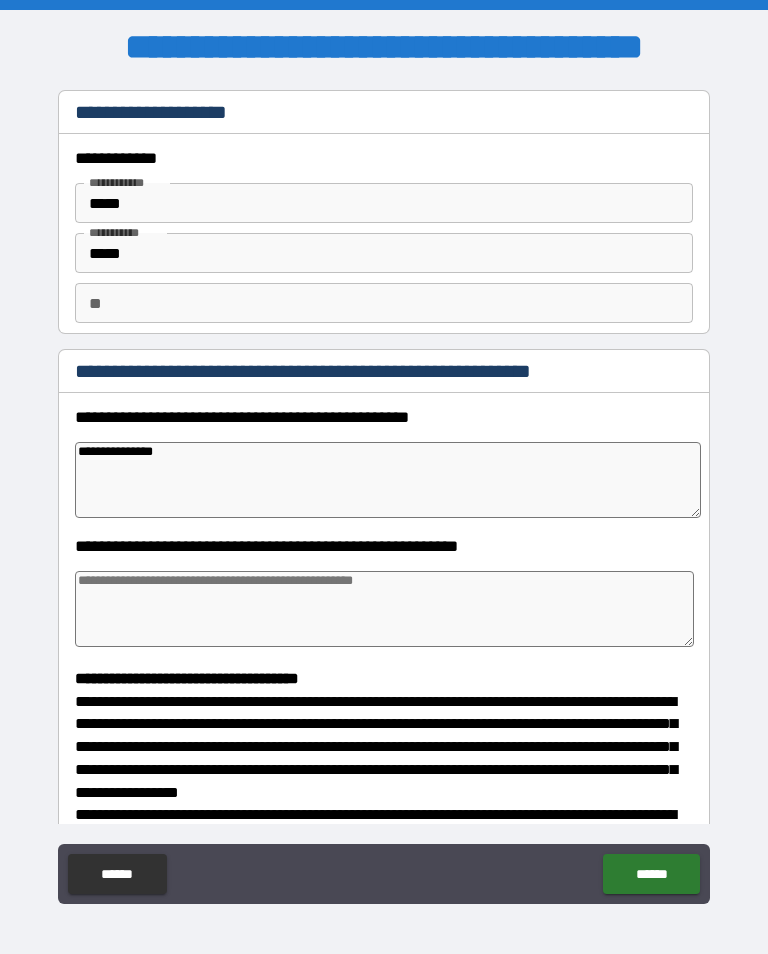 type on "*" 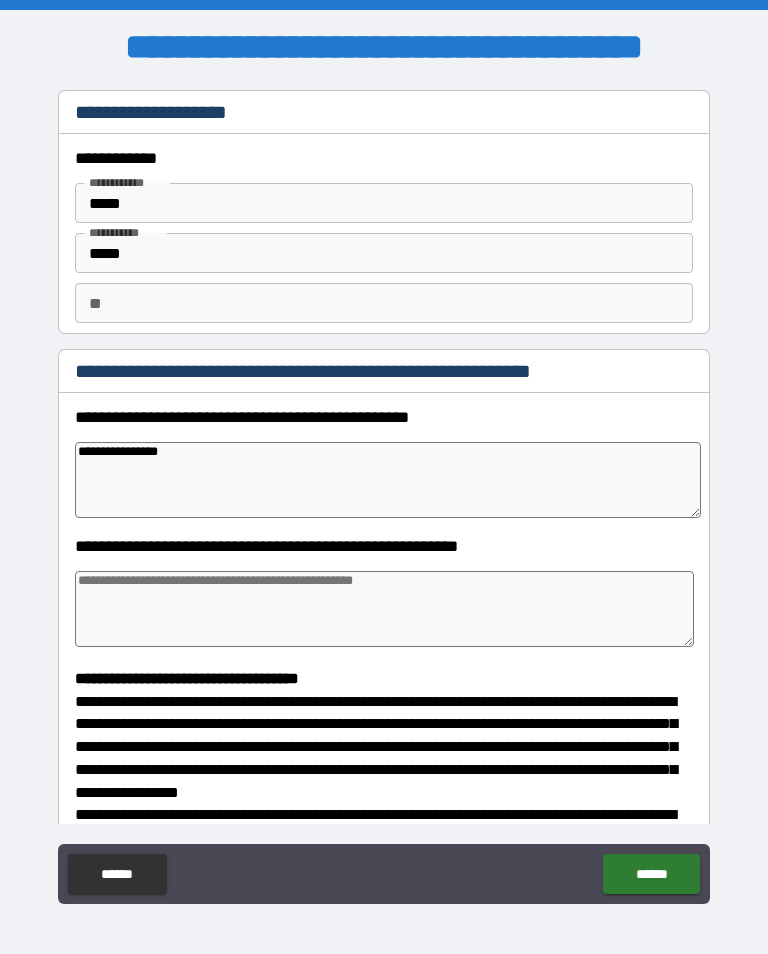 type on "*" 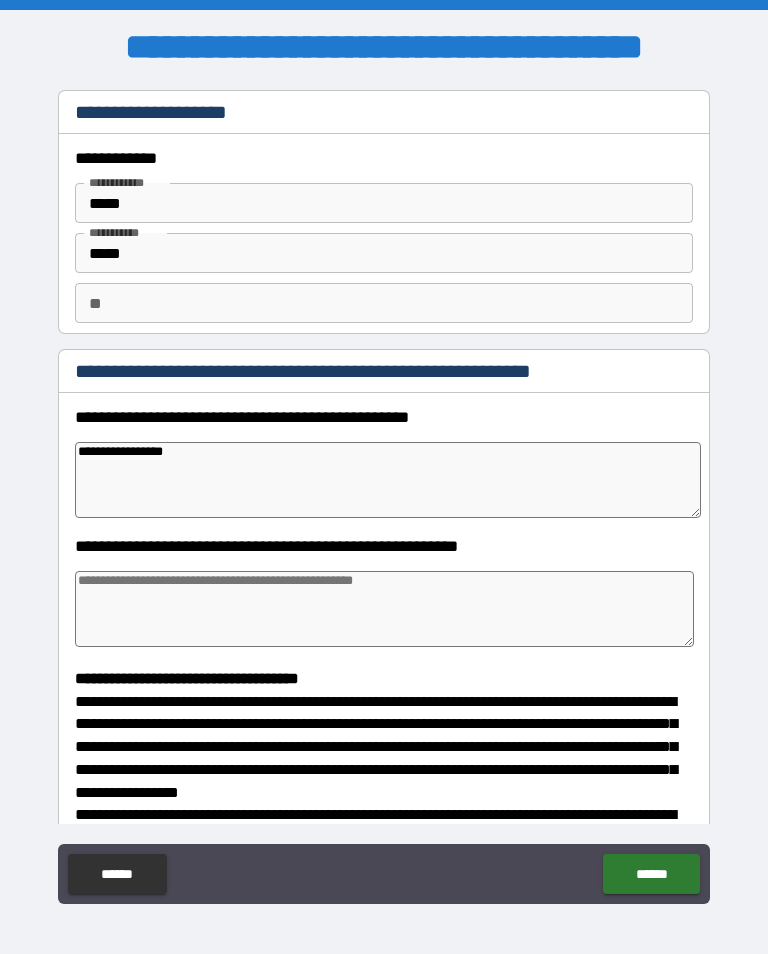type on "**********" 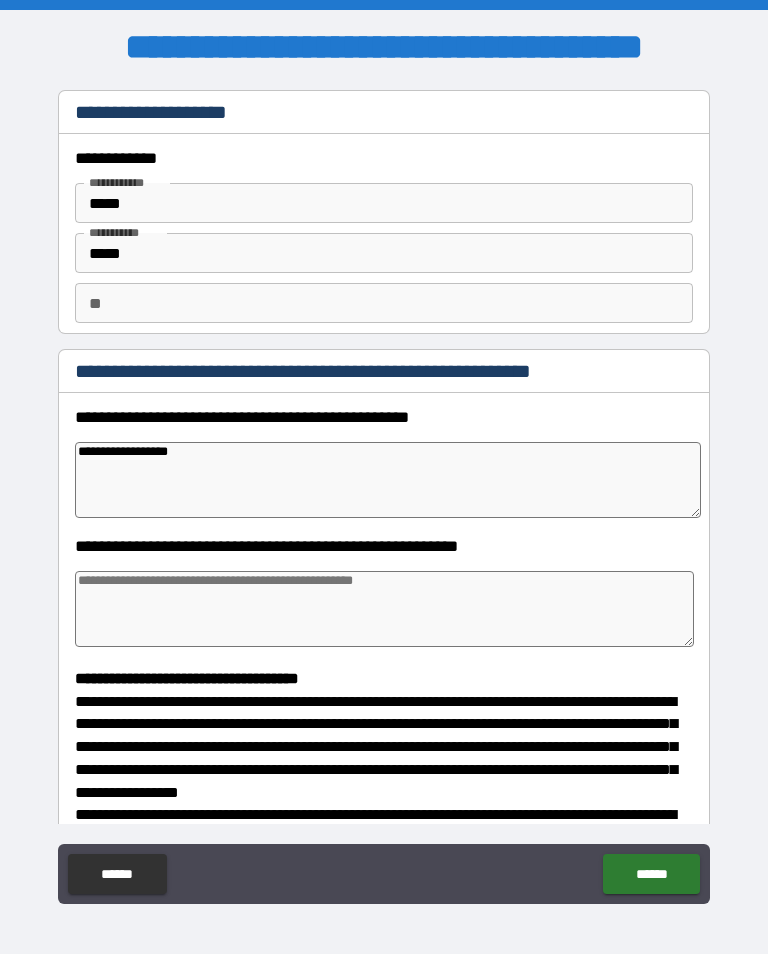 type on "*" 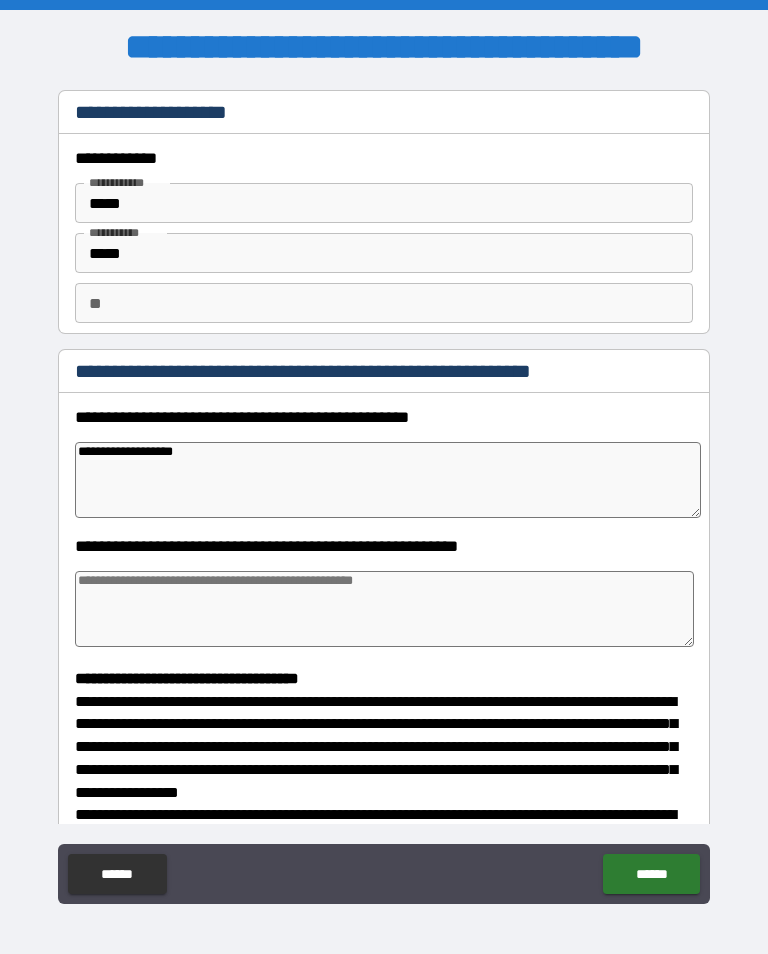 type on "*" 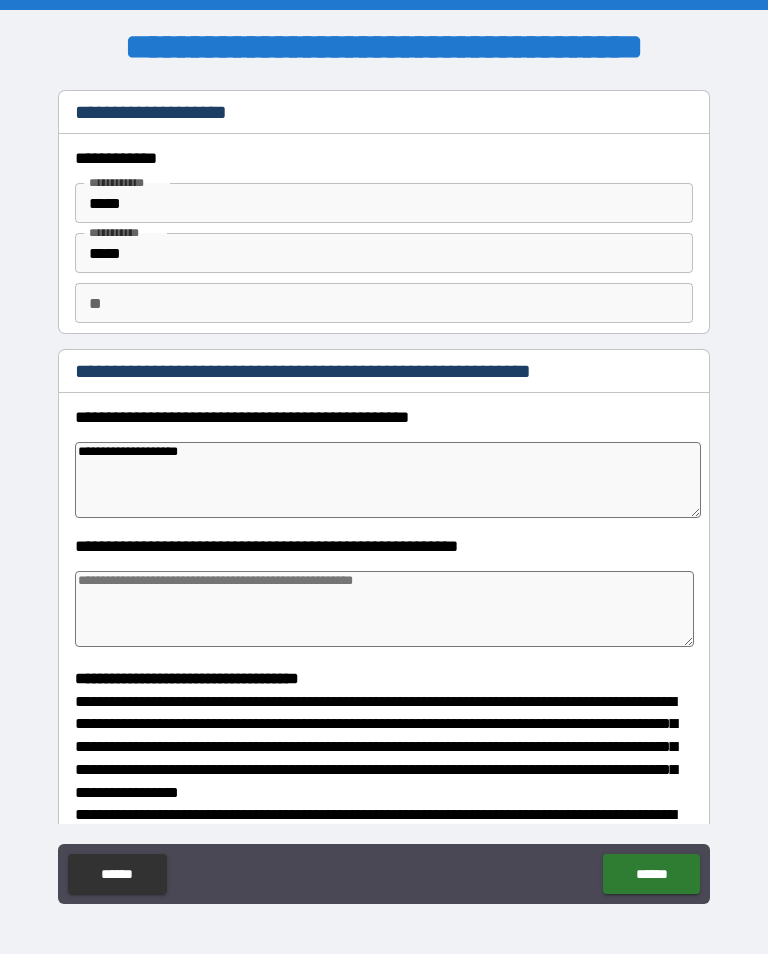 type on "*" 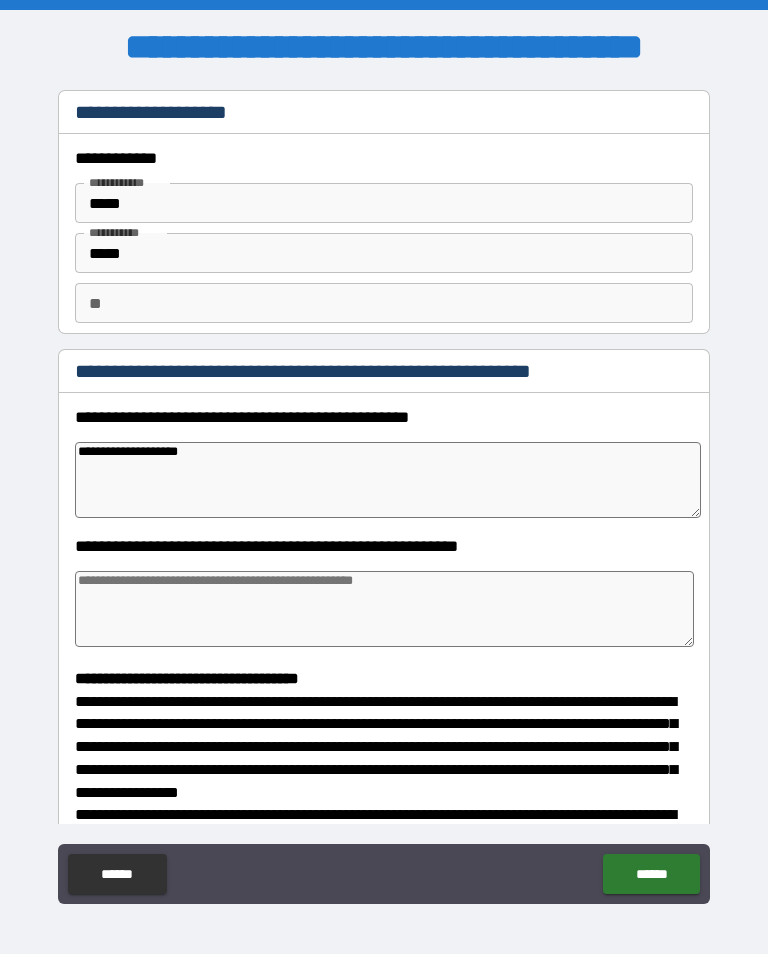 type on "**********" 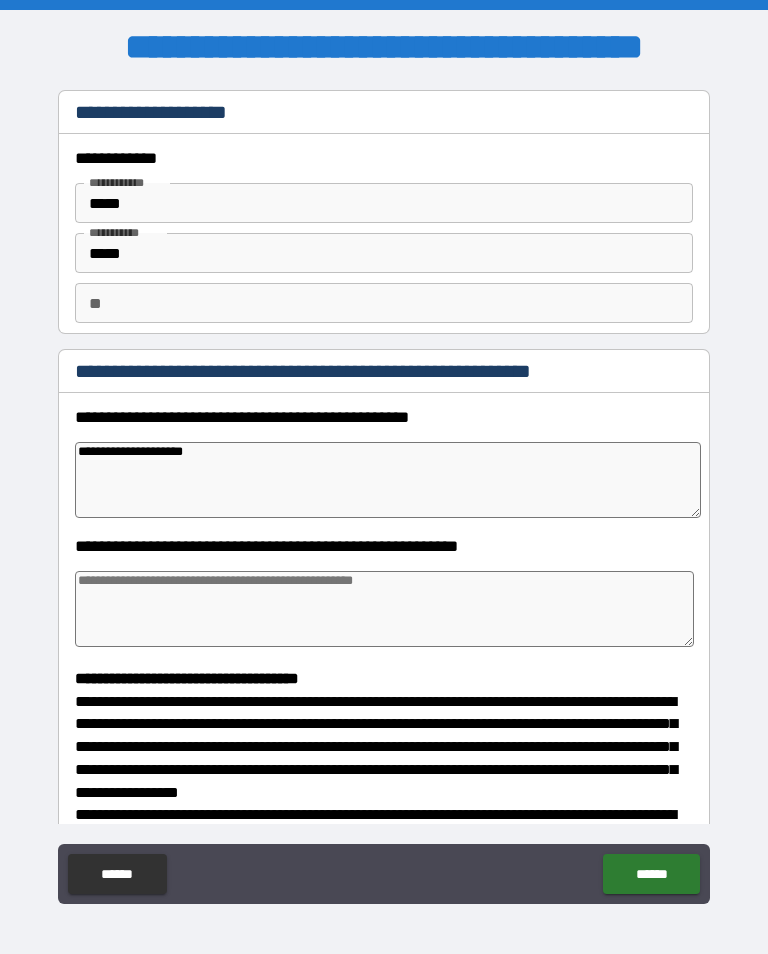 type on "*" 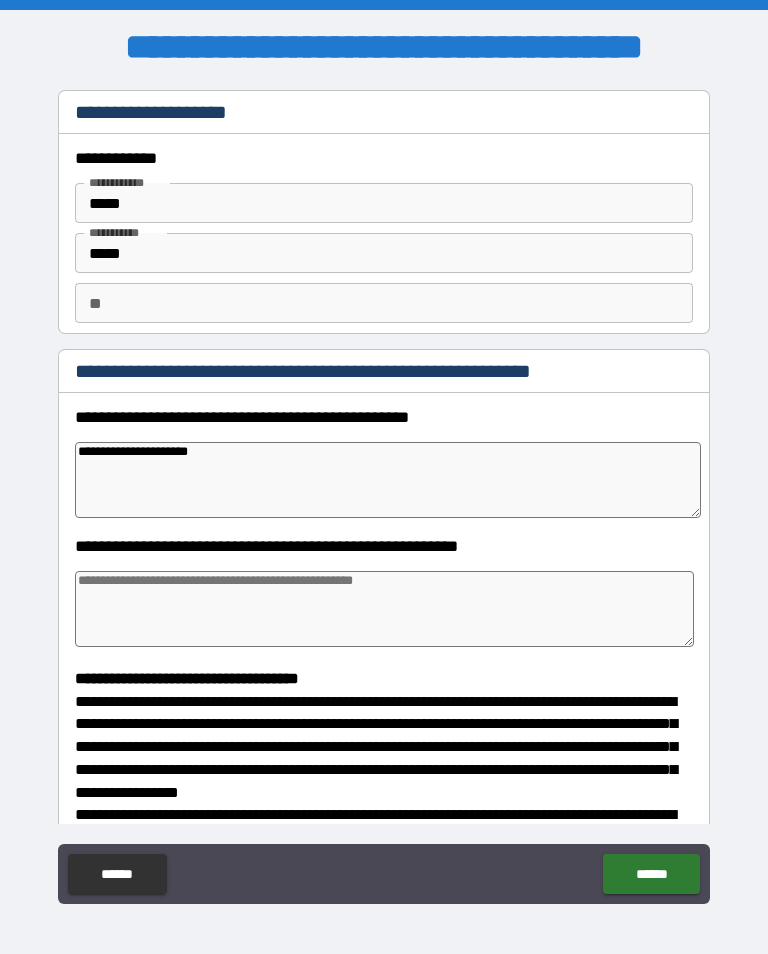 type on "*" 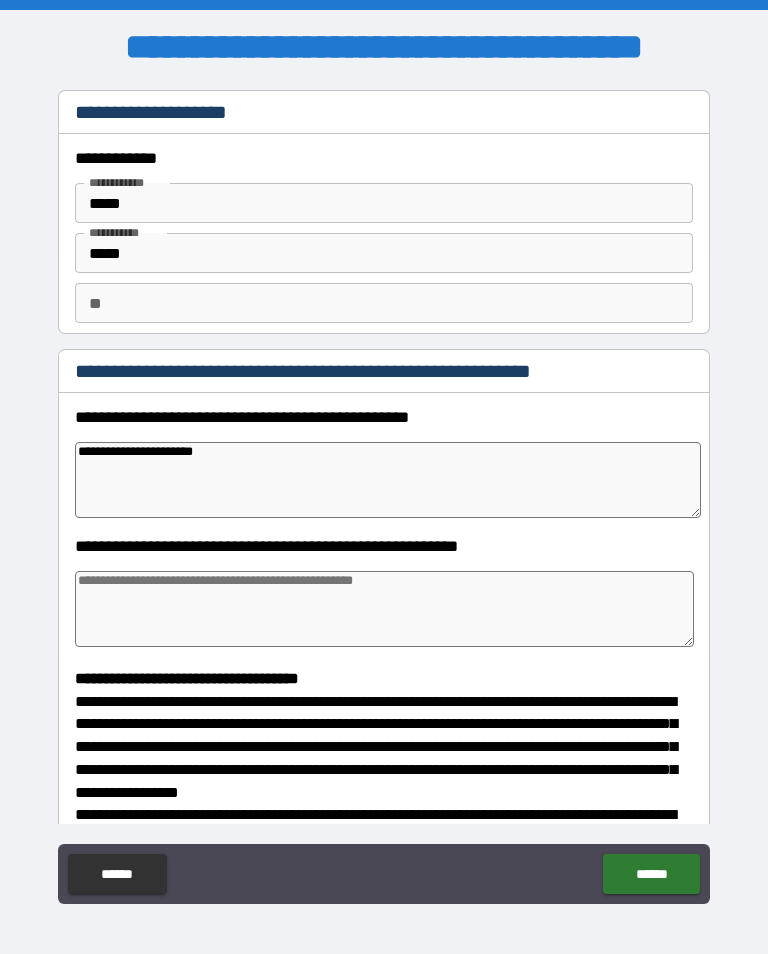 type on "*" 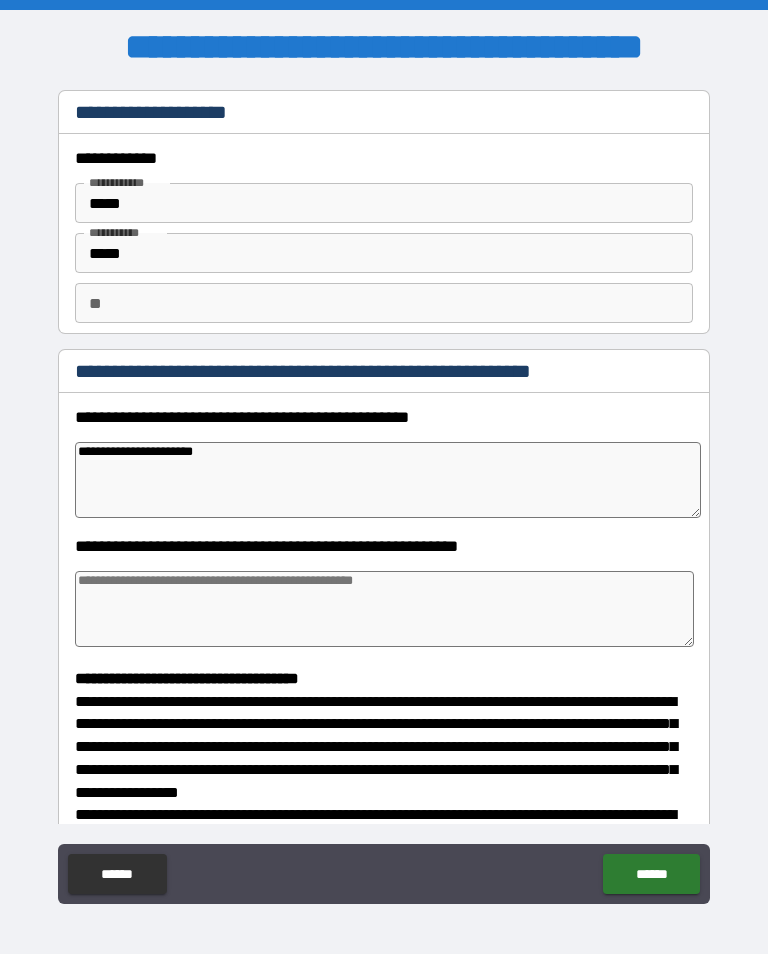 type on "**********" 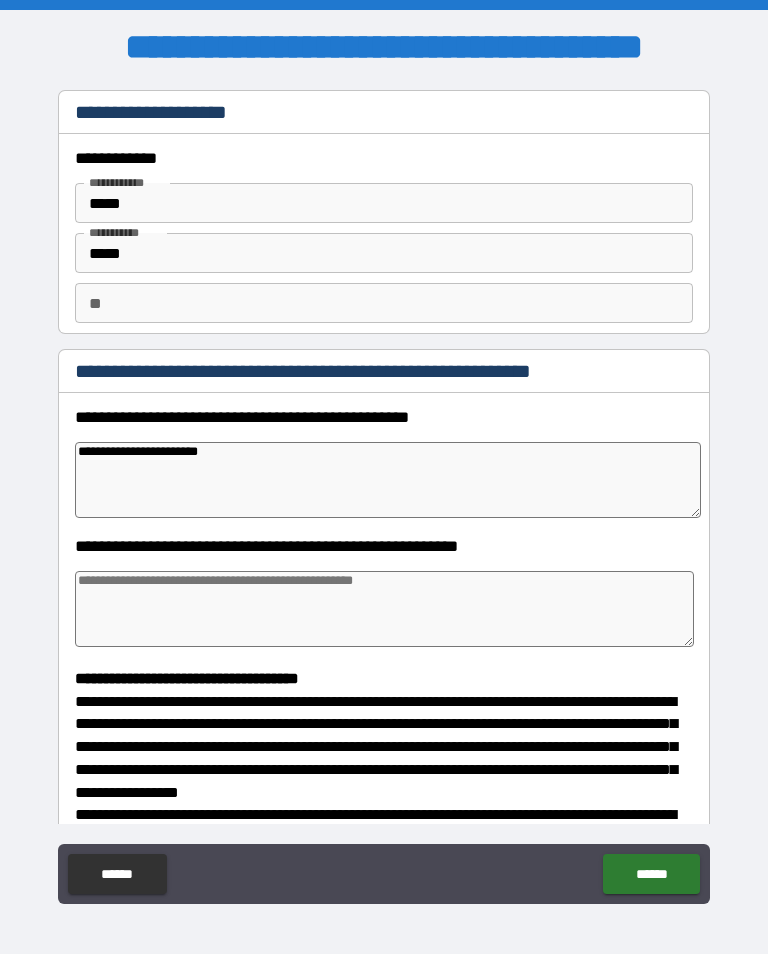 type on "*" 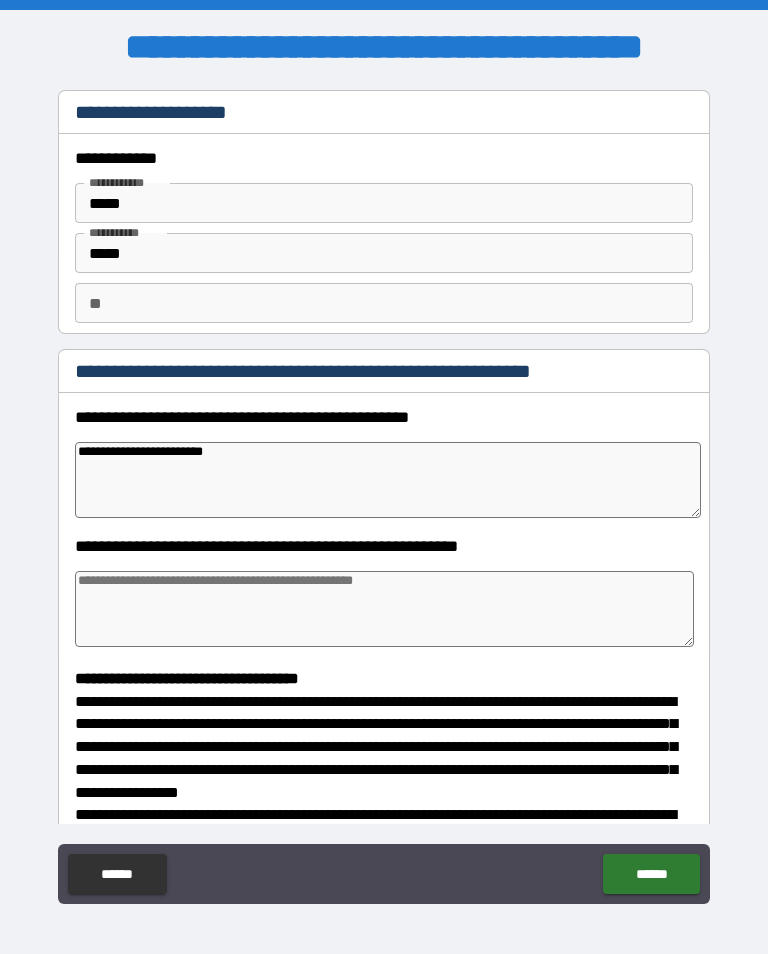 type on "*" 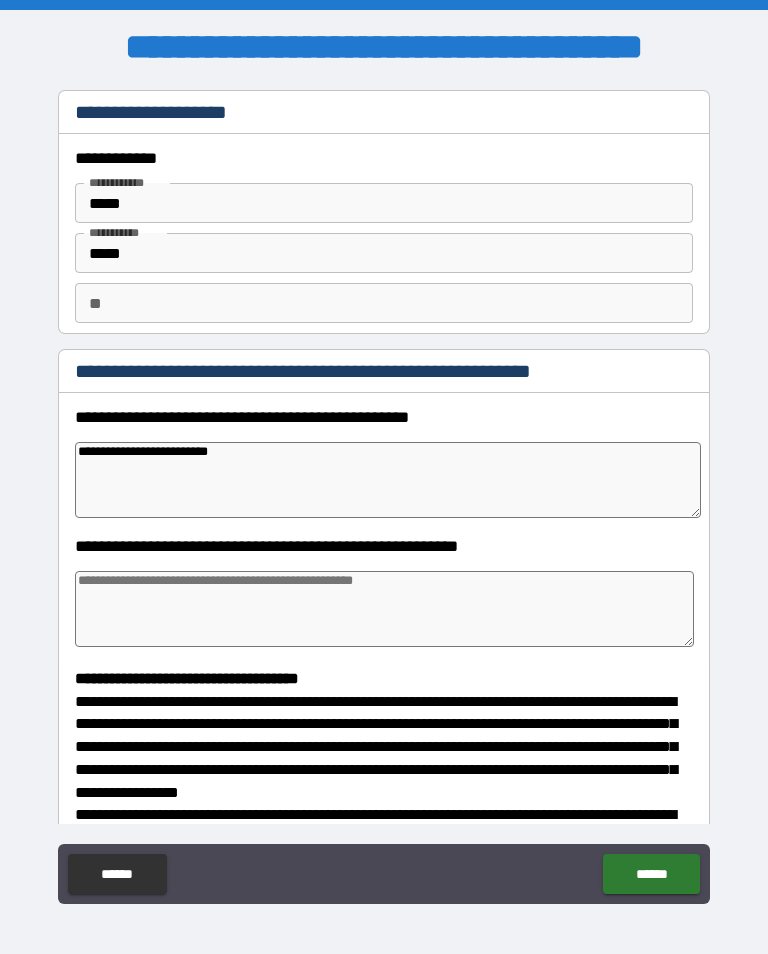 type on "*" 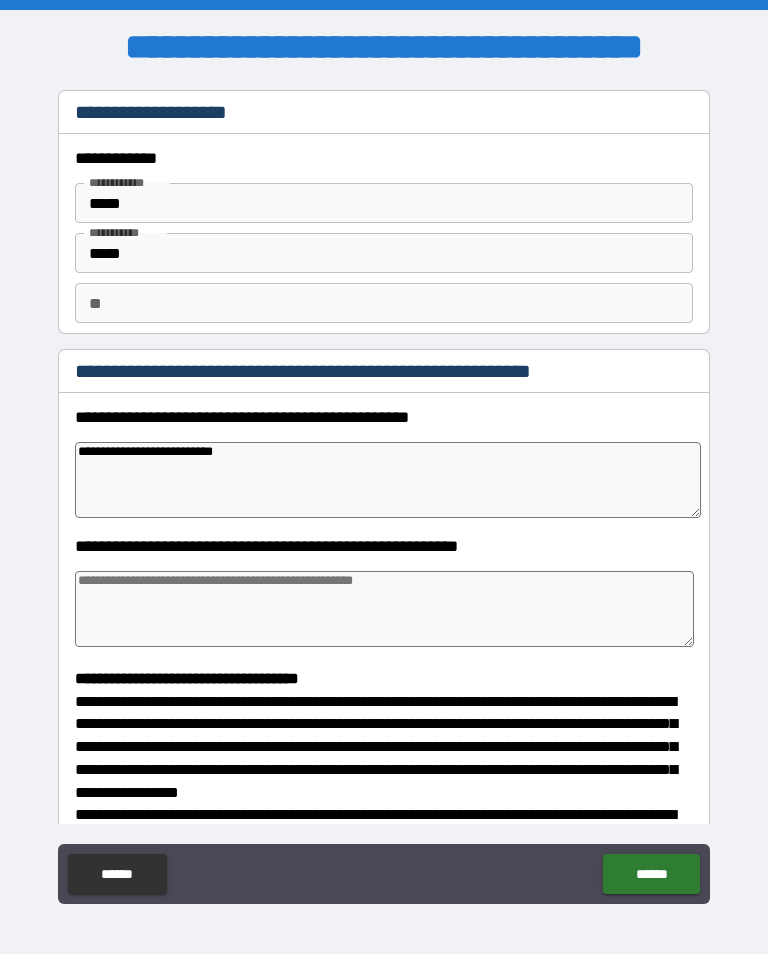 type on "*" 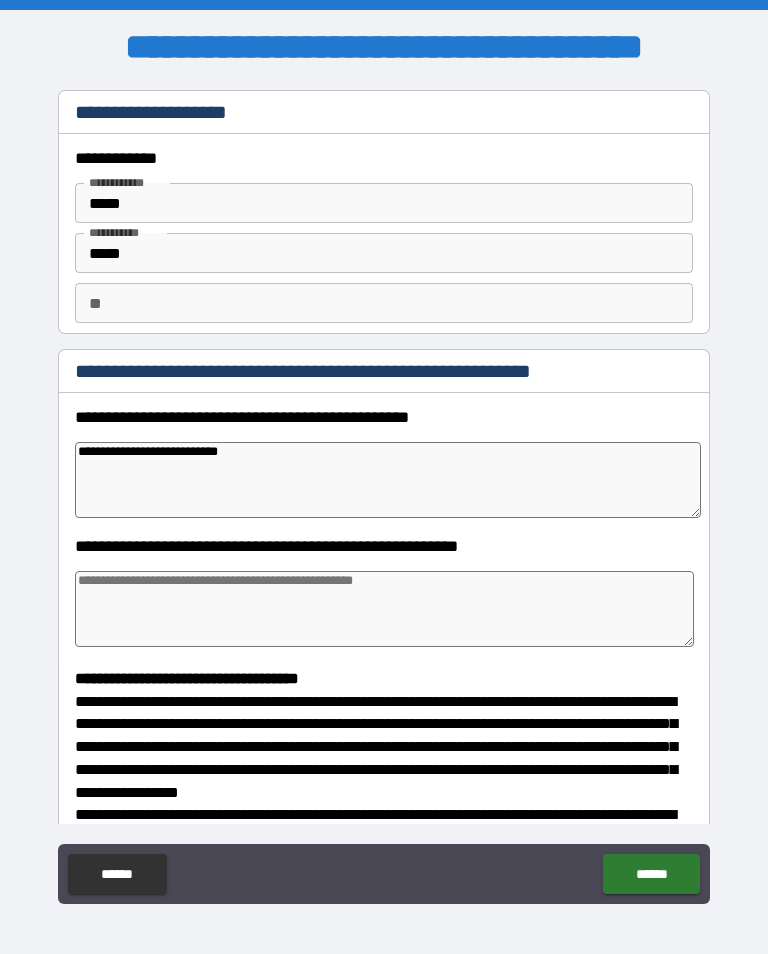 type on "*" 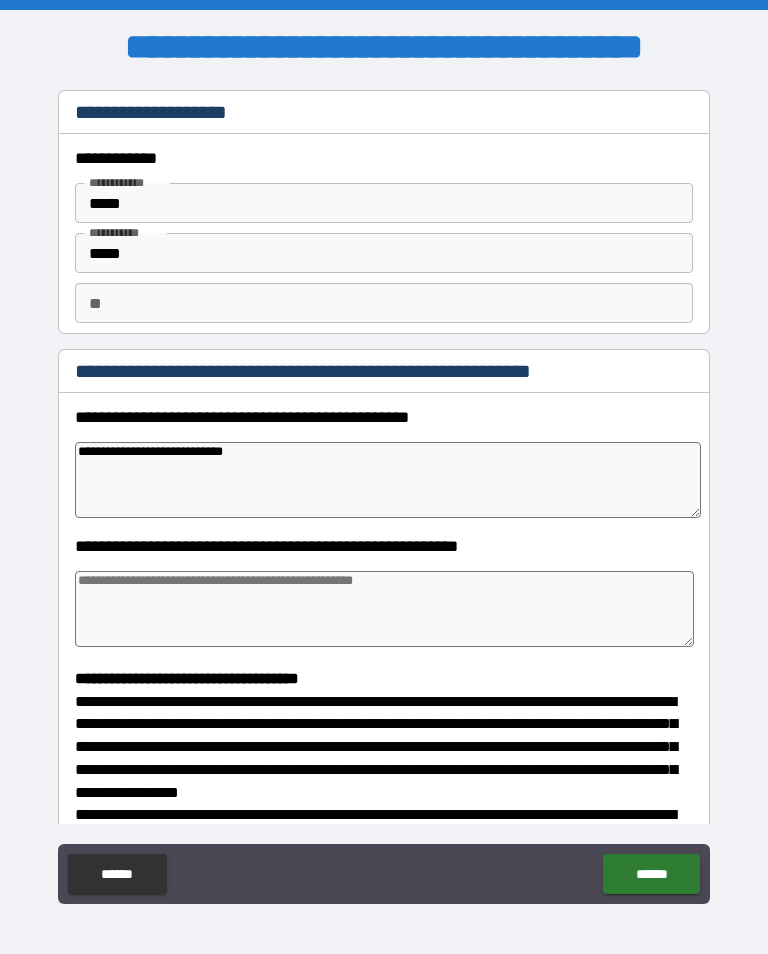 type on "*" 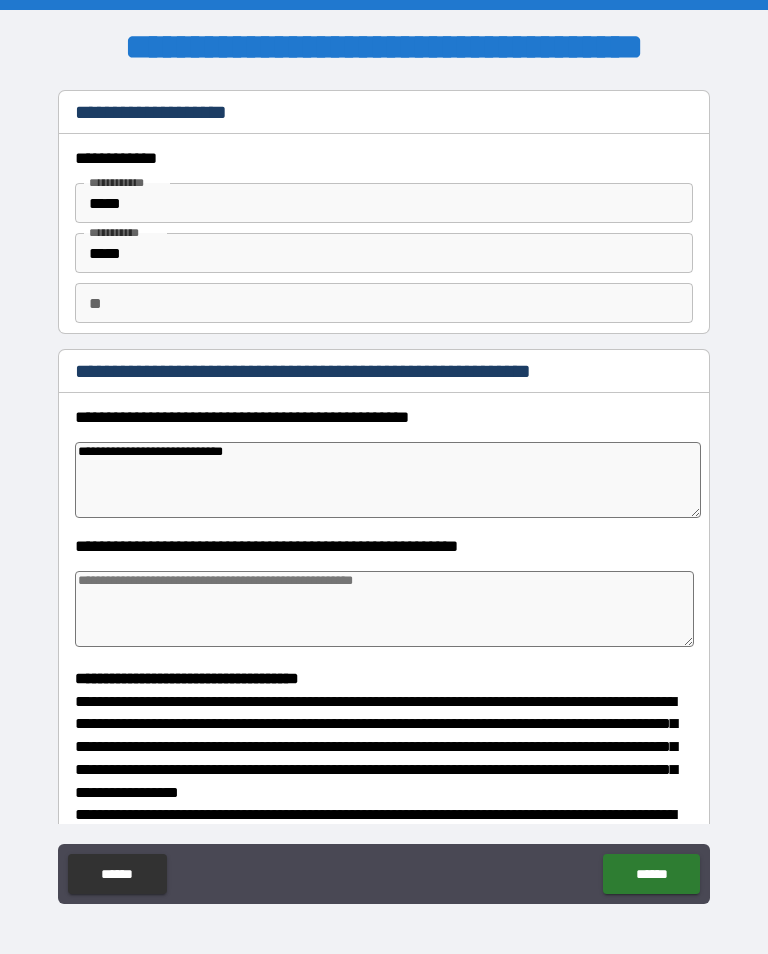 type on "**********" 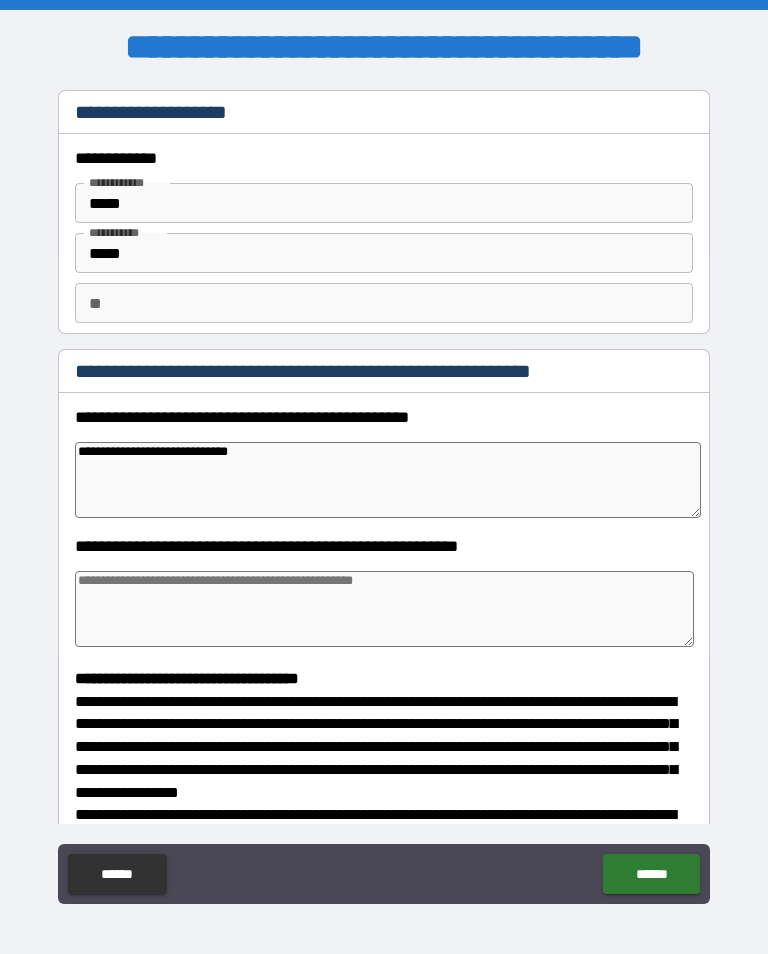 type on "*" 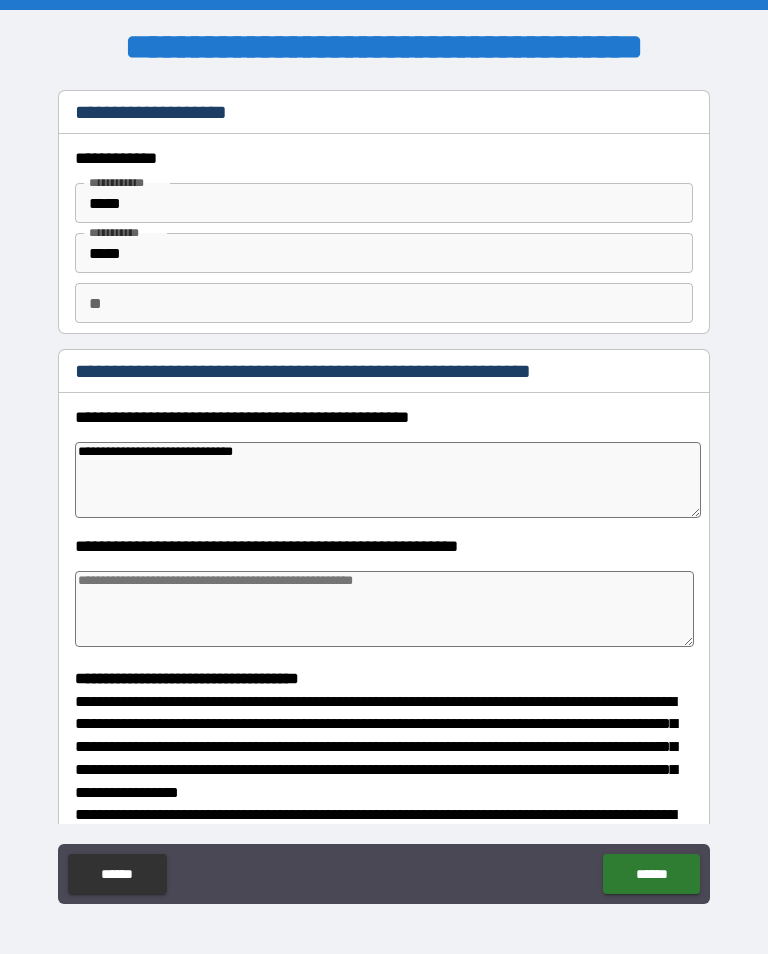 type on "*" 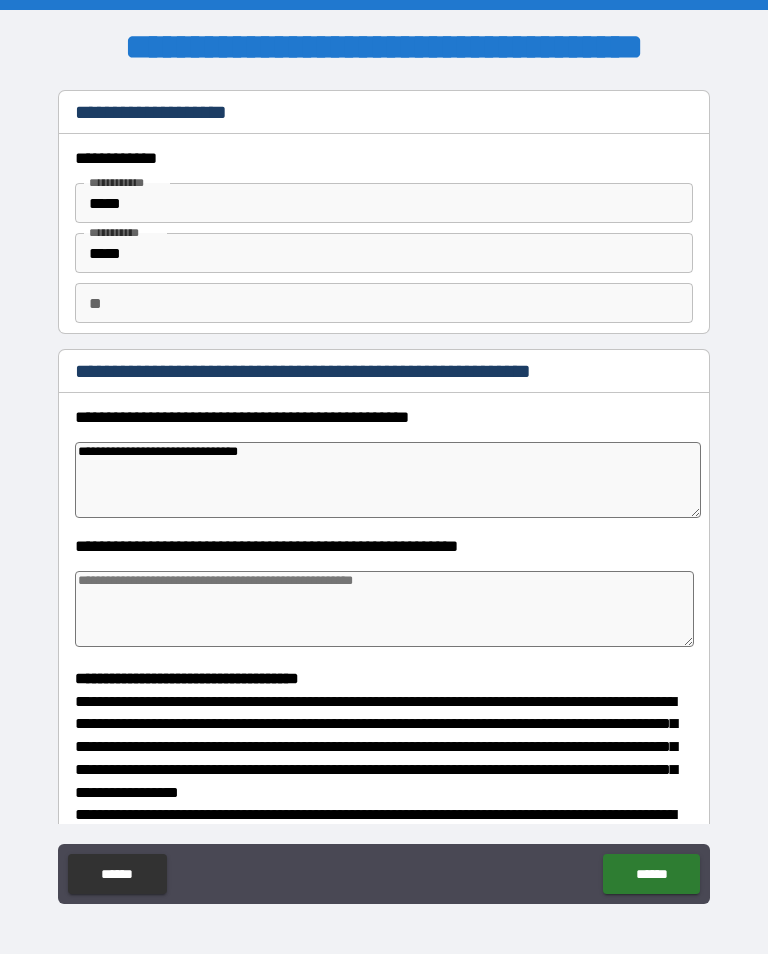 type on "*" 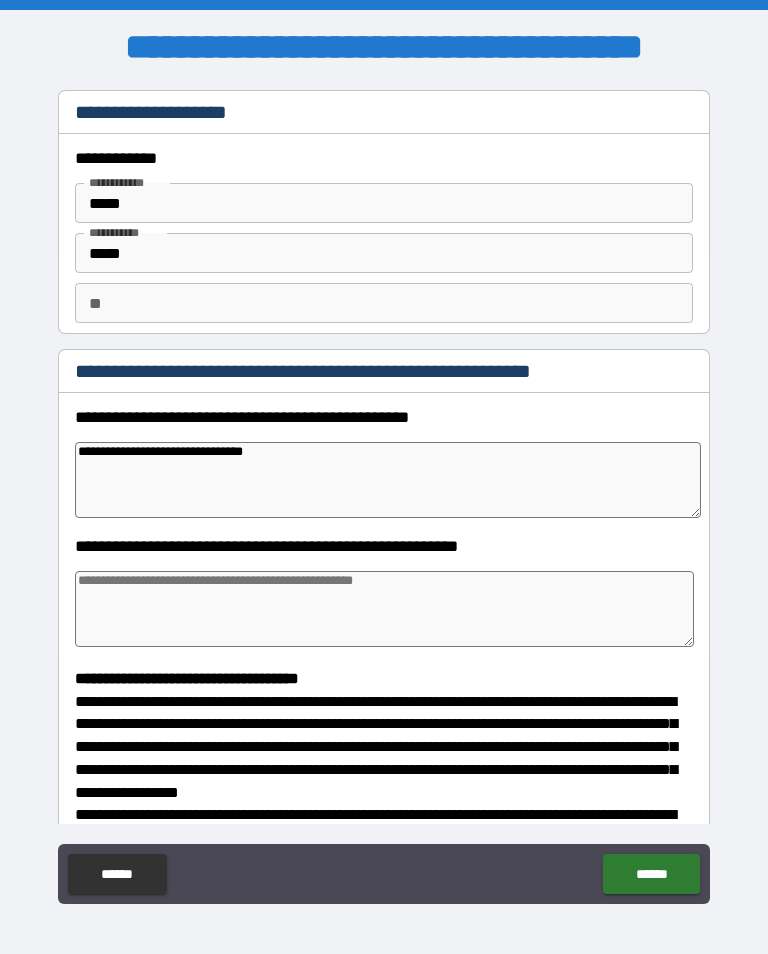 type on "*" 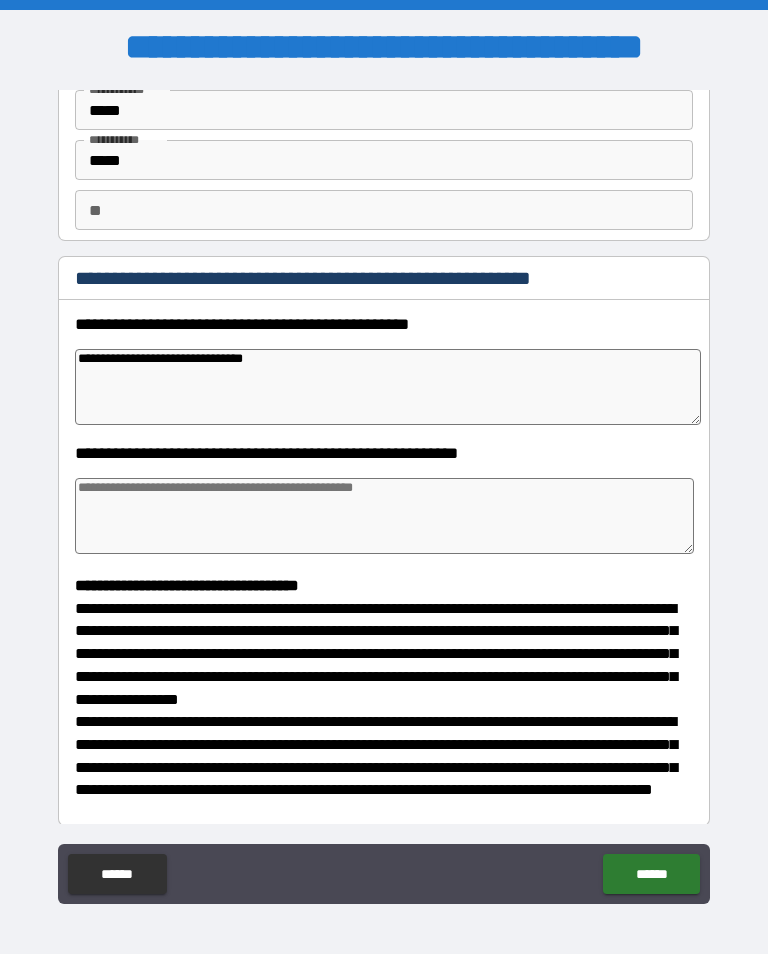 scroll, scrollTop: 94, scrollLeft: 0, axis: vertical 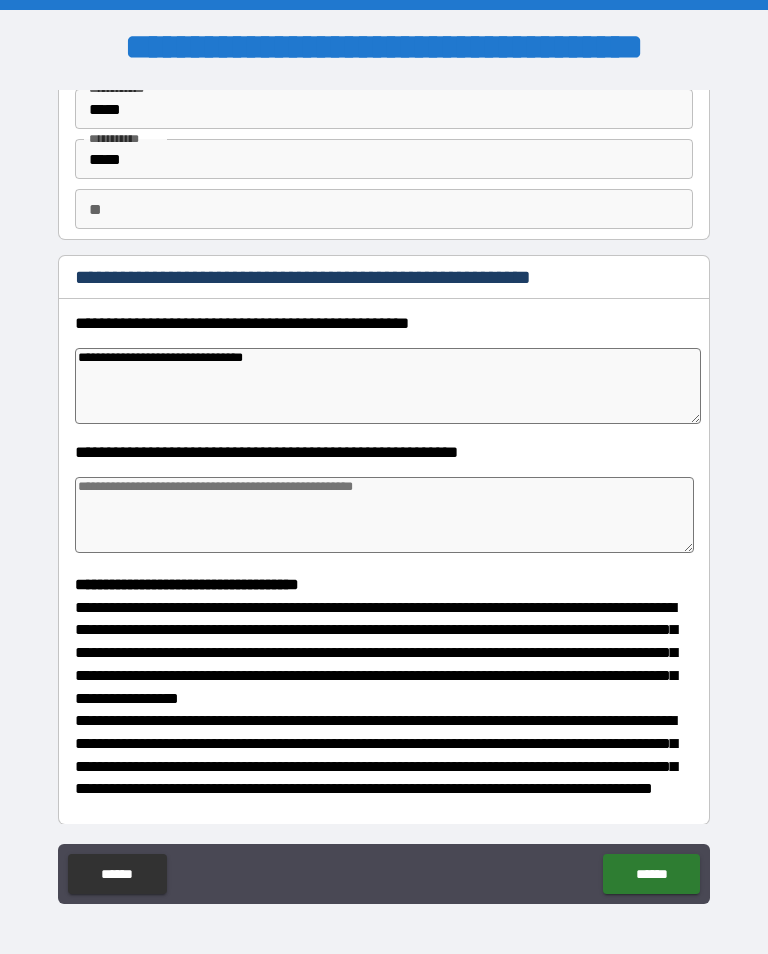 type on "**********" 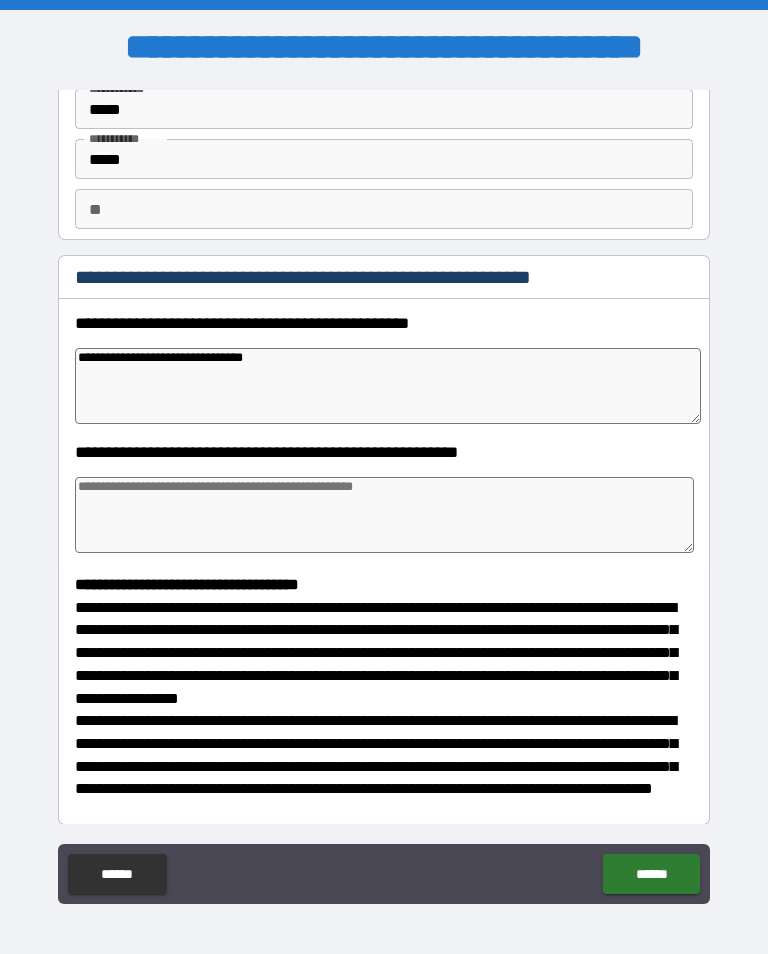 type on "*" 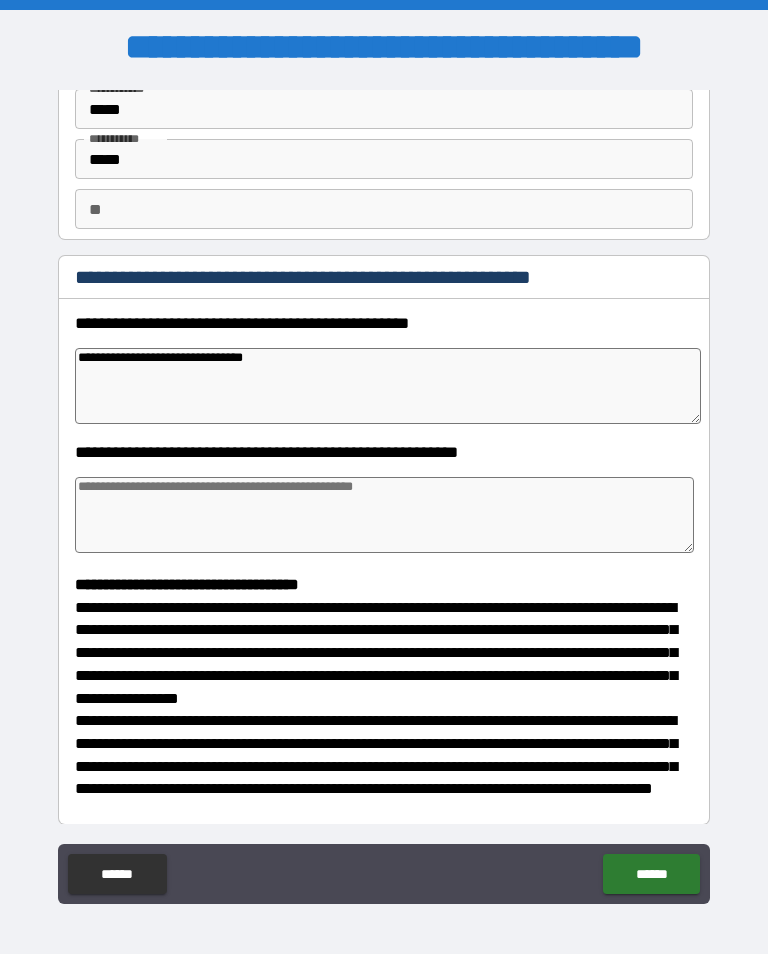 type on "*" 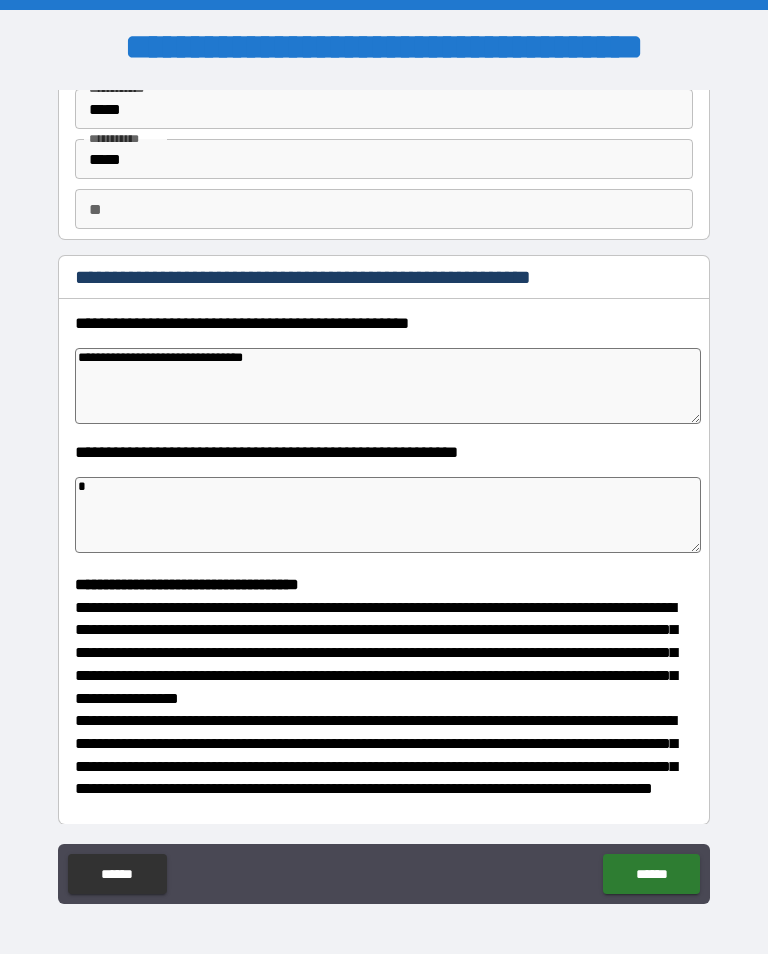 type on "*" 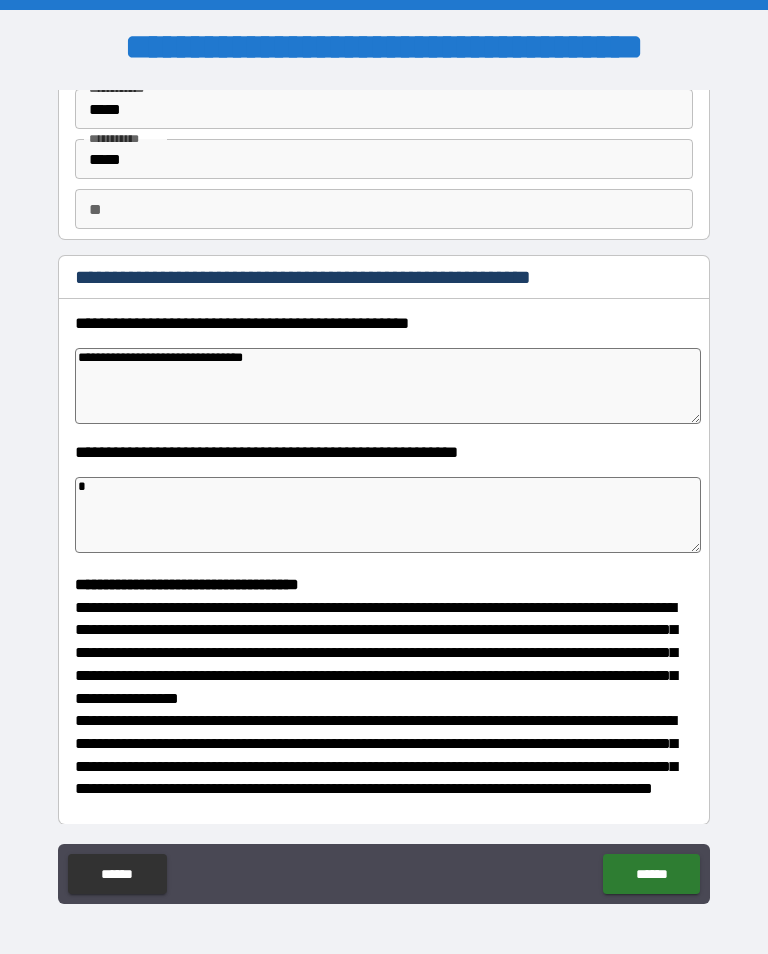 type on "*" 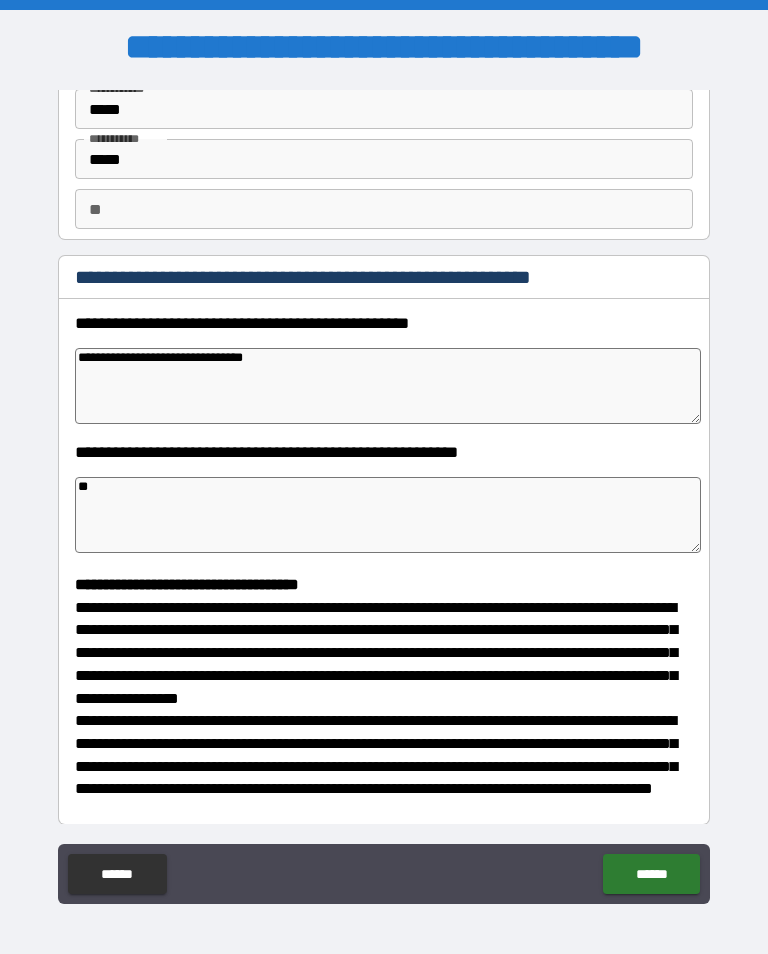 type on "*" 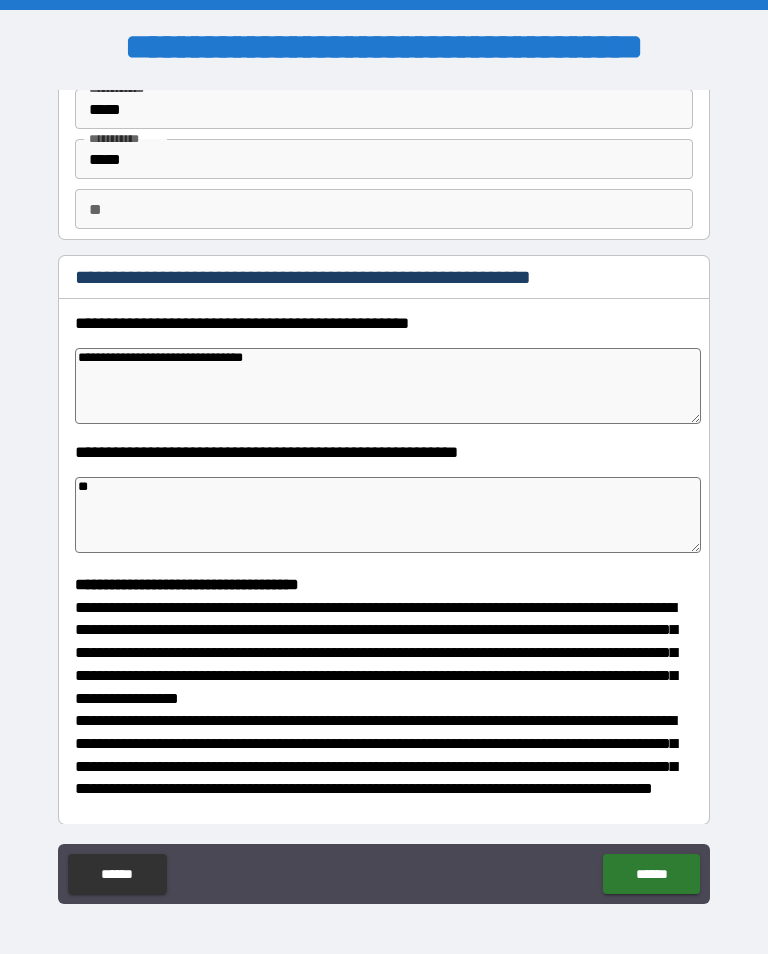 type on "***" 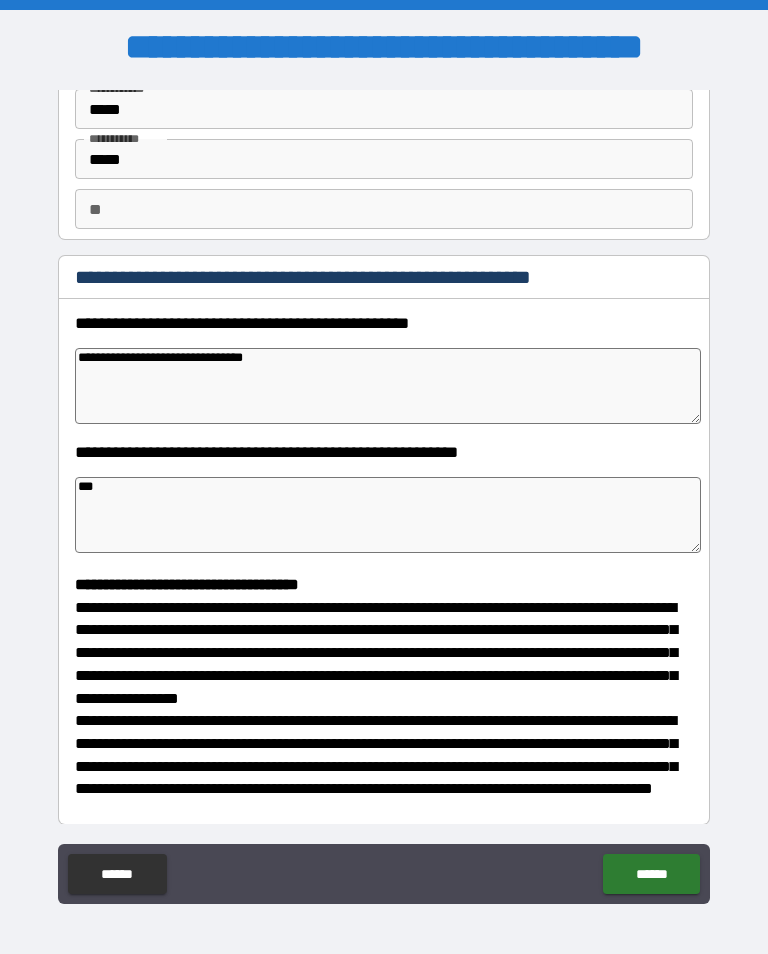 type on "*" 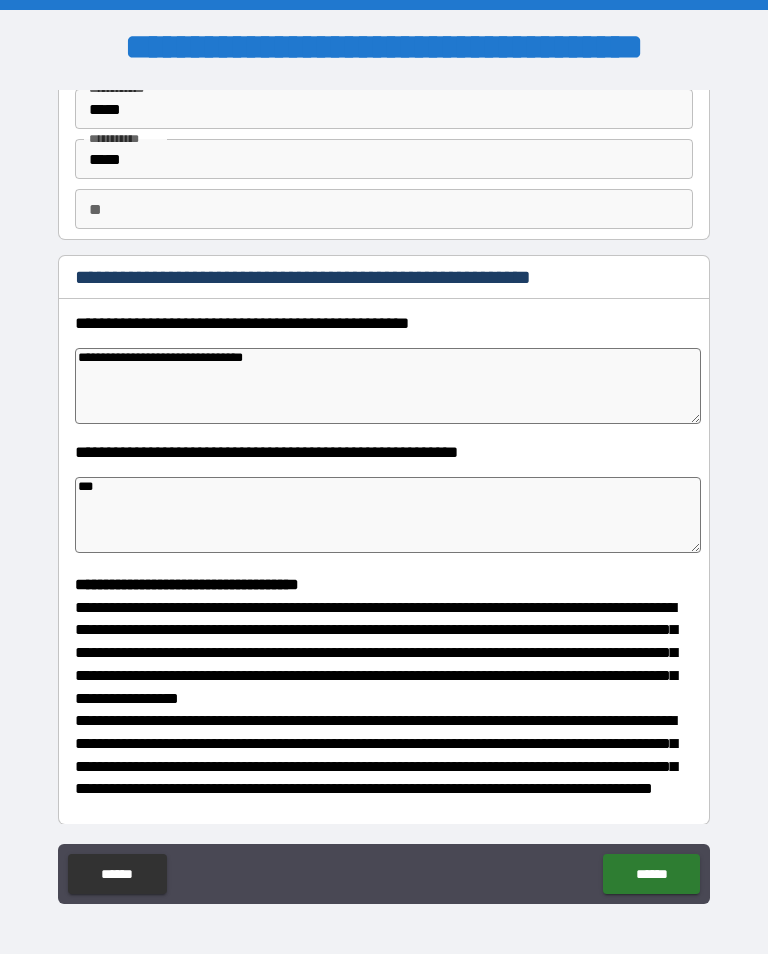 type on "*" 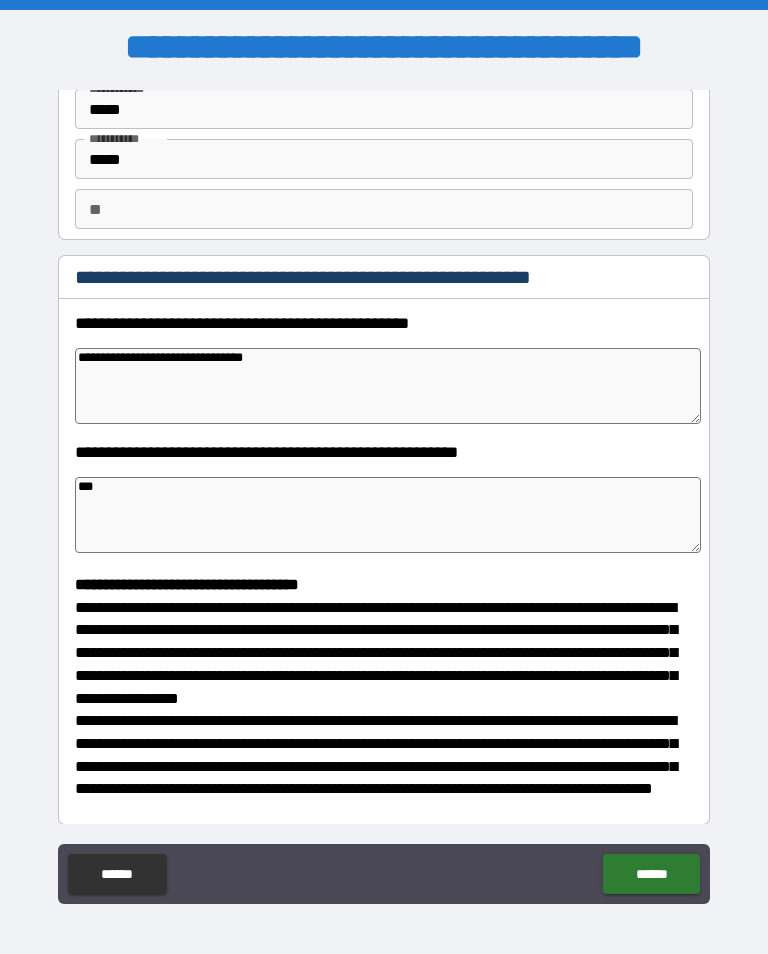 type on "*" 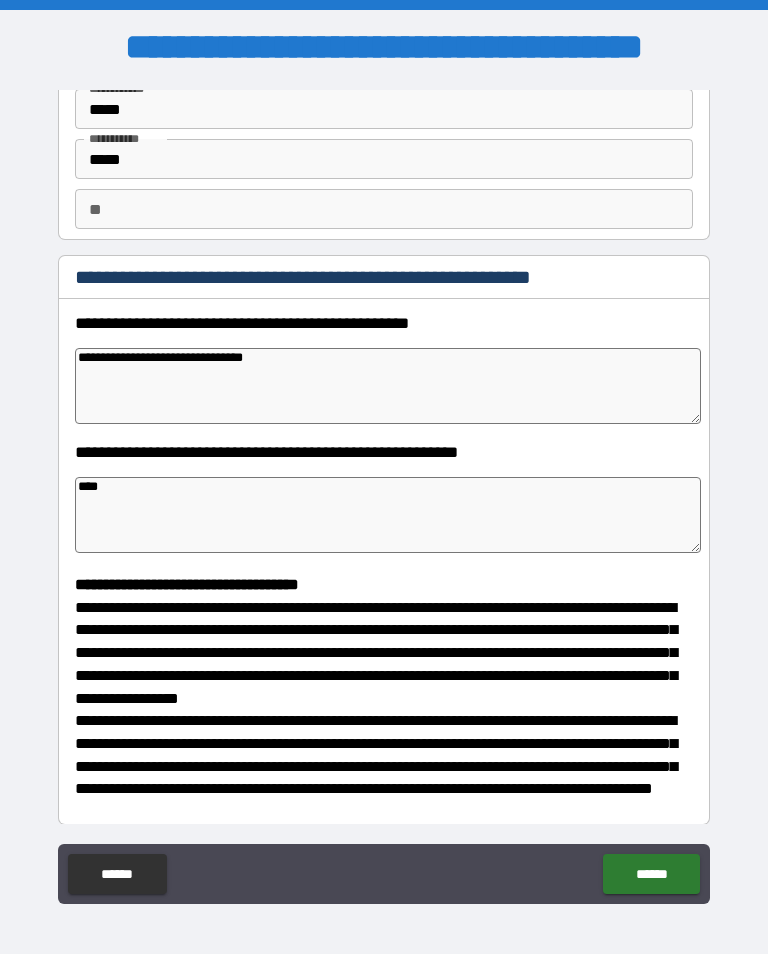 type on "*" 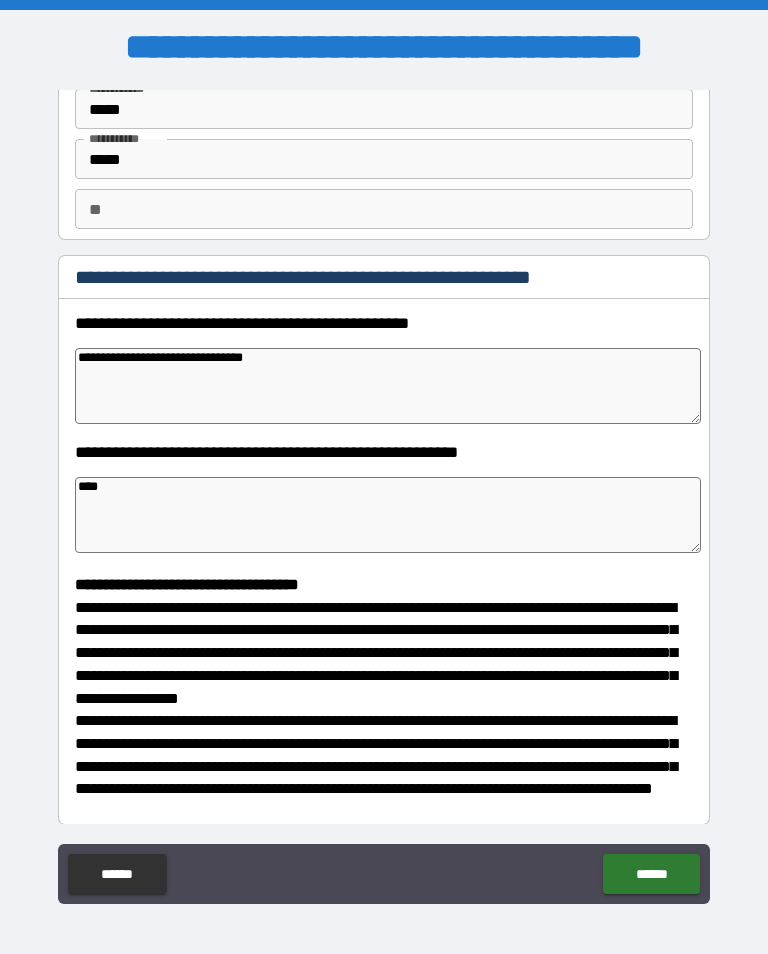 type on "*" 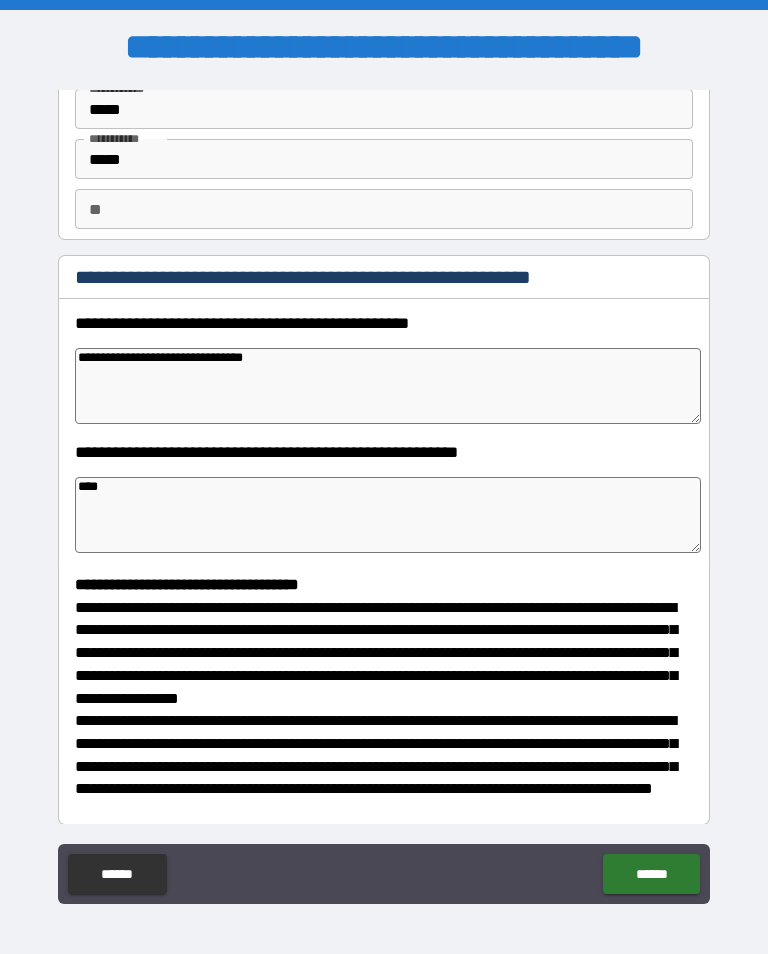 type on "*" 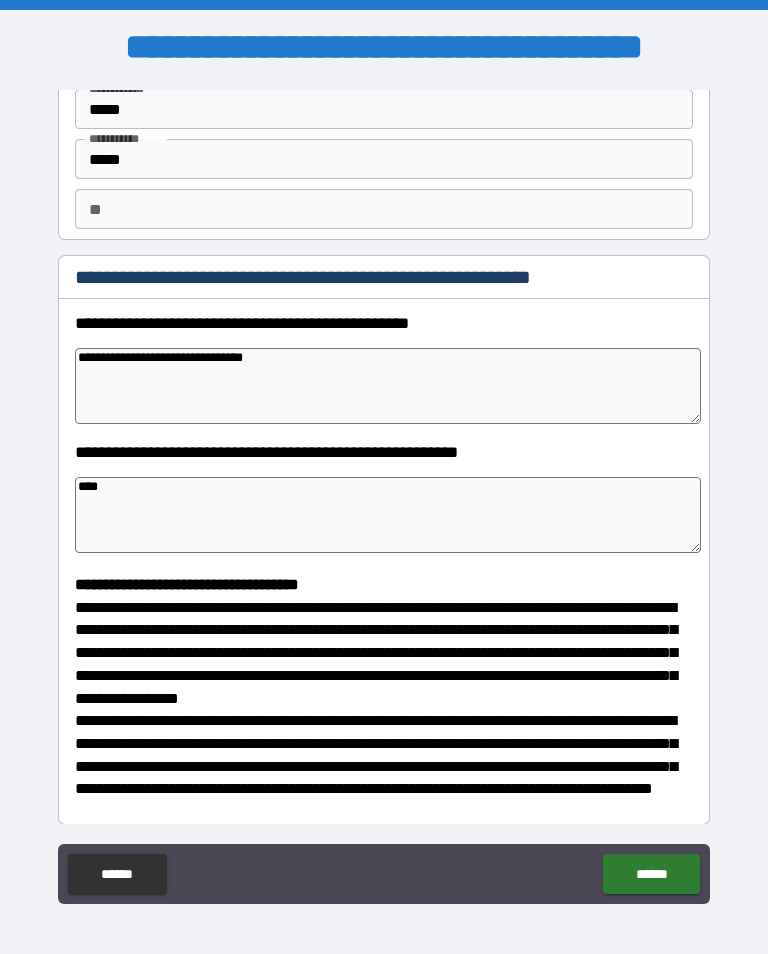 type on "*****" 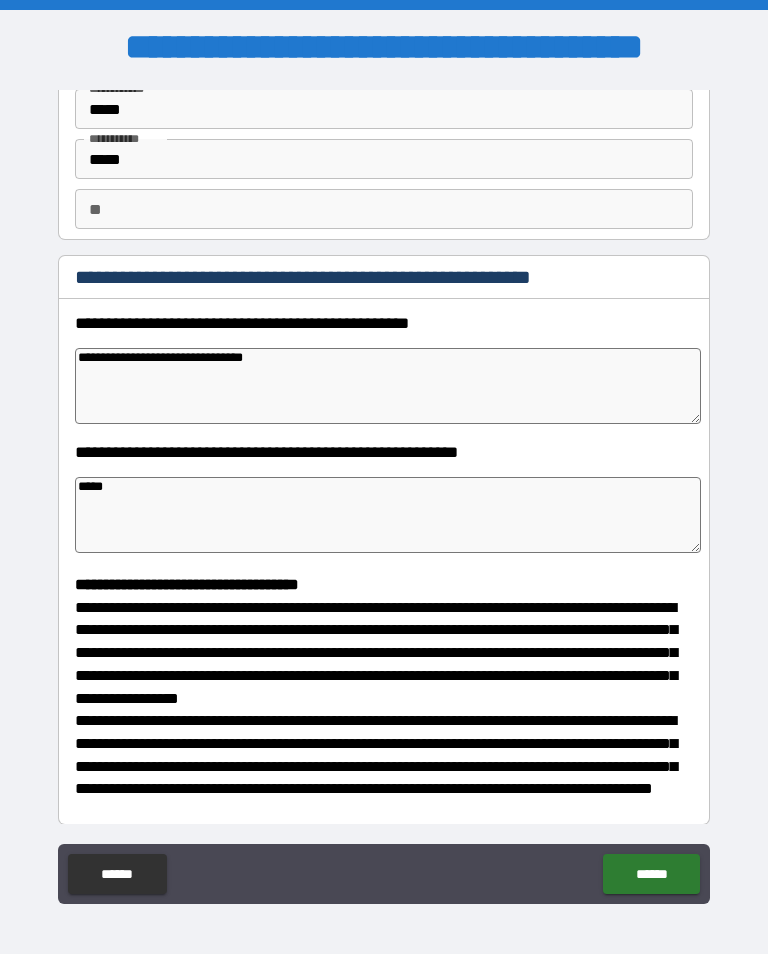 type on "*" 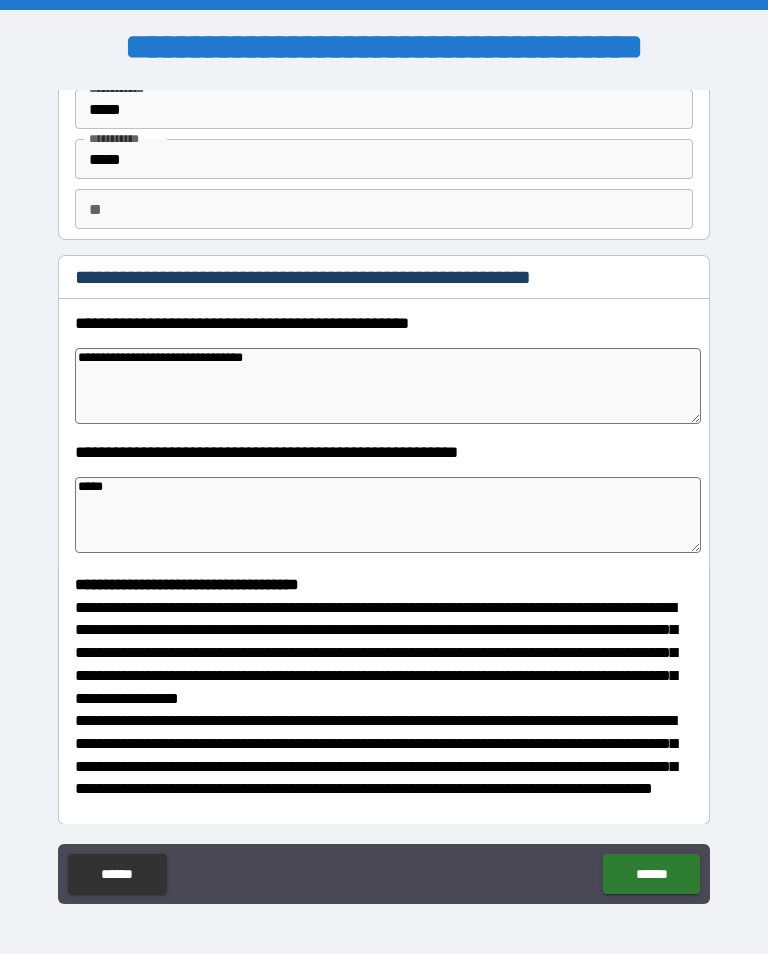 type on "*****" 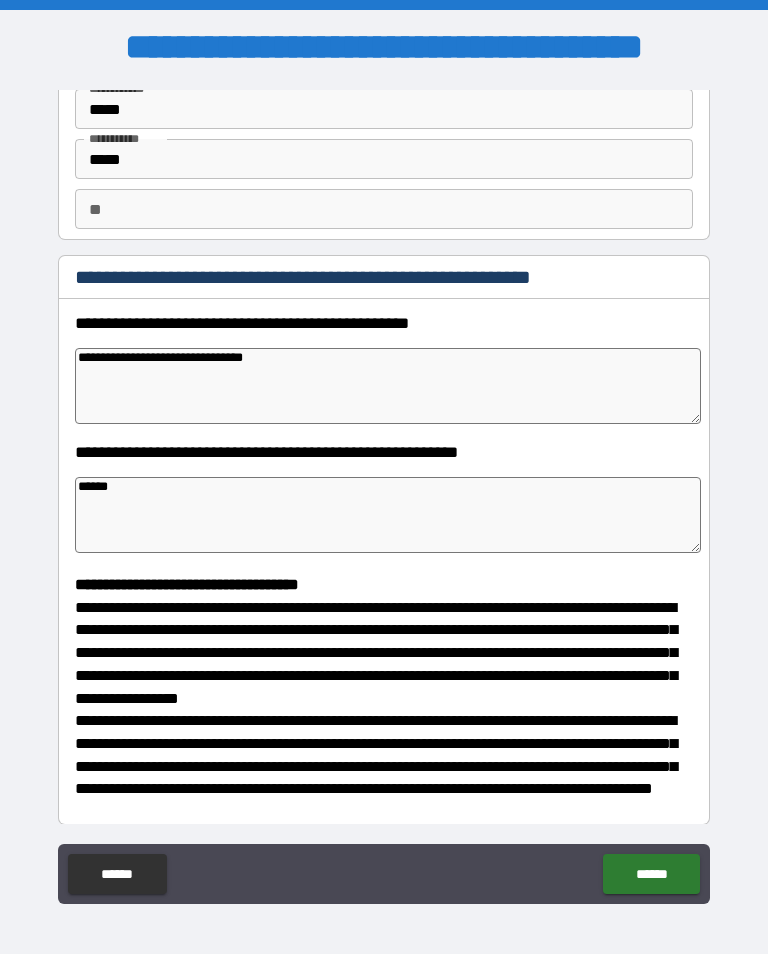 type on "*" 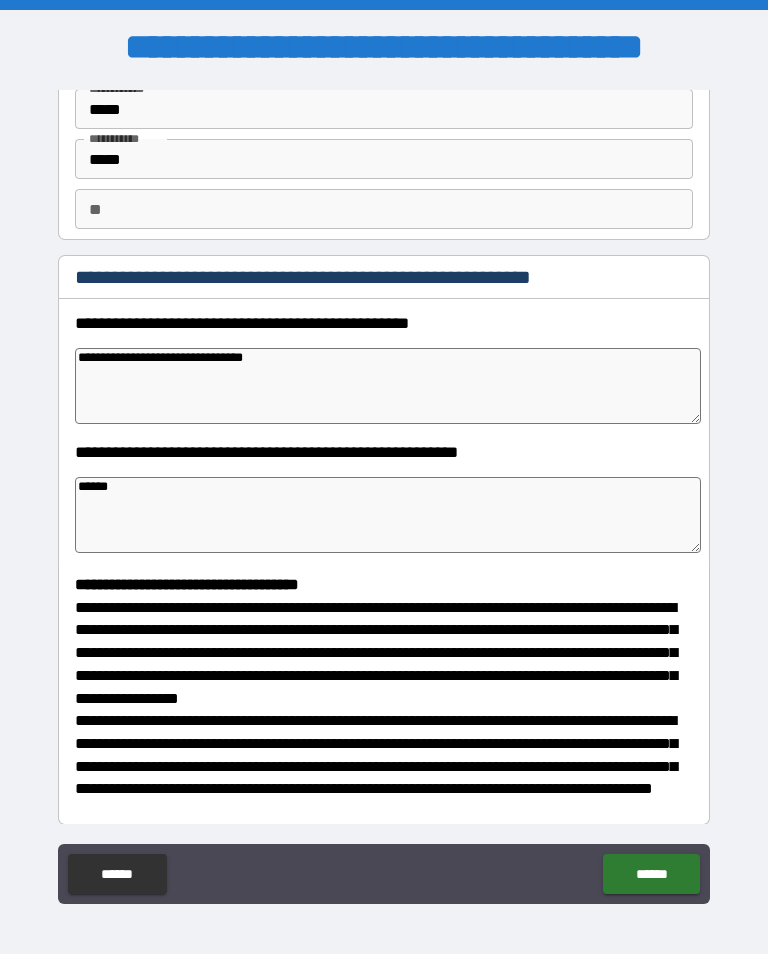 type on "*" 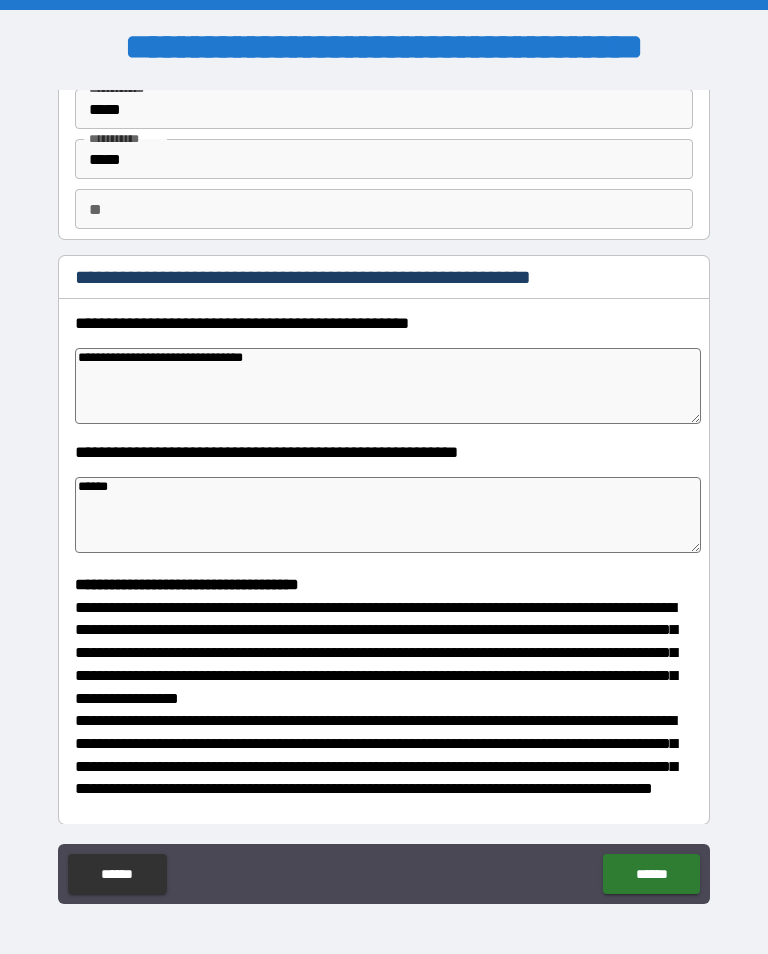 type on "*" 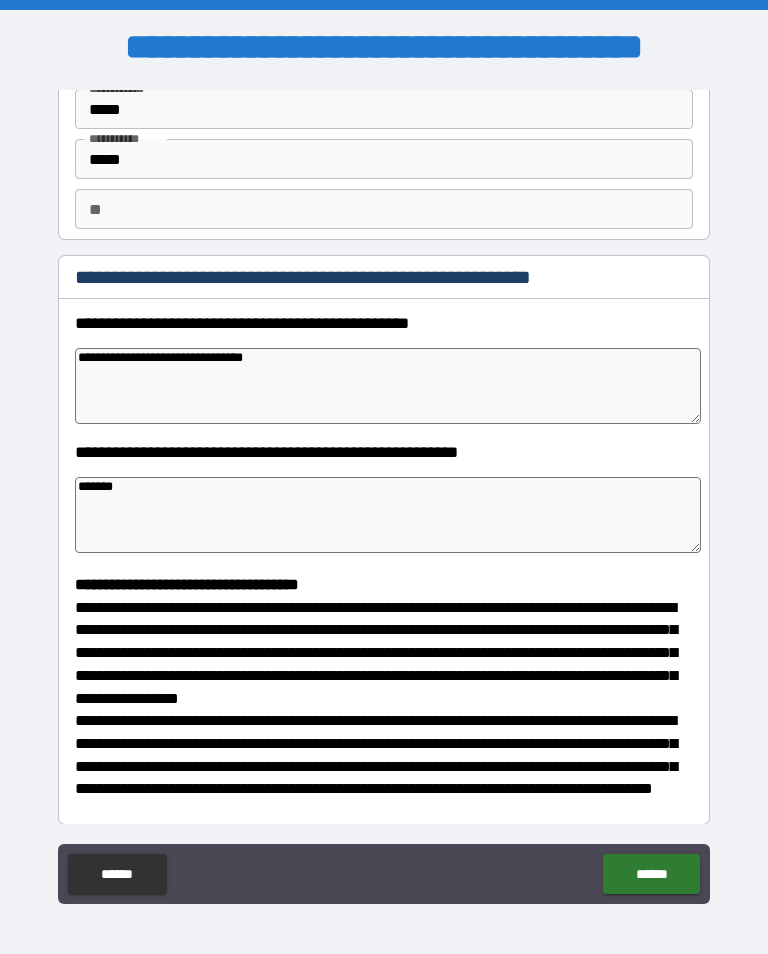 type on "*" 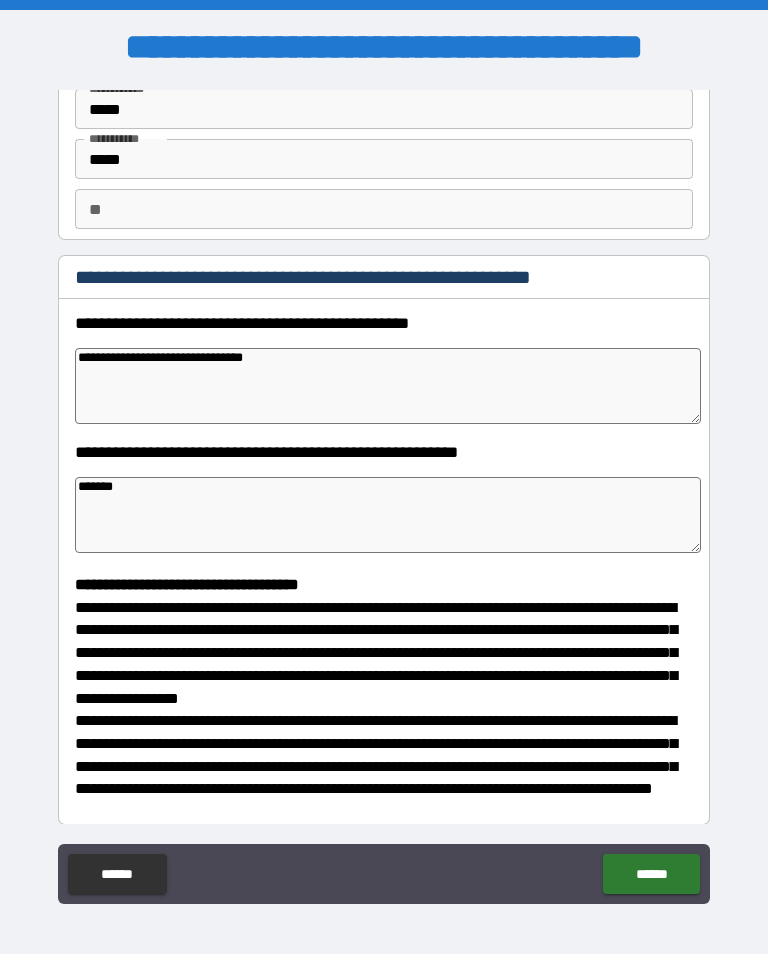 type on "*" 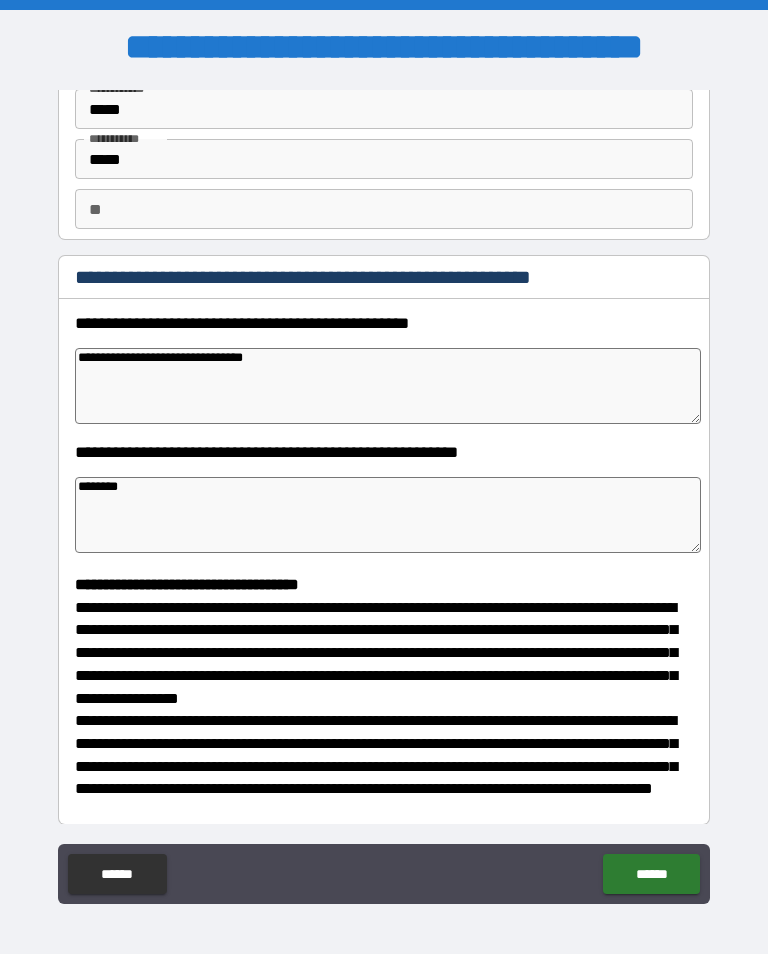 type on "*" 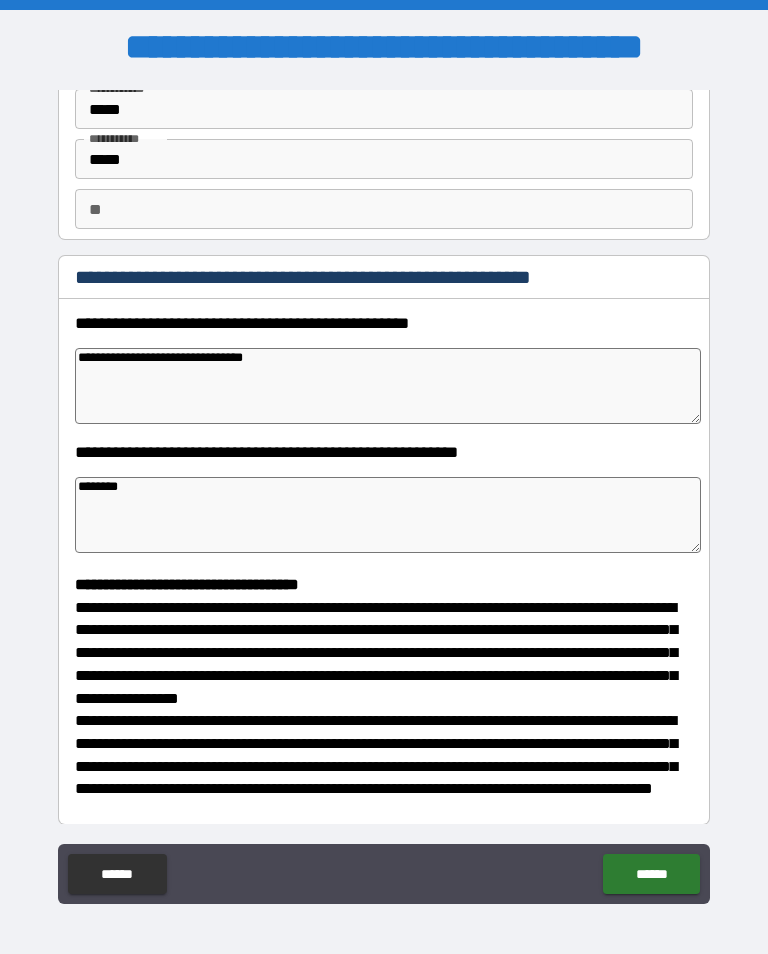 type on "*" 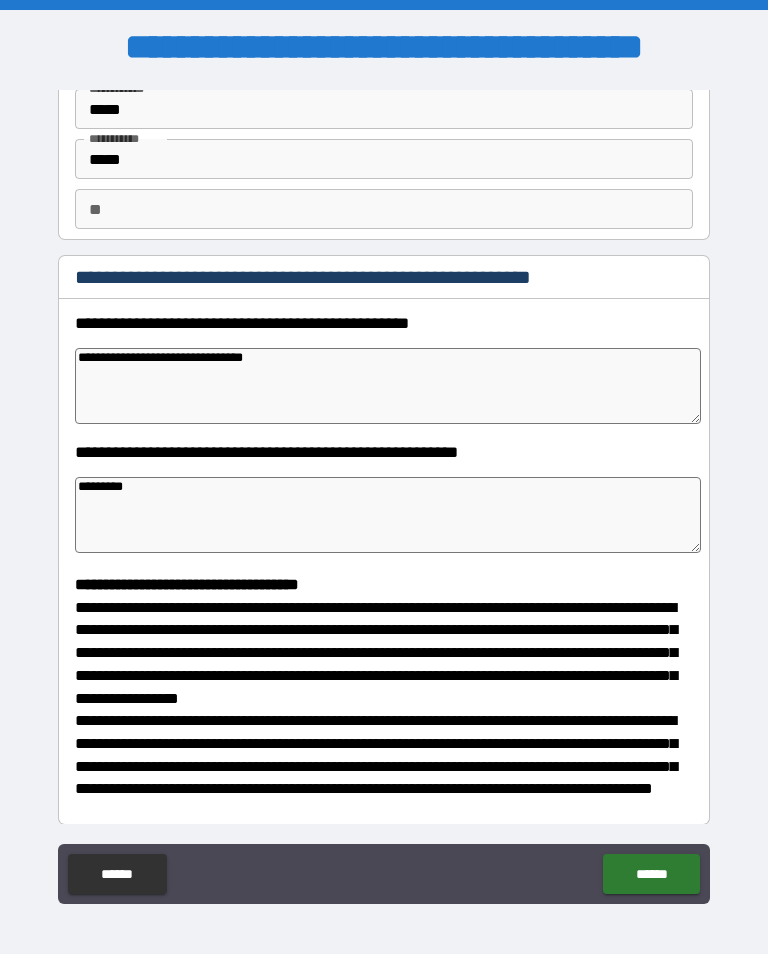 type 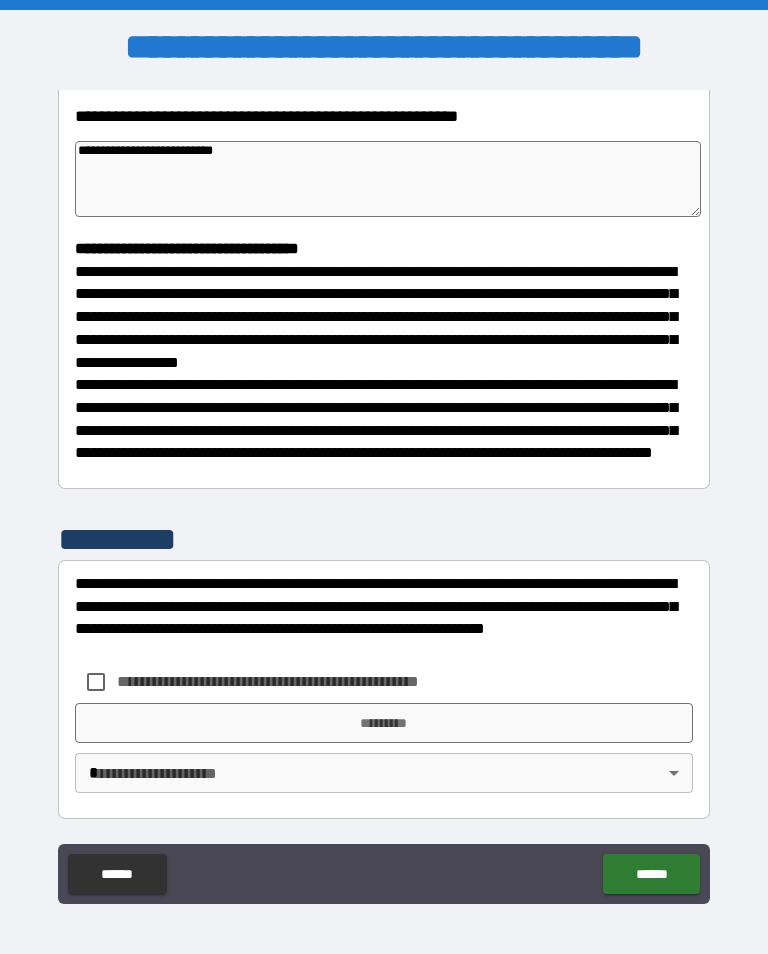 scroll, scrollTop: 444, scrollLeft: 0, axis: vertical 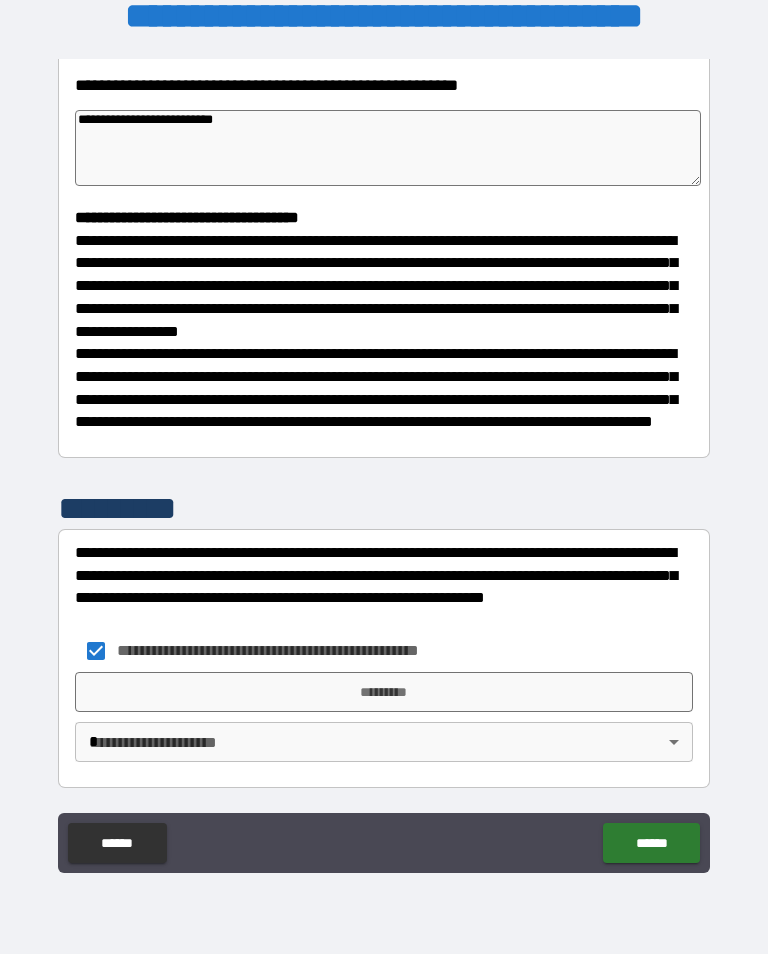 click on "*********" at bounding box center (384, 692) 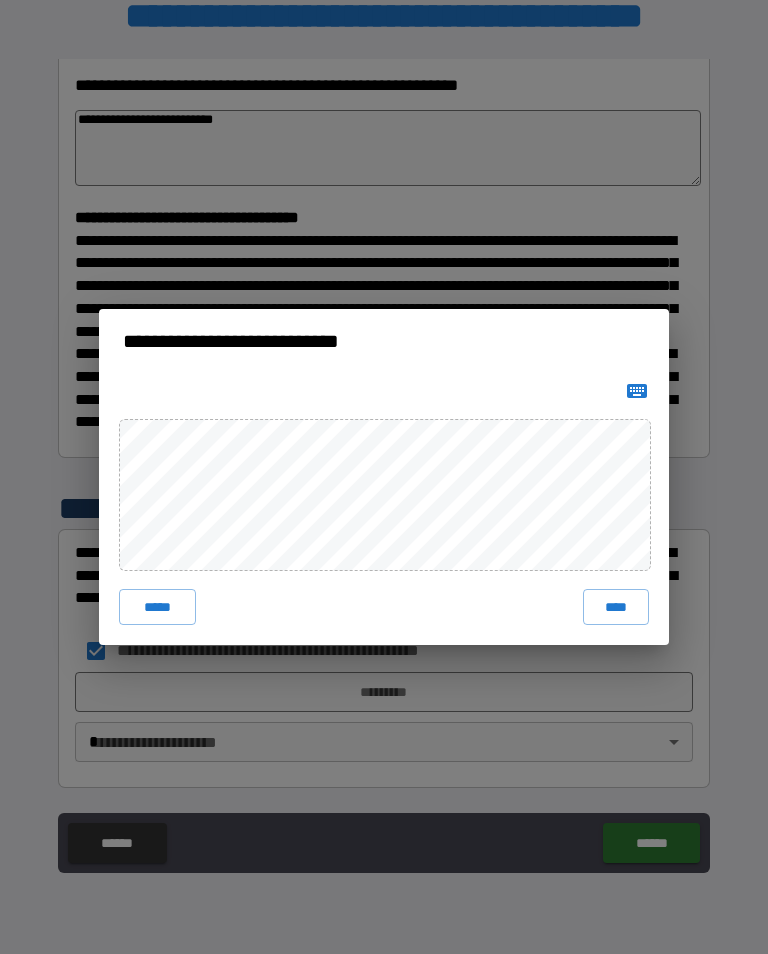 click on "****" at bounding box center (616, 607) 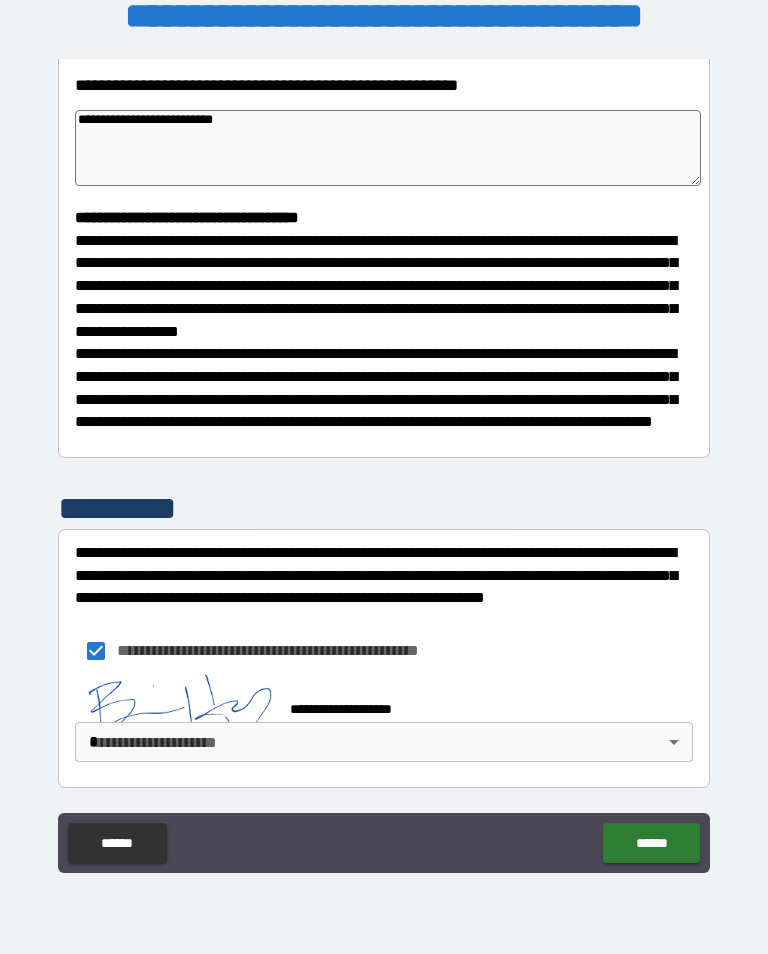 scroll, scrollTop: 434, scrollLeft: 0, axis: vertical 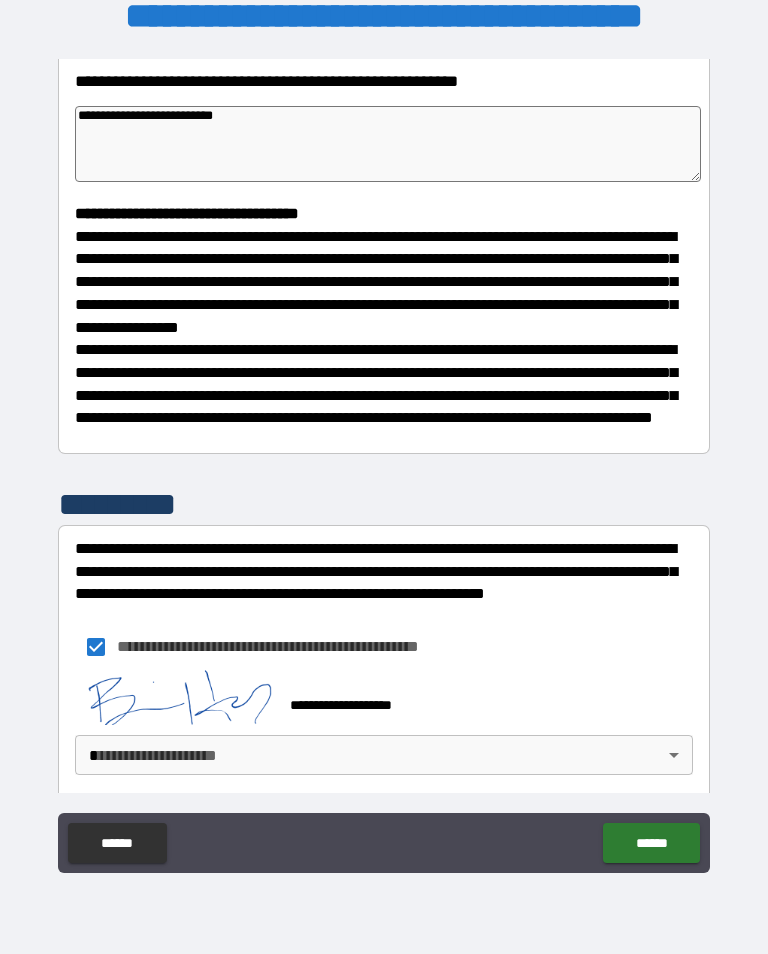 click on "**********" at bounding box center (384, 461) 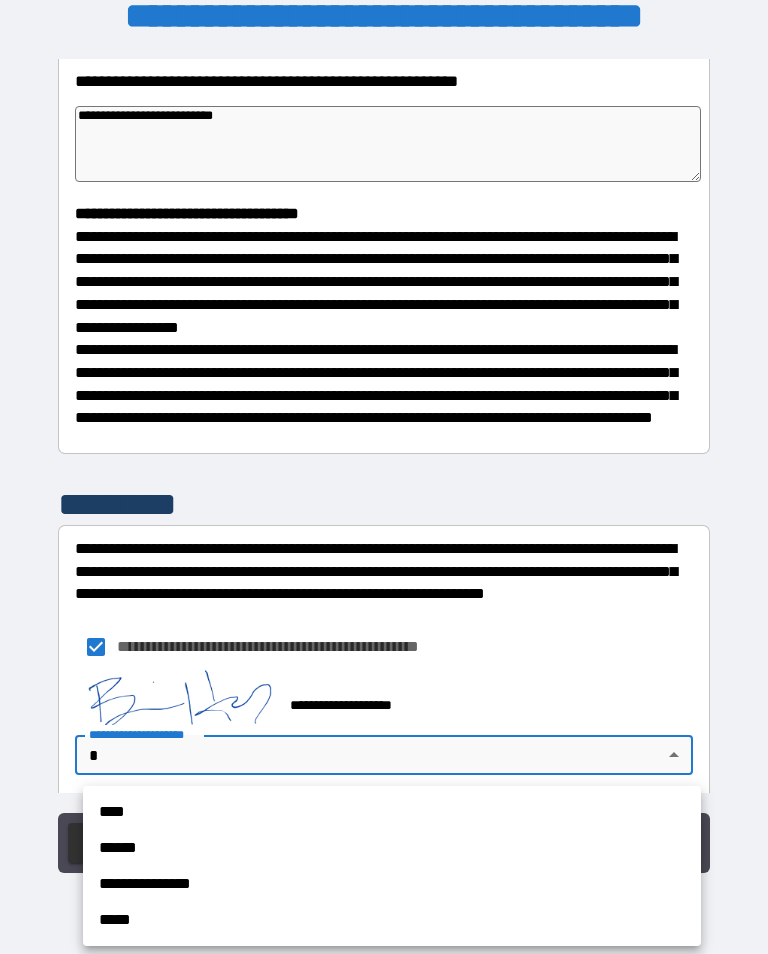 click on "**********" at bounding box center (392, 884) 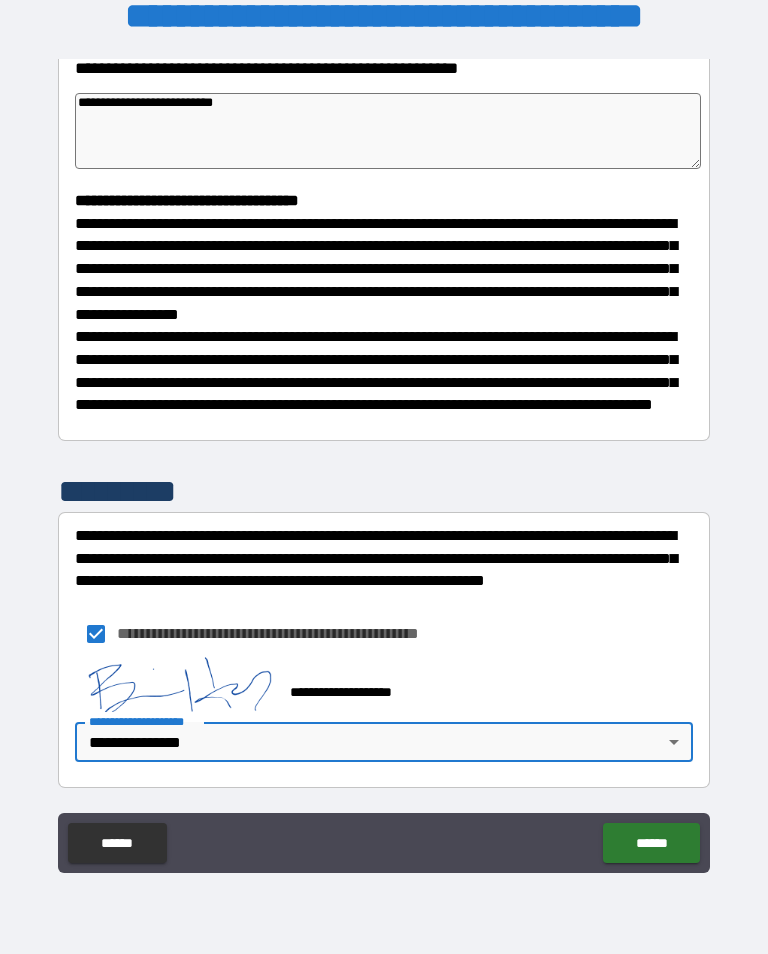 scroll, scrollTop: 461, scrollLeft: 0, axis: vertical 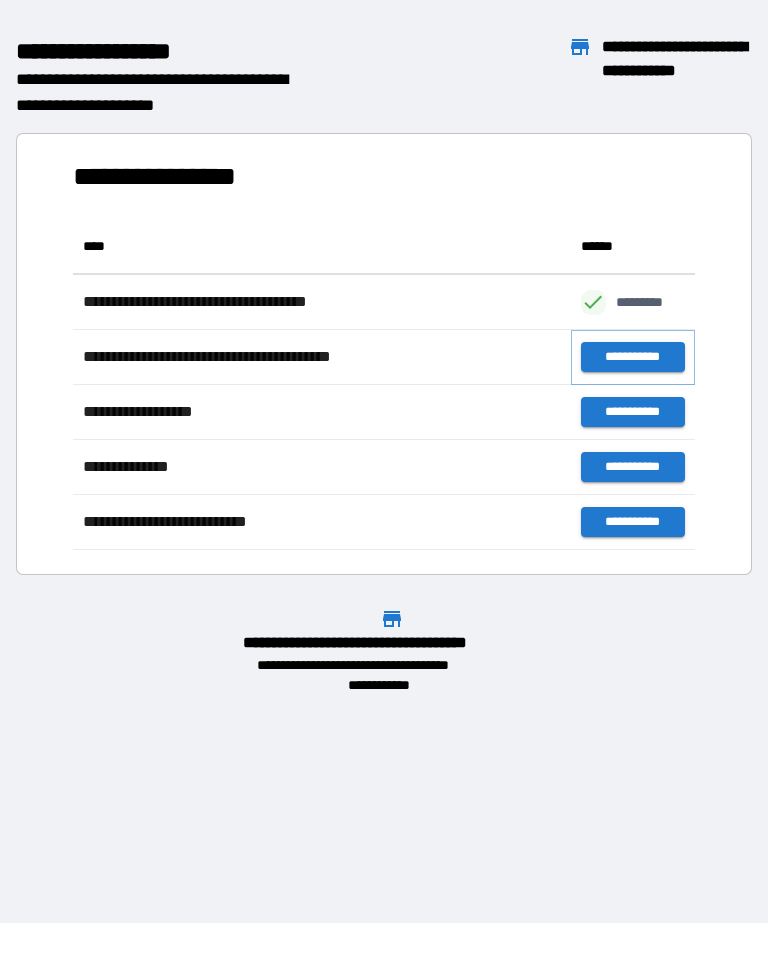 click on "**********" at bounding box center [633, 357] 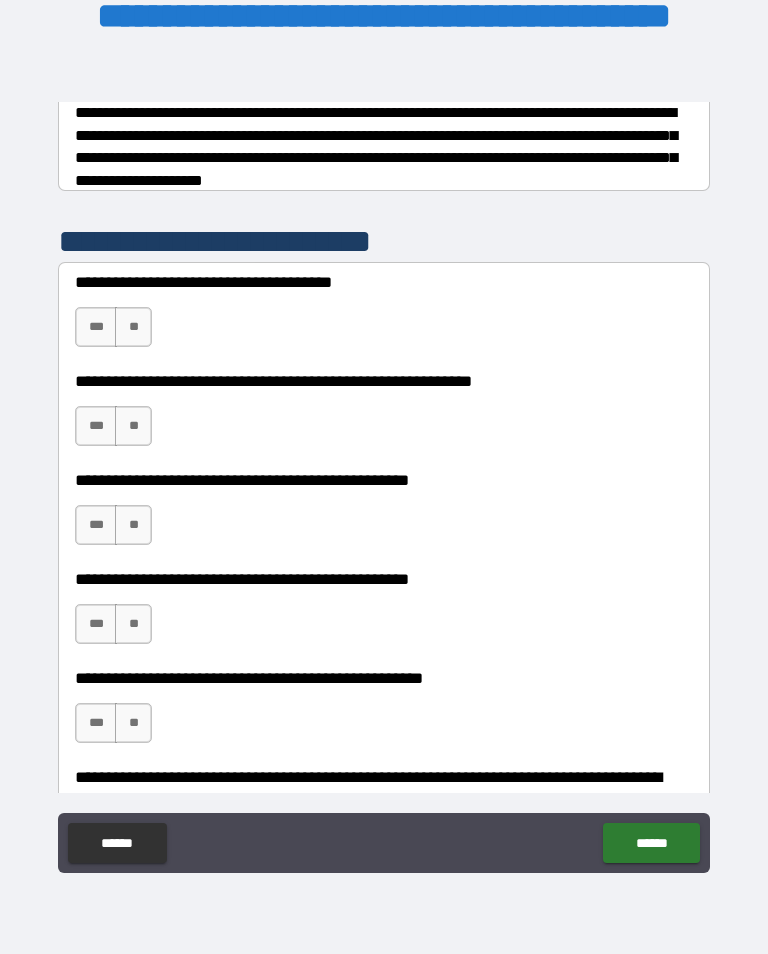 scroll, scrollTop: 331, scrollLeft: 0, axis: vertical 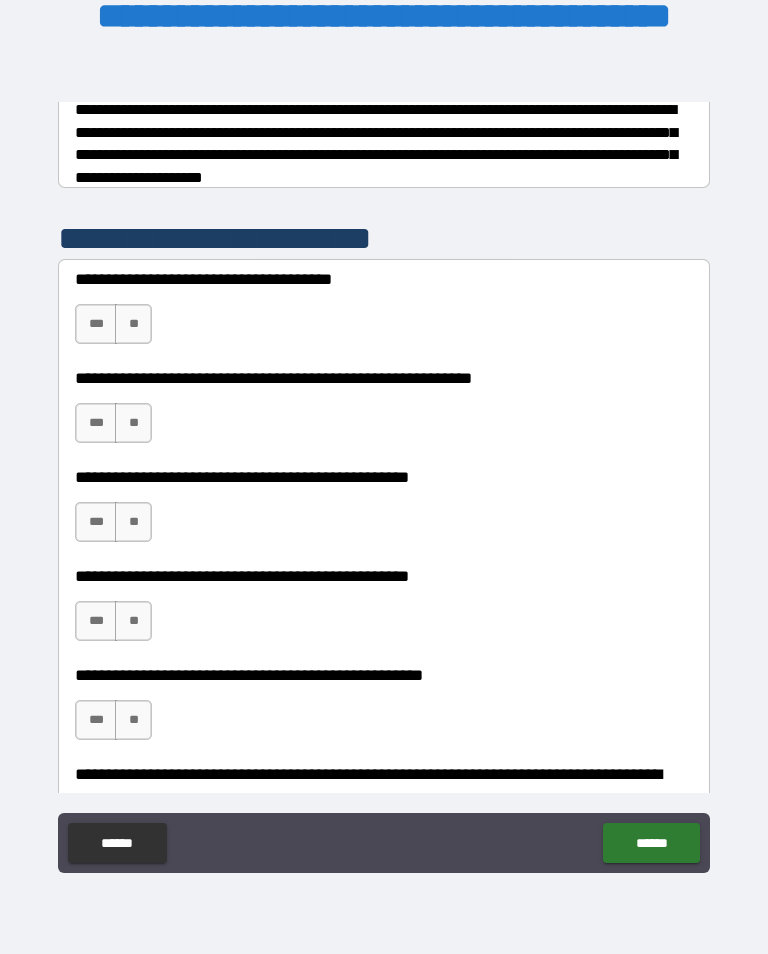 click on "**" at bounding box center [133, 324] 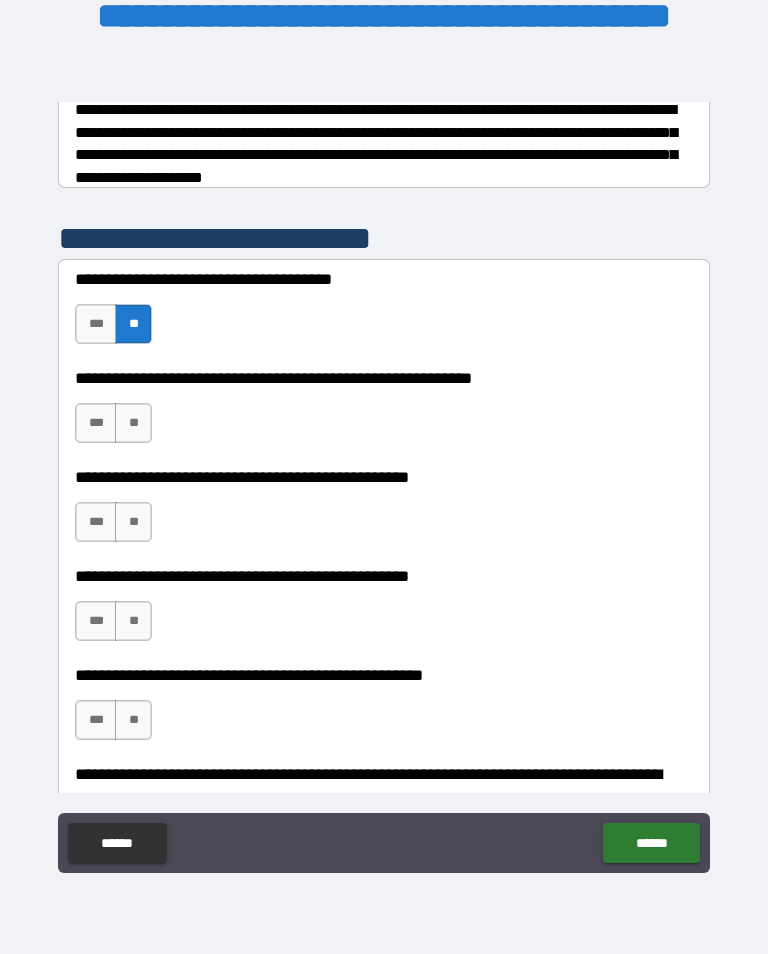 click on "**" at bounding box center (133, 423) 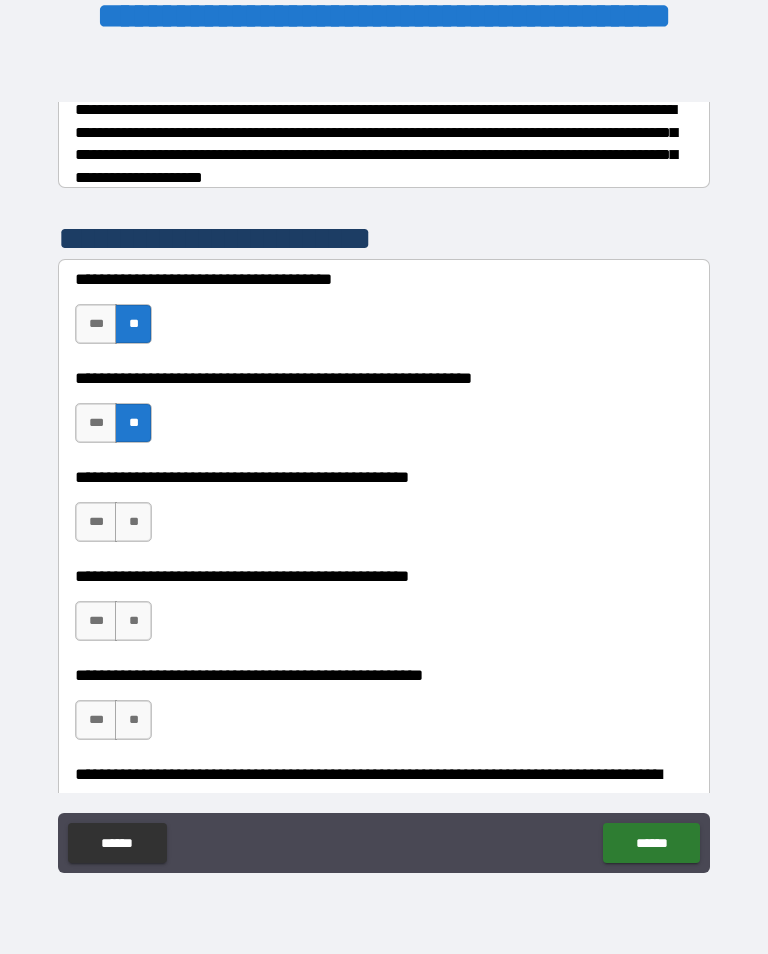 click on "**" at bounding box center [133, 522] 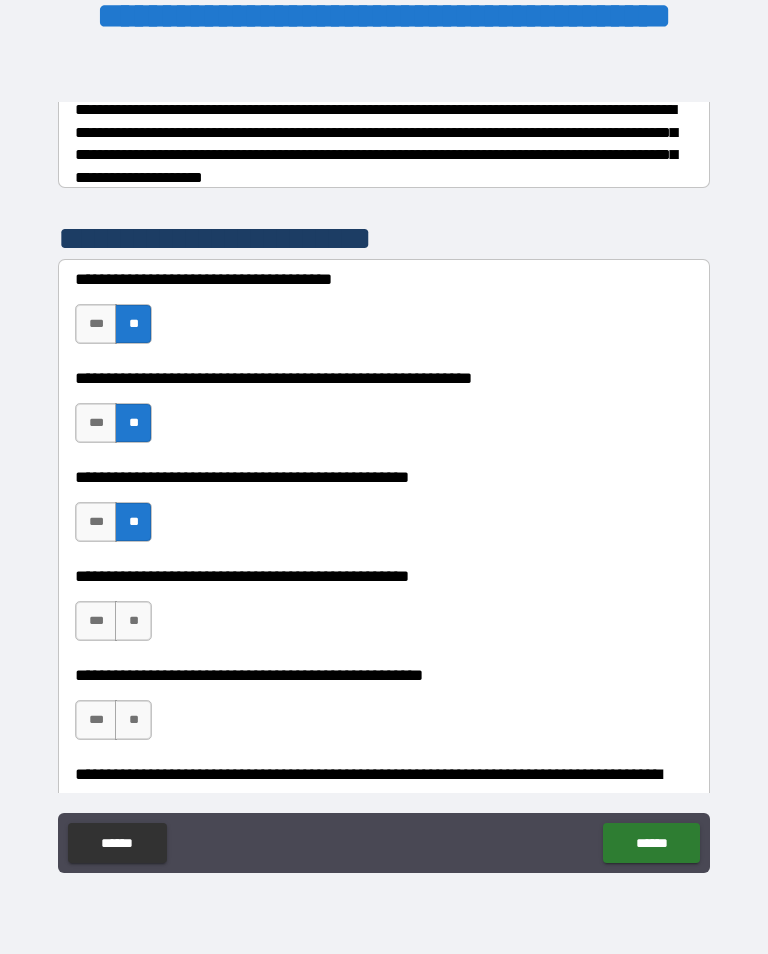 click on "**" at bounding box center [133, 621] 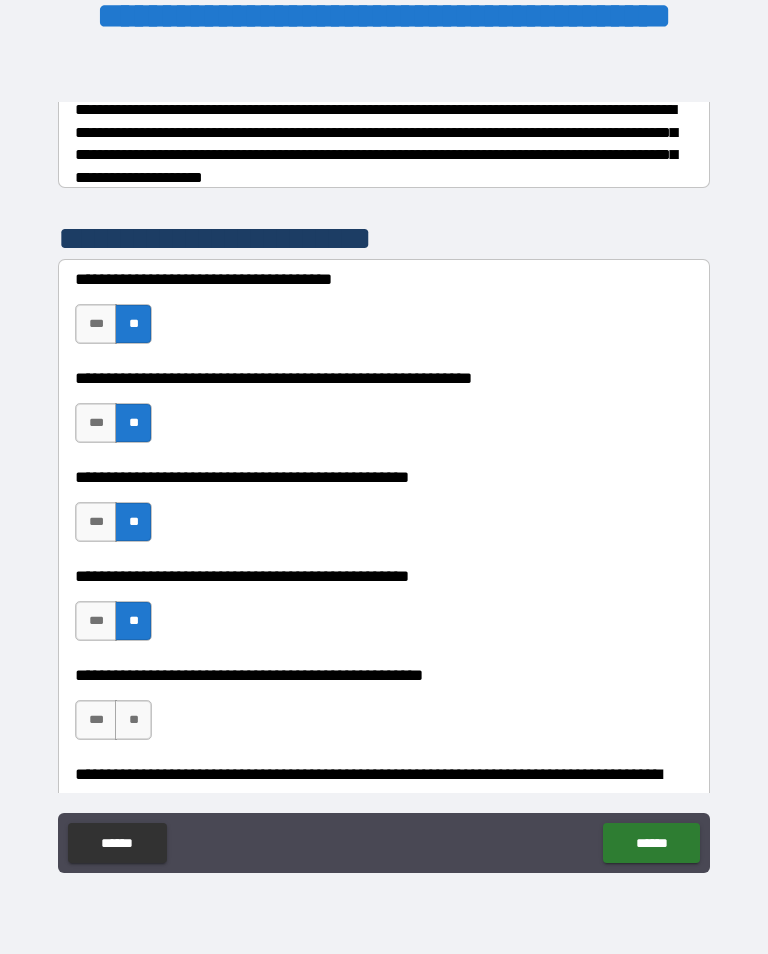 click on "**" at bounding box center [133, 720] 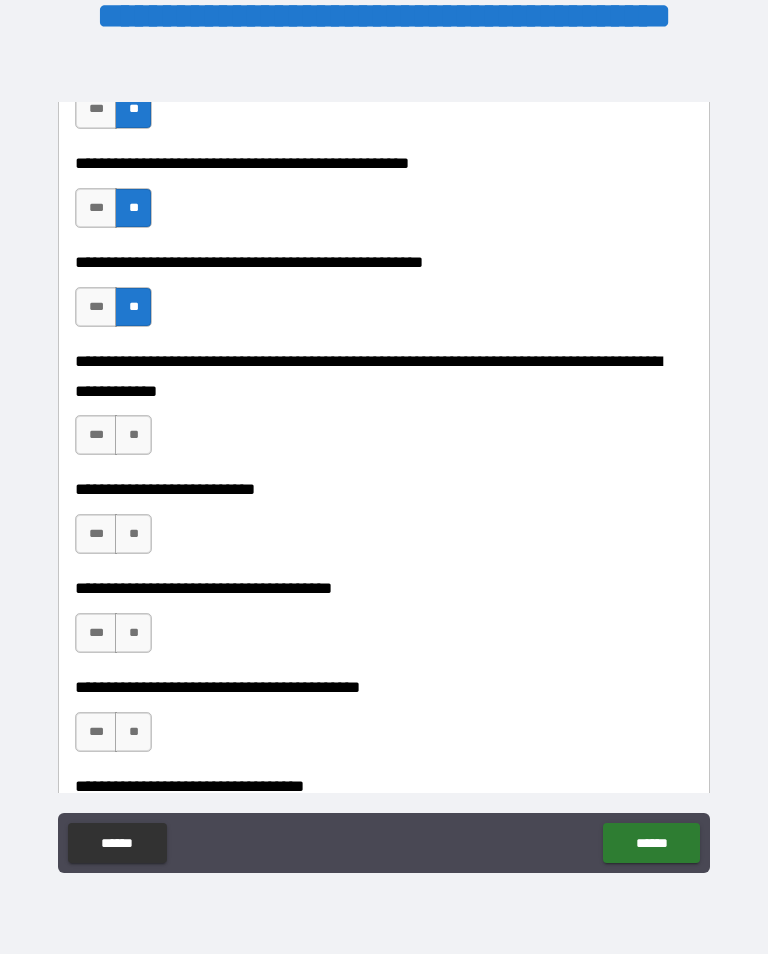 scroll, scrollTop: 752, scrollLeft: 0, axis: vertical 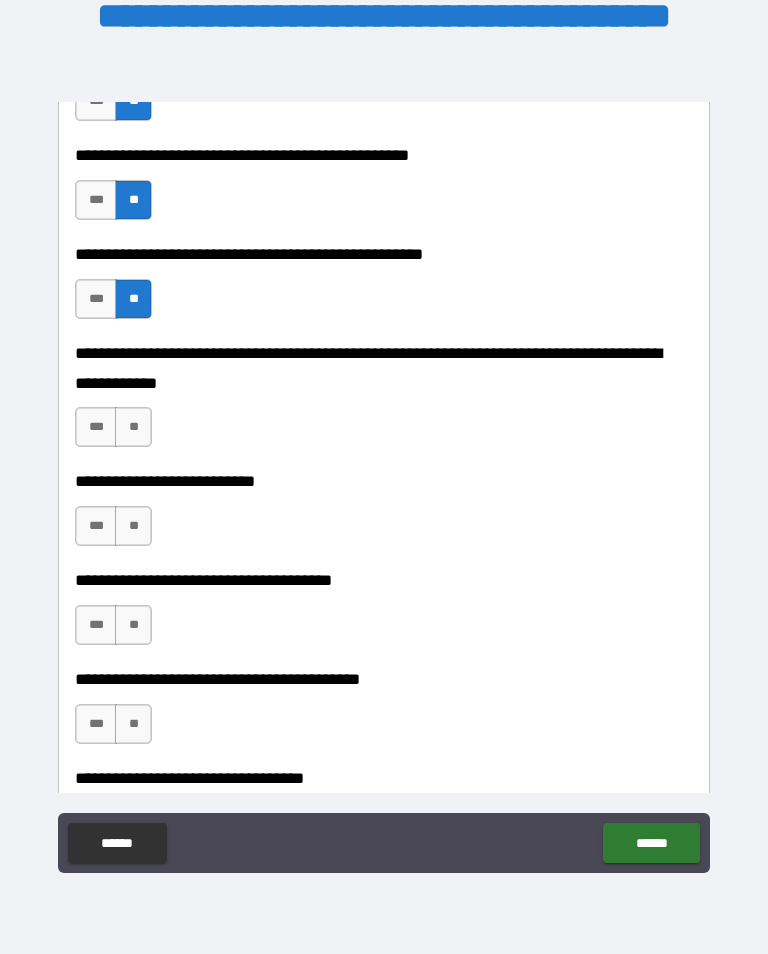 click on "**" at bounding box center (133, 427) 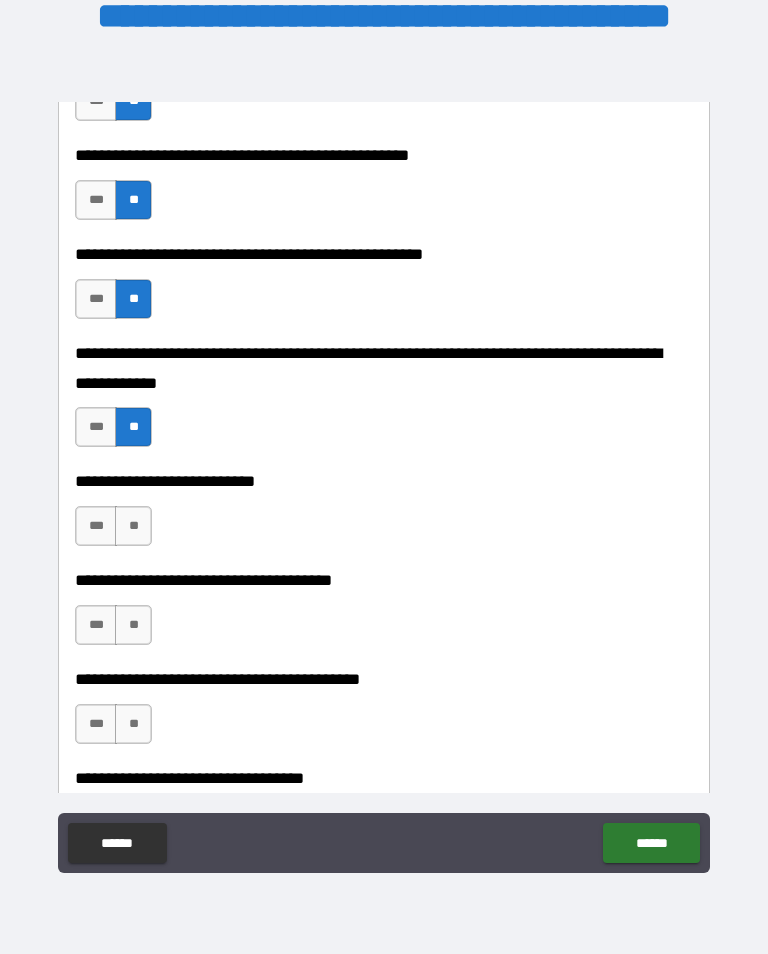 click on "**" at bounding box center [133, 427] 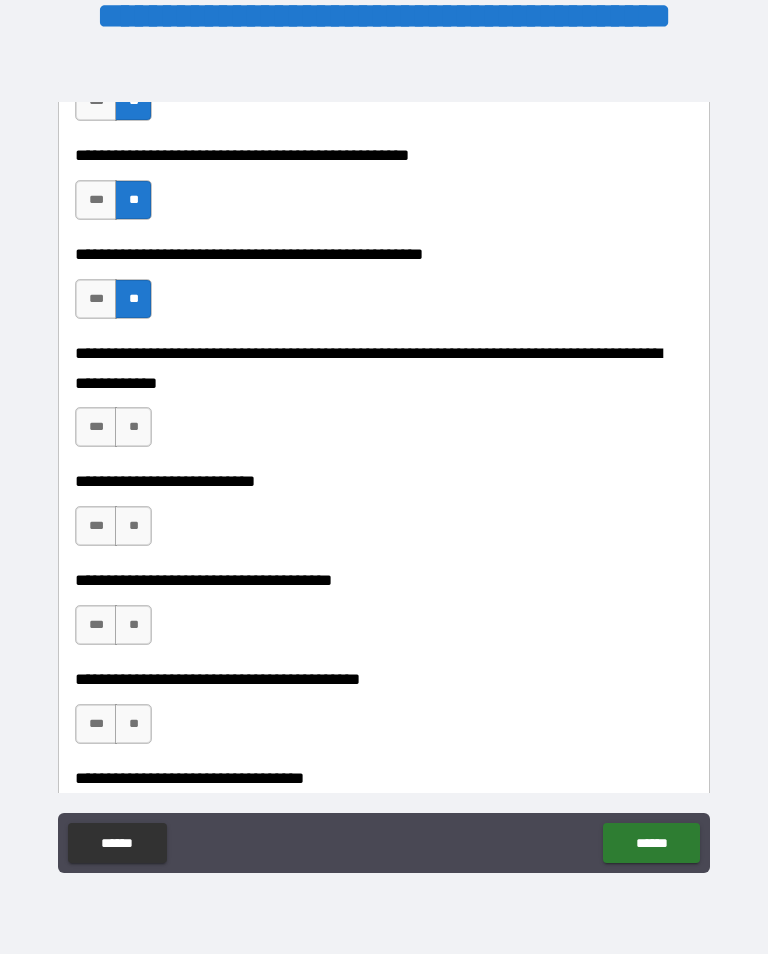 click on "**" at bounding box center (133, 427) 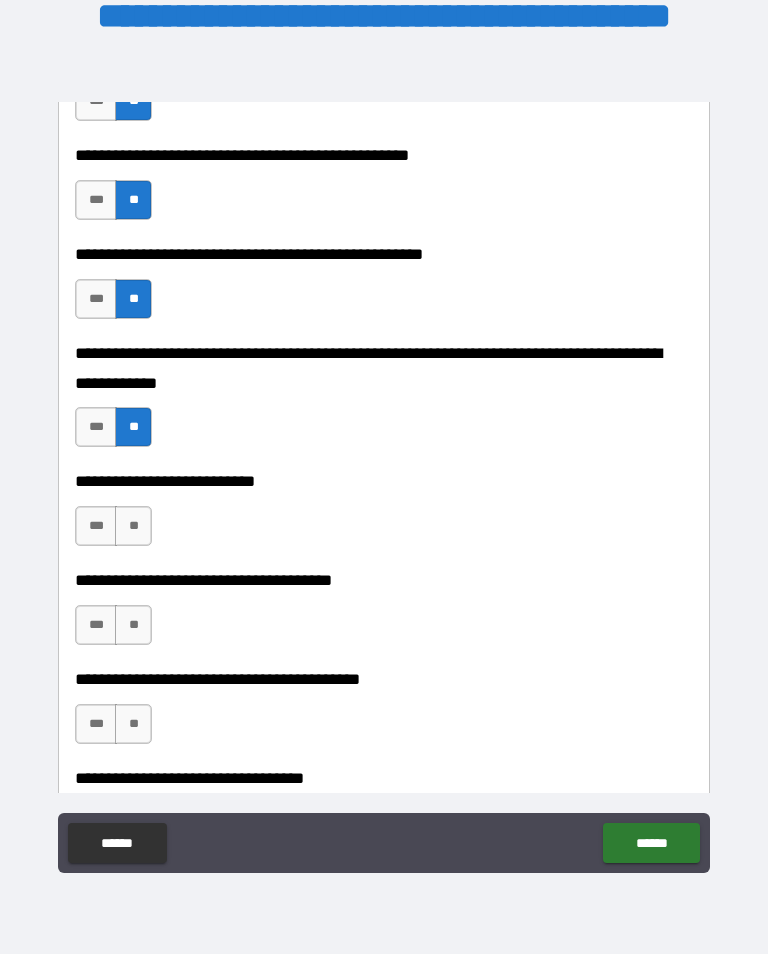 click on "**" at bounding box center [133, 526] 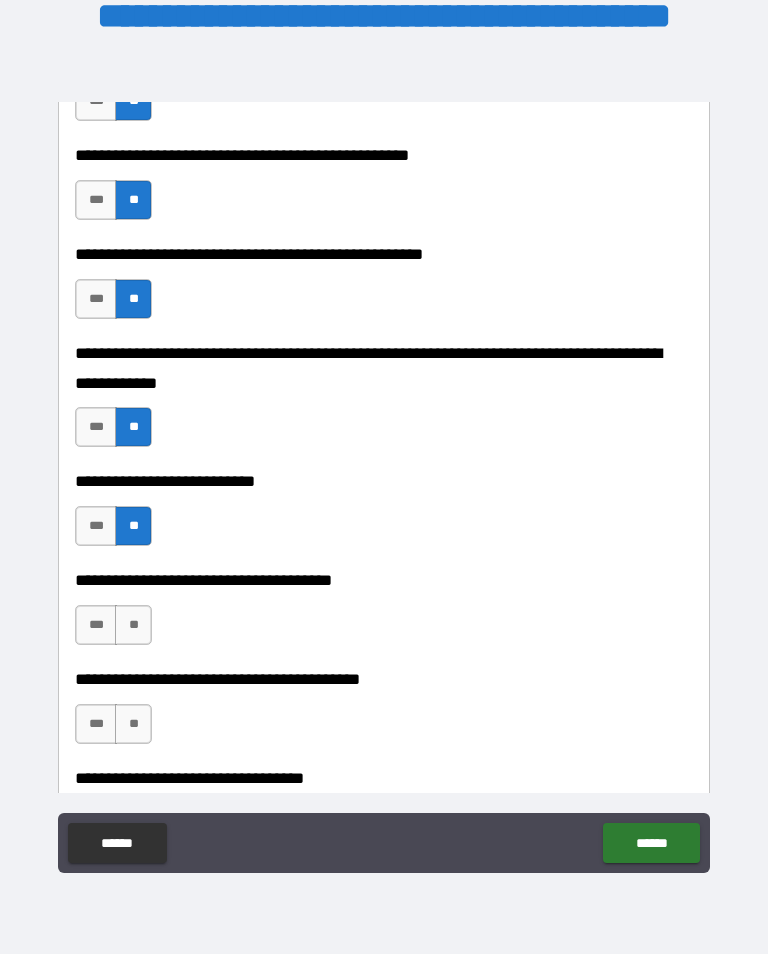 click on "**" at bounding box center (133, 625) 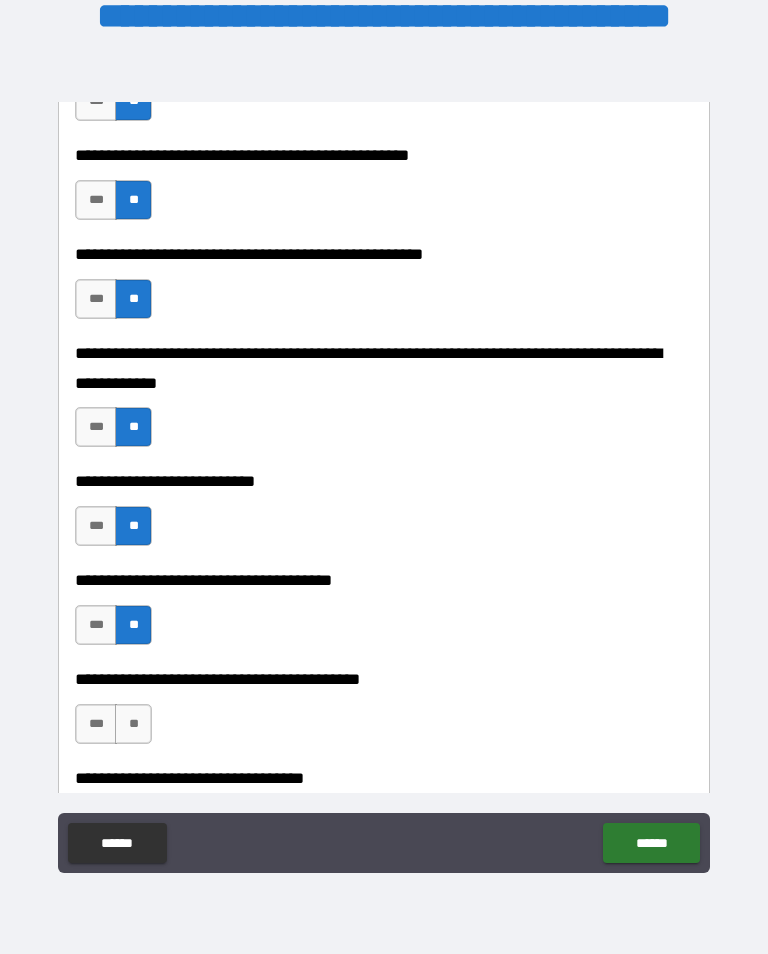 click on "**" at bounding box center (133, 724) 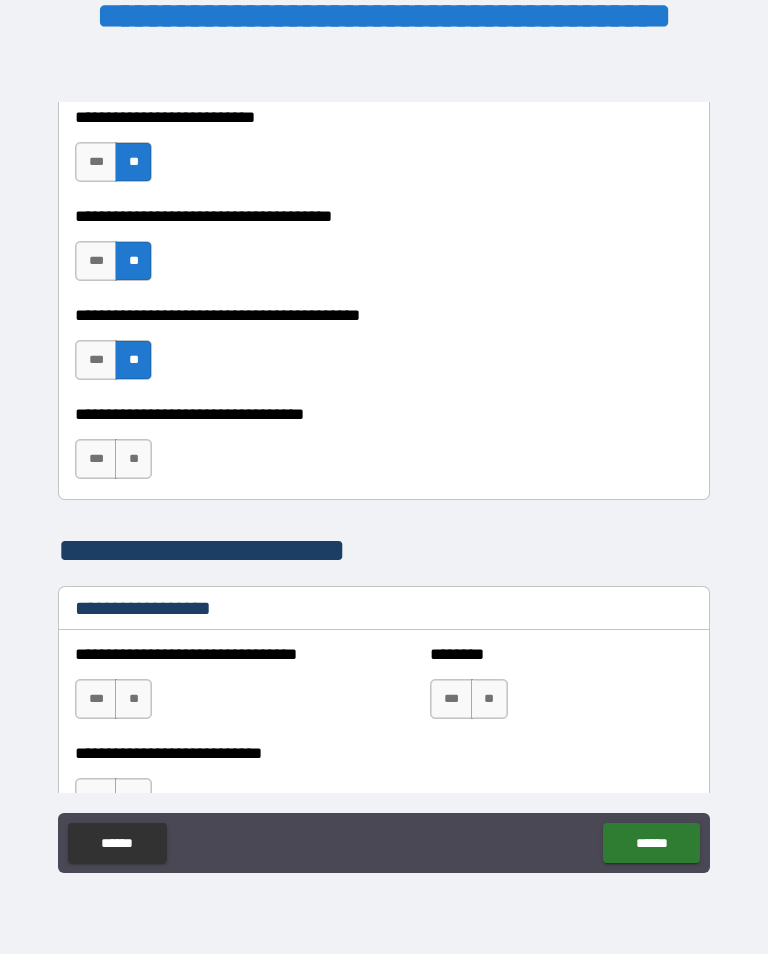 scroll, scrollTop: 1125, scrollLeft: 0, axis: vertical 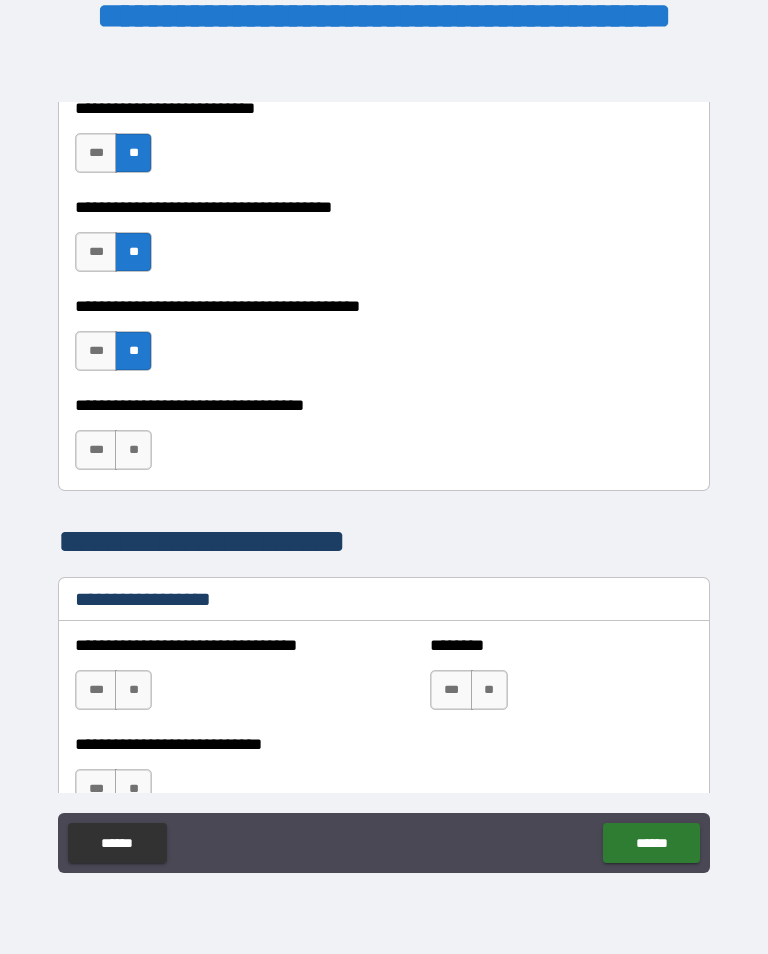 click on "**" at bounding box center (133, 450) 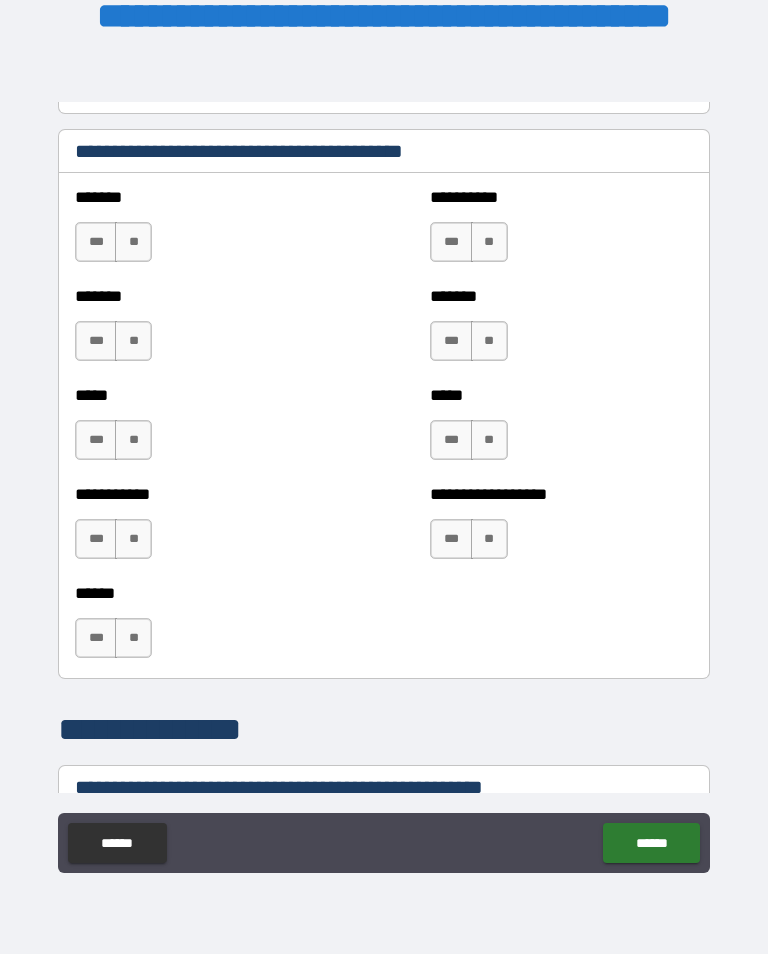 scroll, scrollTop: 1843, scrollLeft: 0, axis: vertical 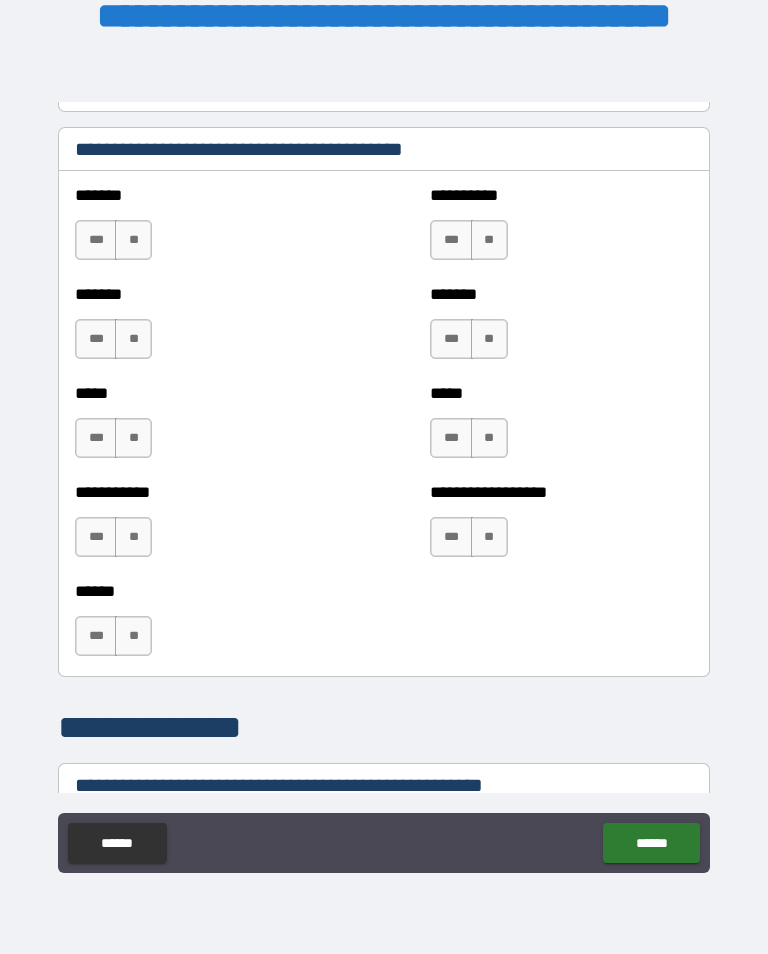 click on "**" at bounding box center [133, 240] 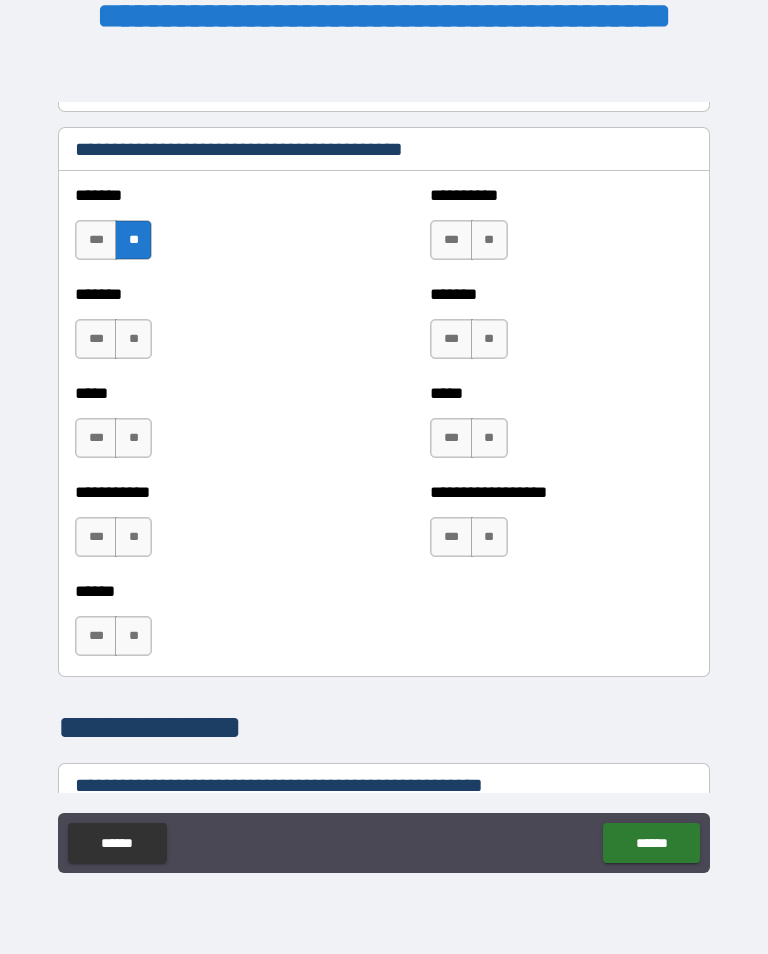 click on "**" at bounding box center (133, 339) 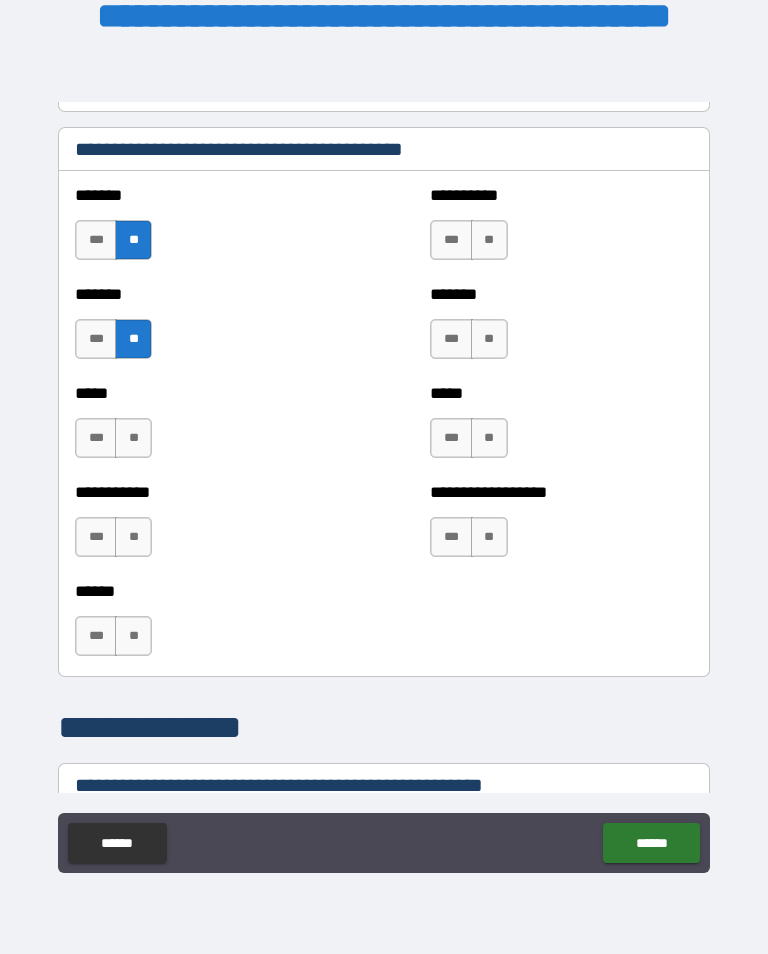 click on "**" at bounding box center [133, 438] 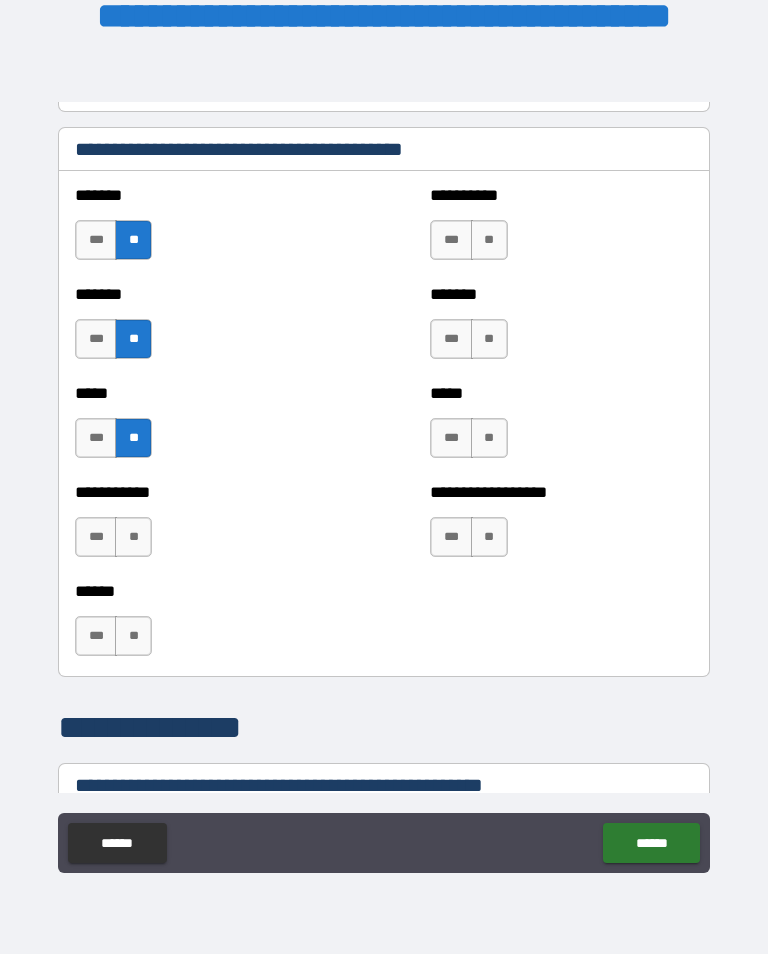 click on "**" at bounding box center [133, 537] 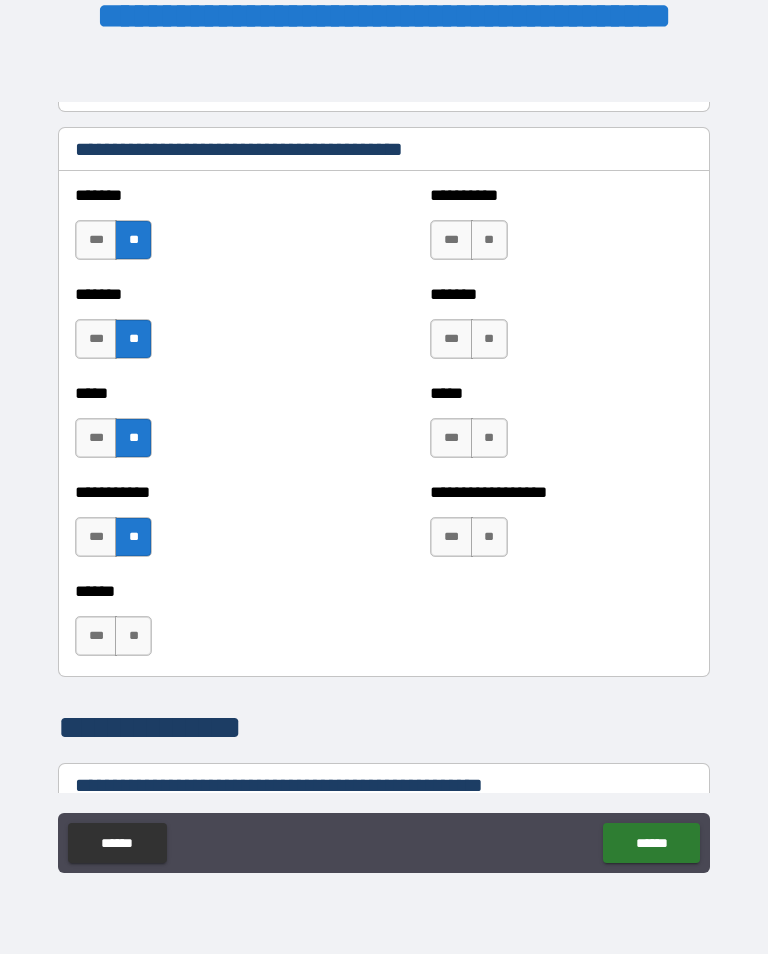 click on "**" at bounding box center (489, 240) 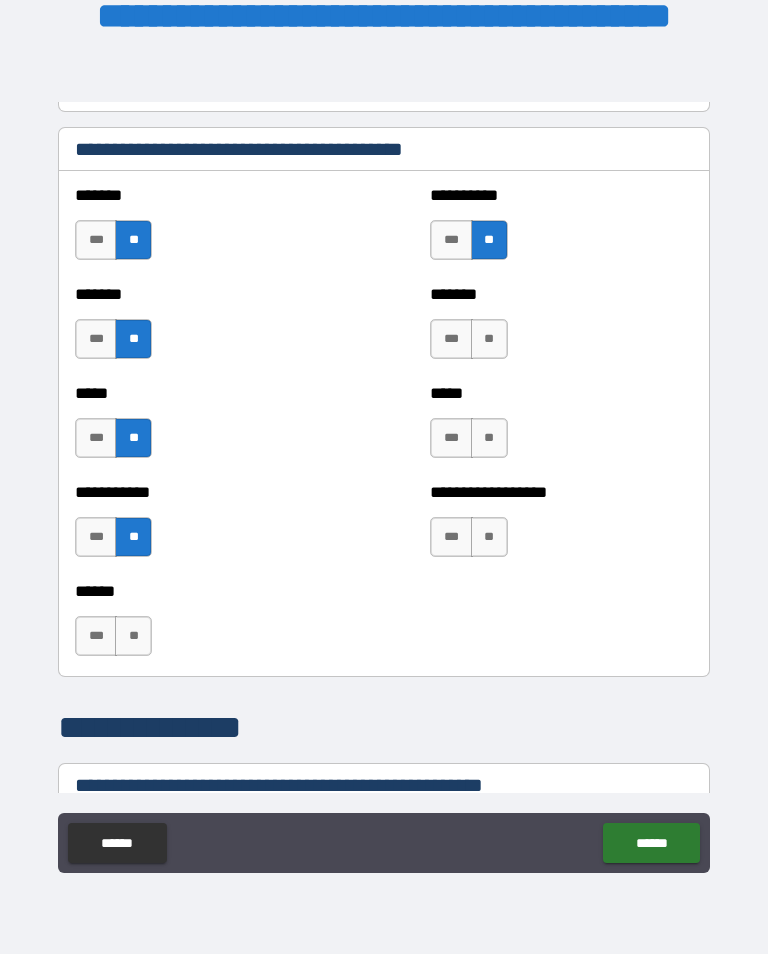 click on "**" at bounding box center [489, 339] 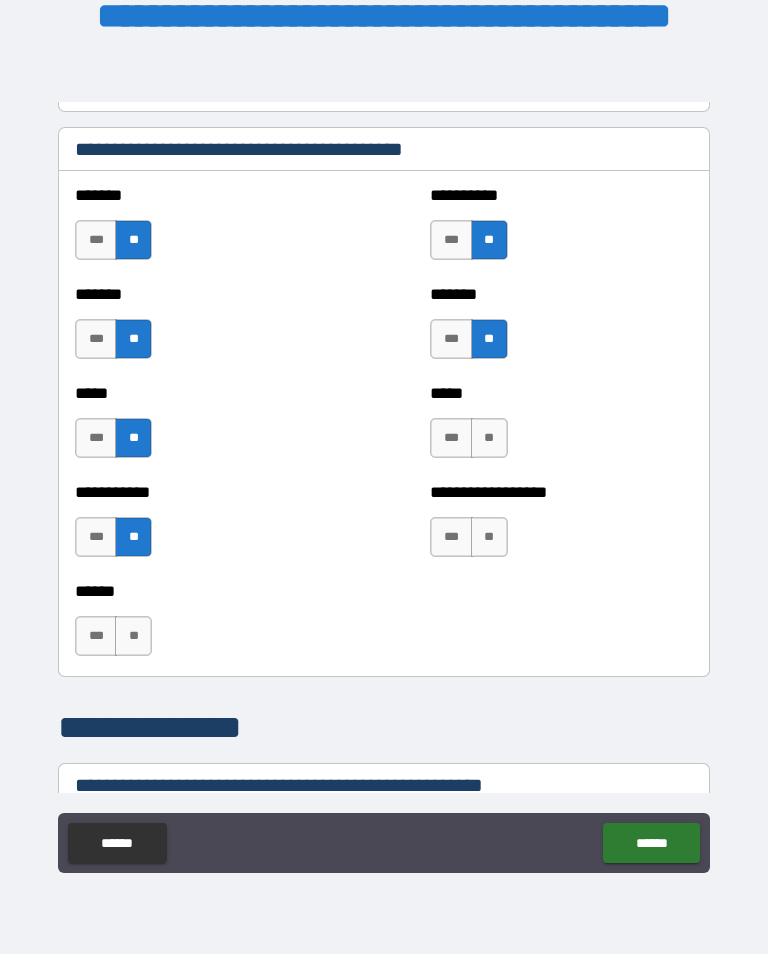 click on "**" at bounding box center [489, 438] 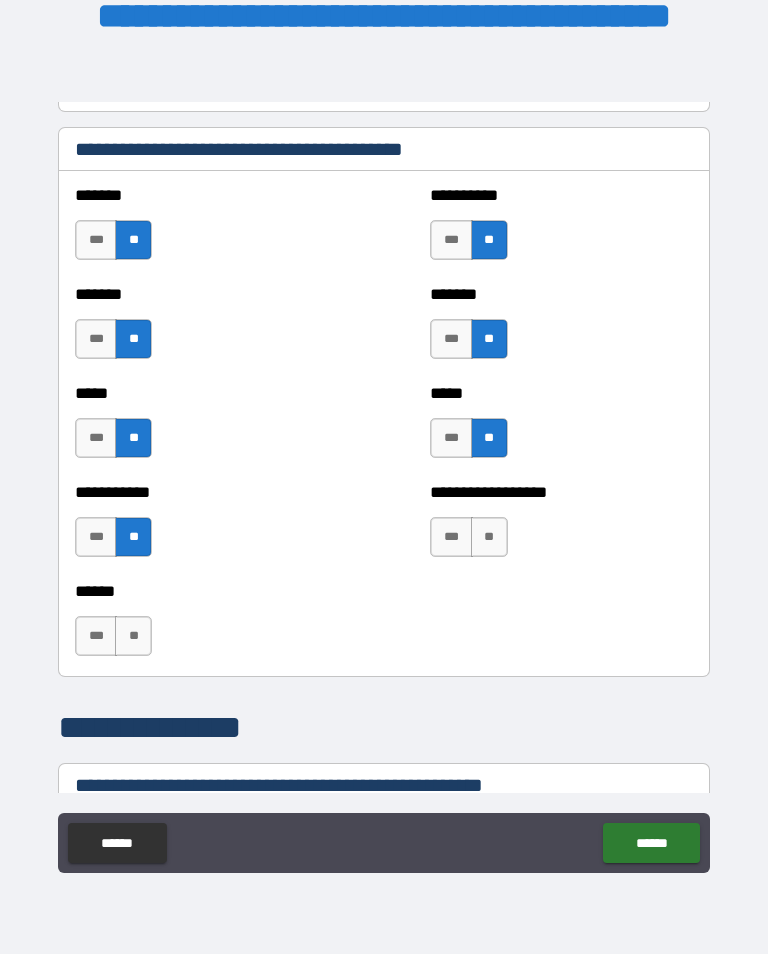 click on "**" at bounding box center (489, 537) 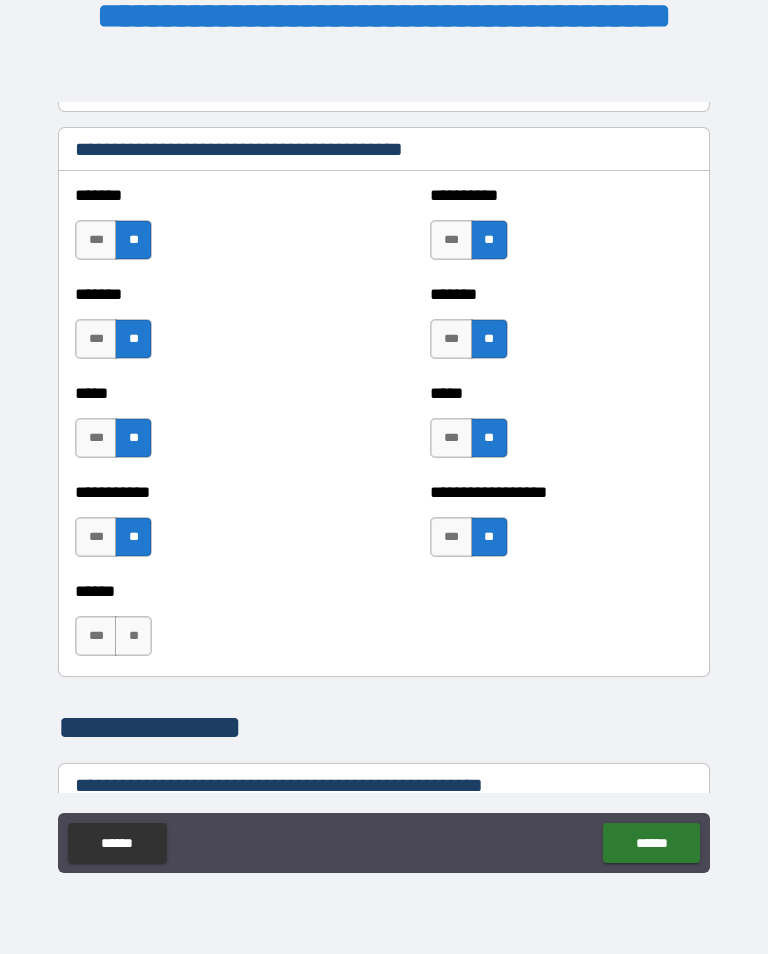 click on "***" at bounding box center (96, 636) 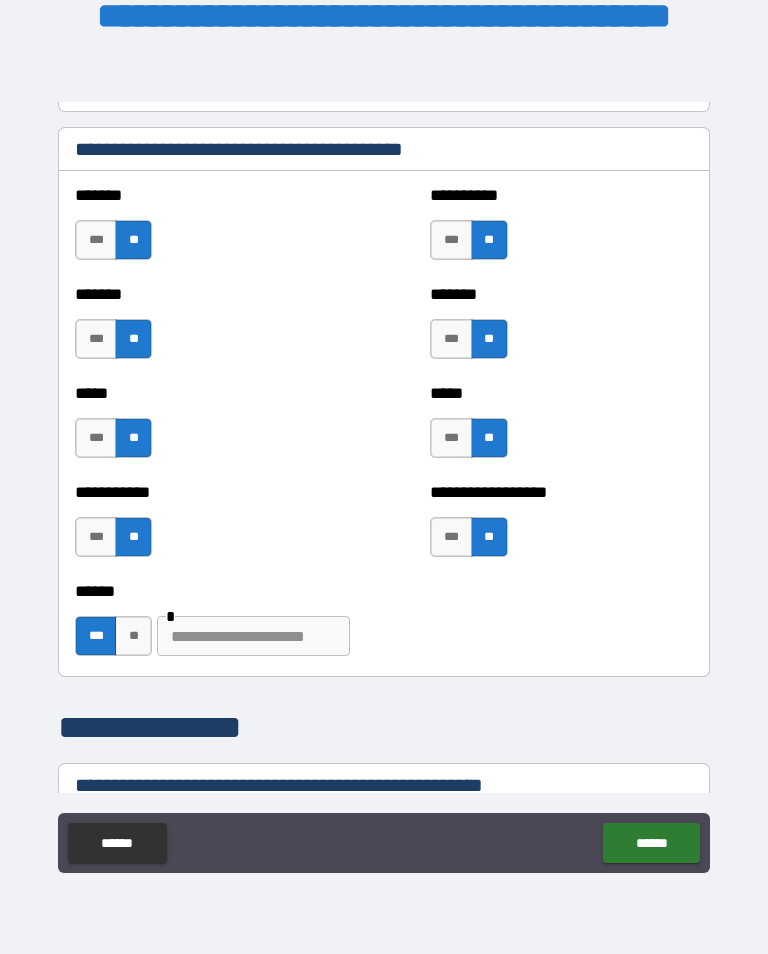 click at bounding box center [253, 636] 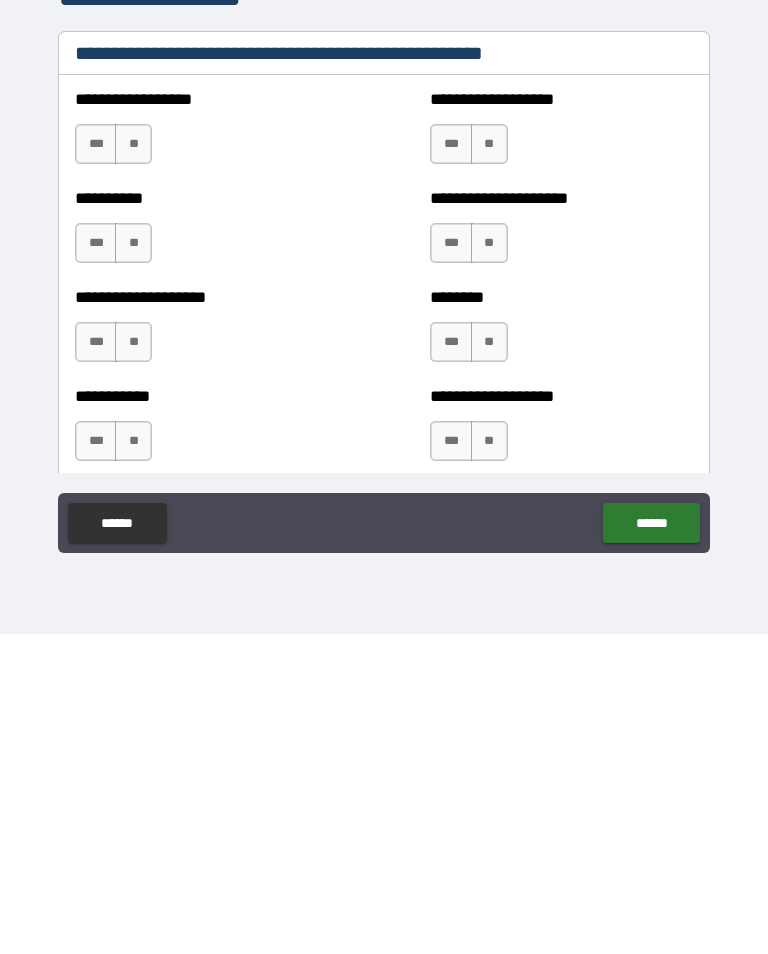 scroll, scrollTop: 2256, scrollLeft: 0, axis: vertical 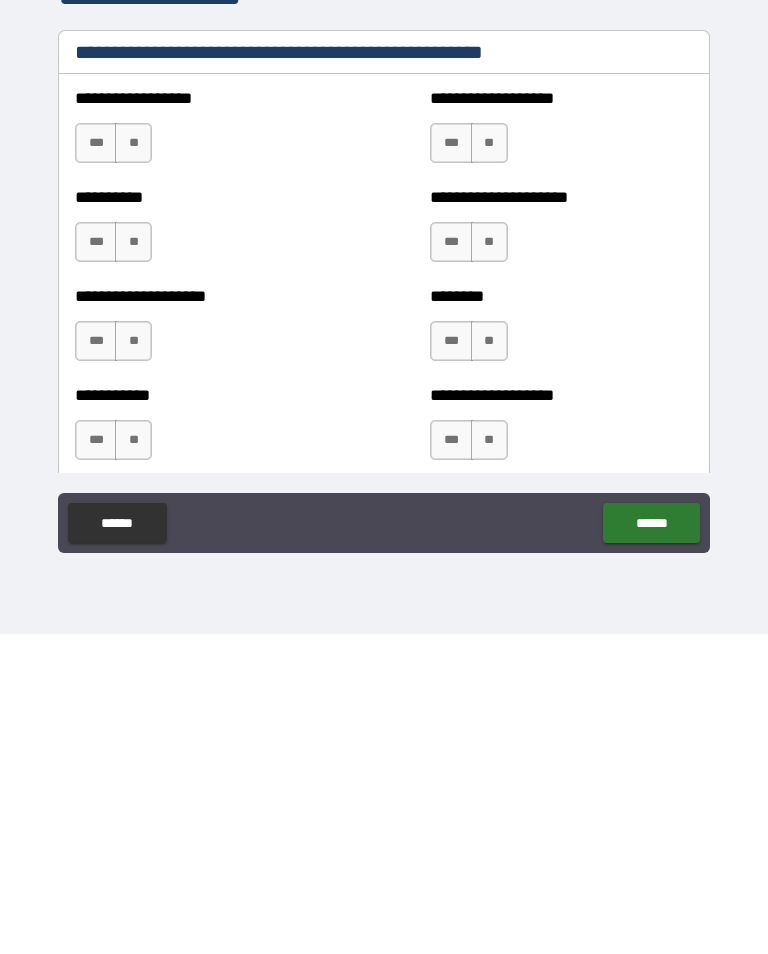 click on "**" at bounding box center [133, 463] 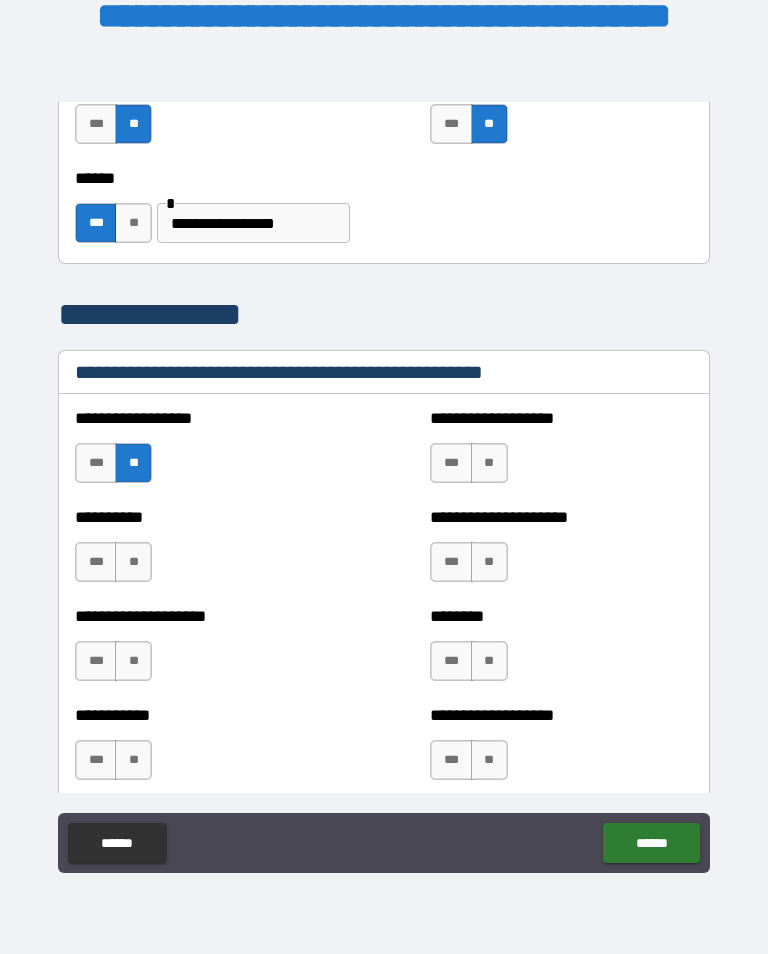 click on "**" at bounding box center (489, 463) 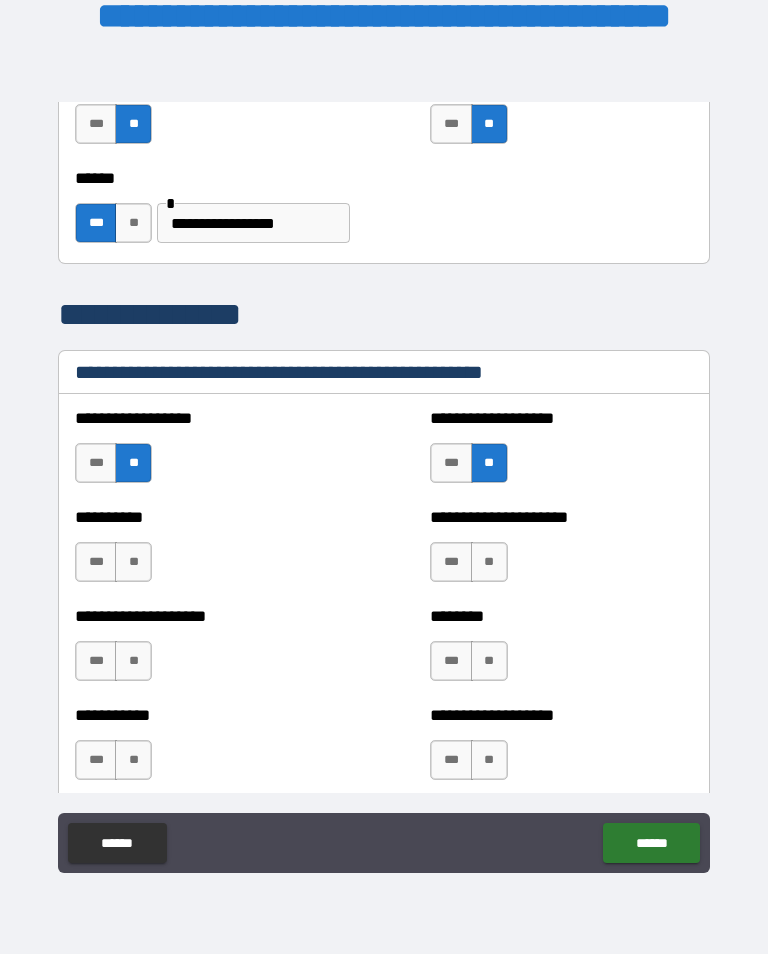 click on "**" at bounding box center (133, 562) 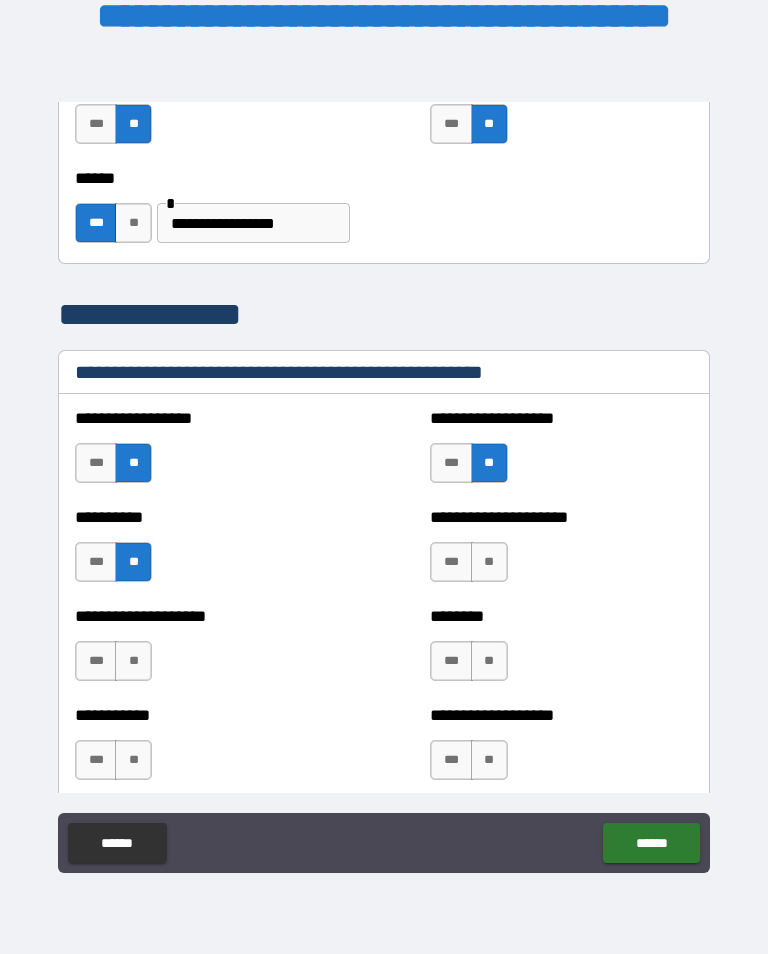 click on "**" at bounding box center [489, 562] 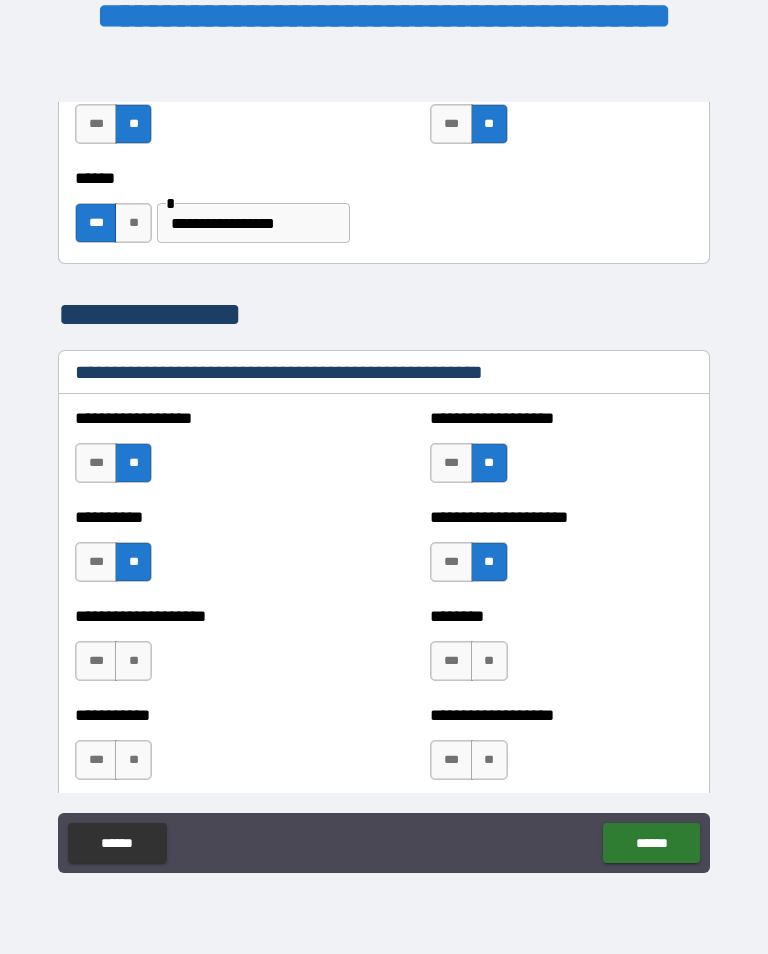 click on "**" at bounding box center (489, 661) 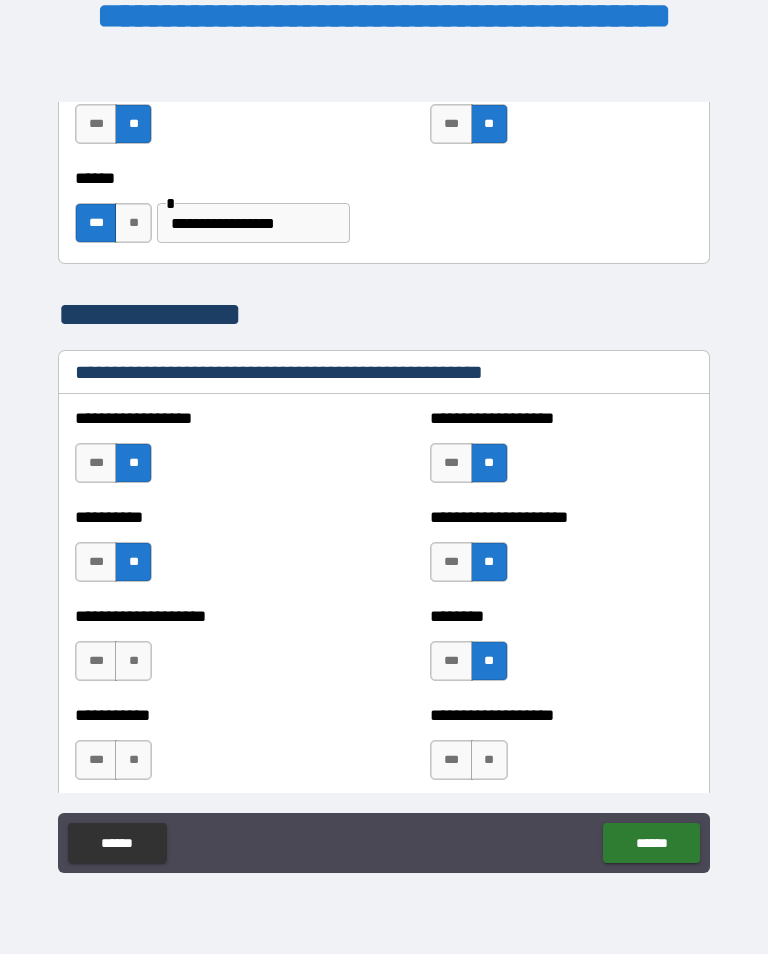click on "**" at bounding box center [133, 661] 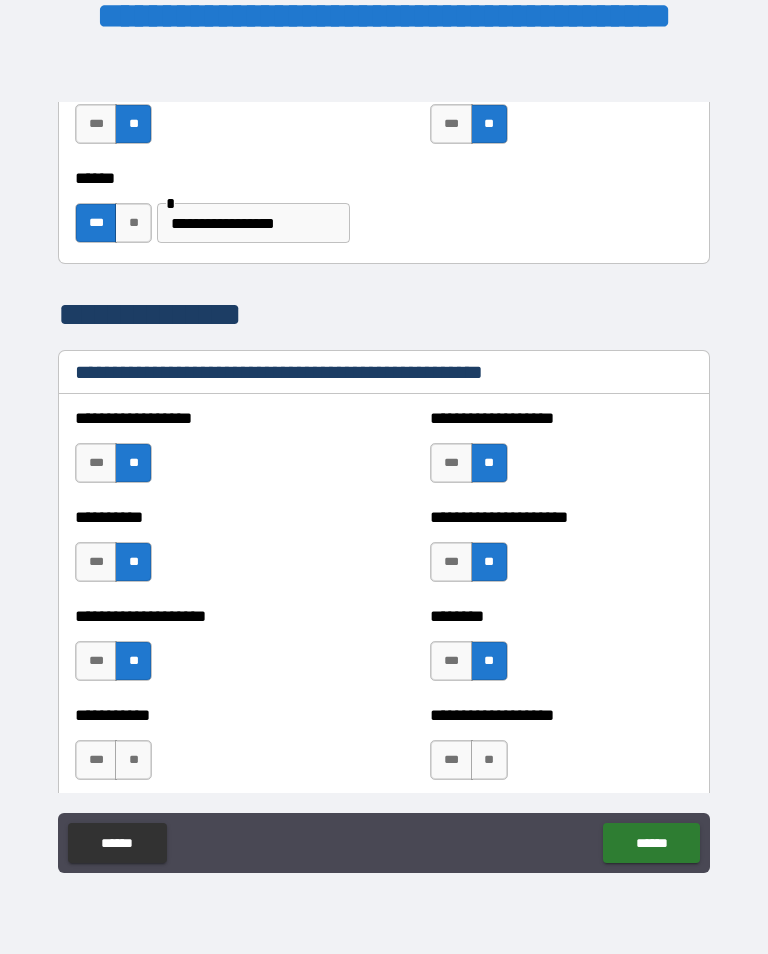 click on "**" at bounding box center [133, 760] 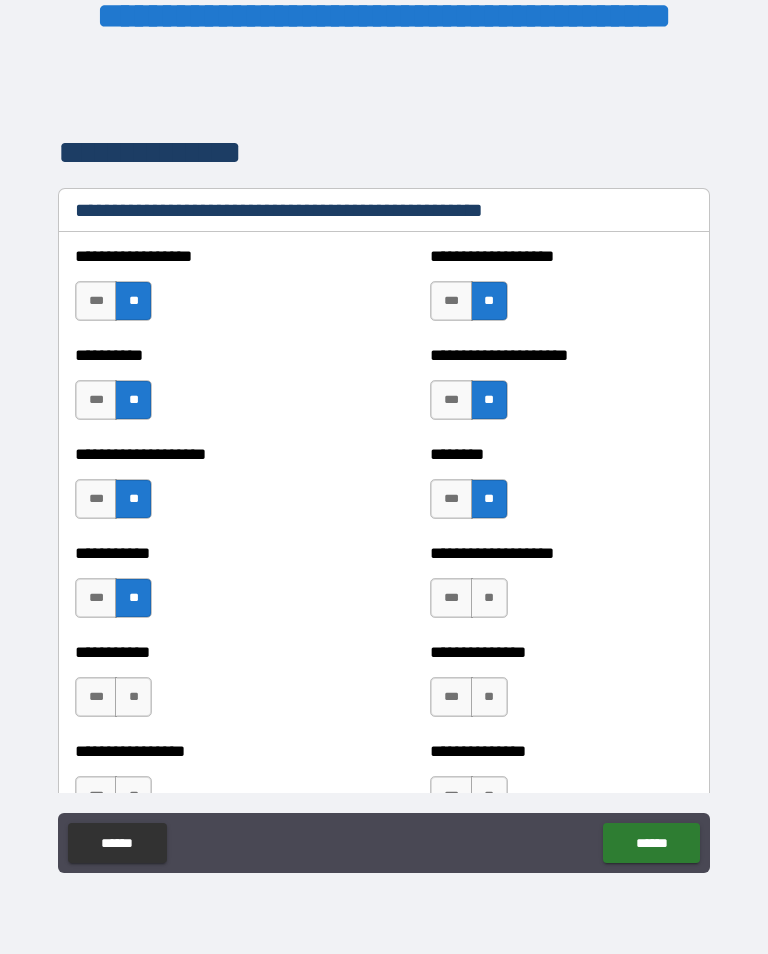 scroll, scrollTop: 2418, scrollLeft: 0, axis: vertical 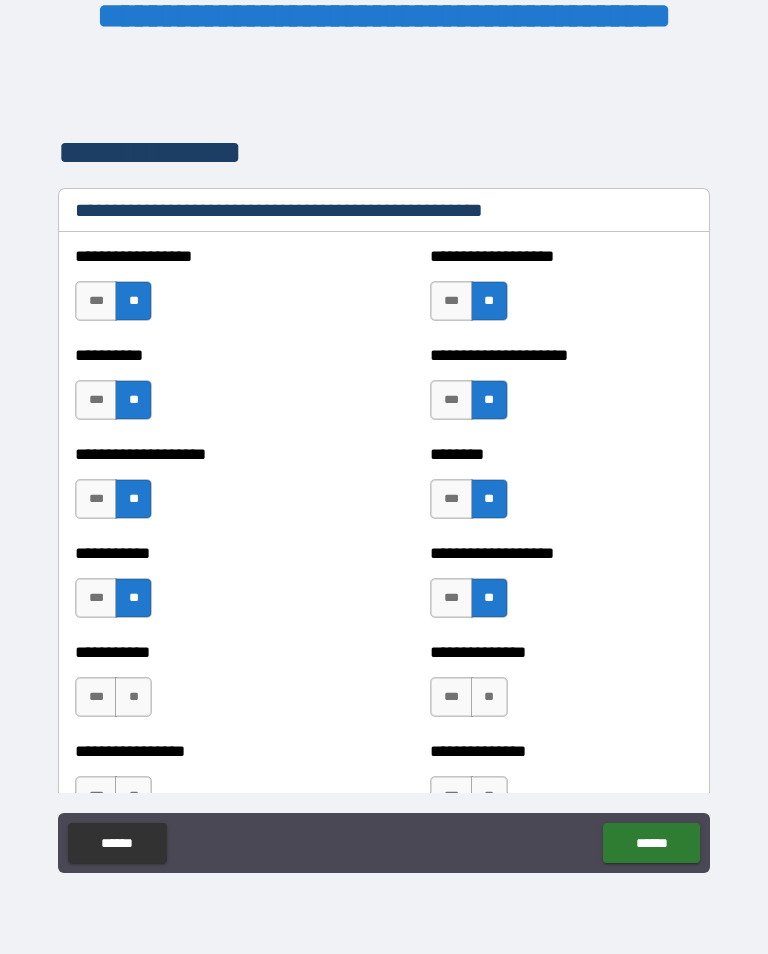 click on "**" at bounding box center (489, 697) 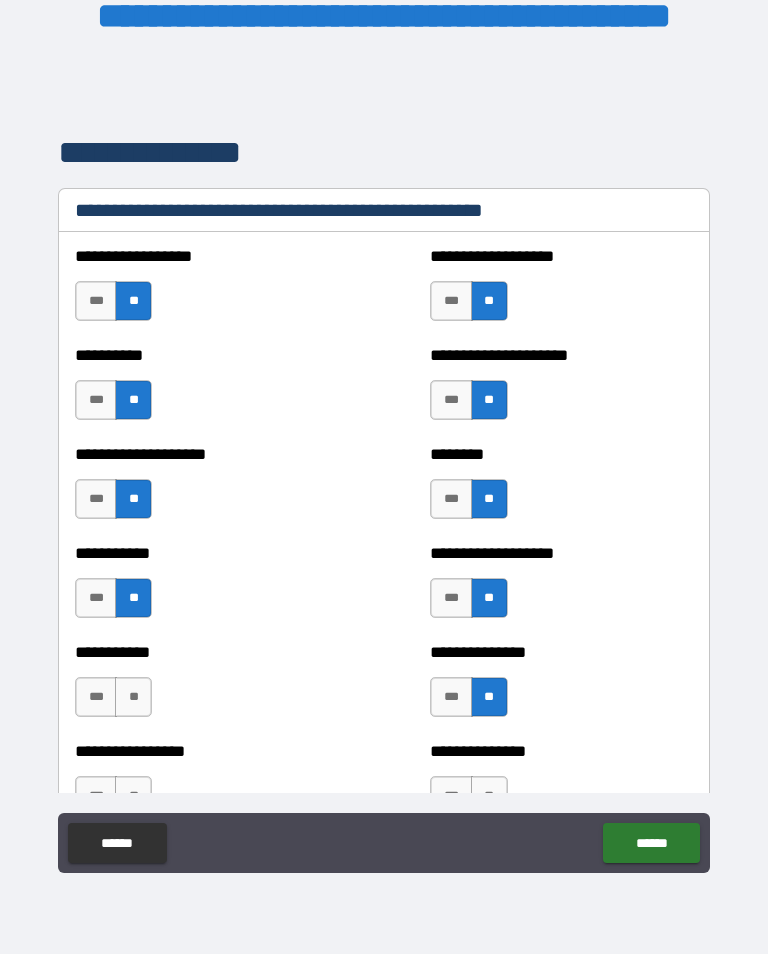 click on "**" at bounding box center (133, 697) 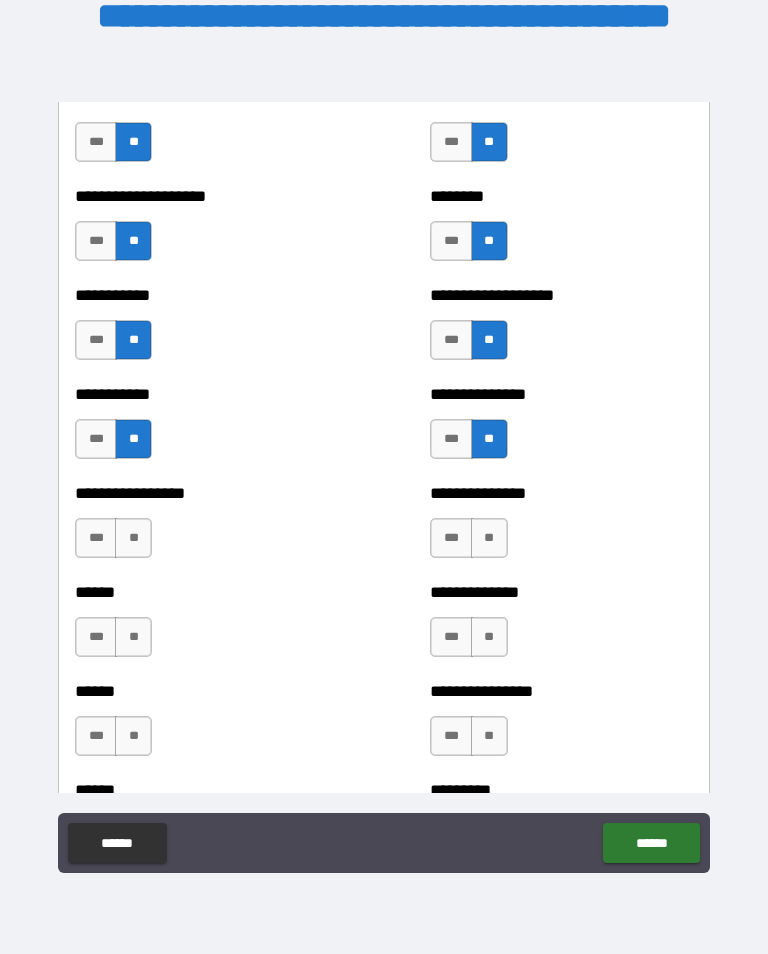 scroll, scrollTop: 2677, scrollLeft: 0, axis: vertical 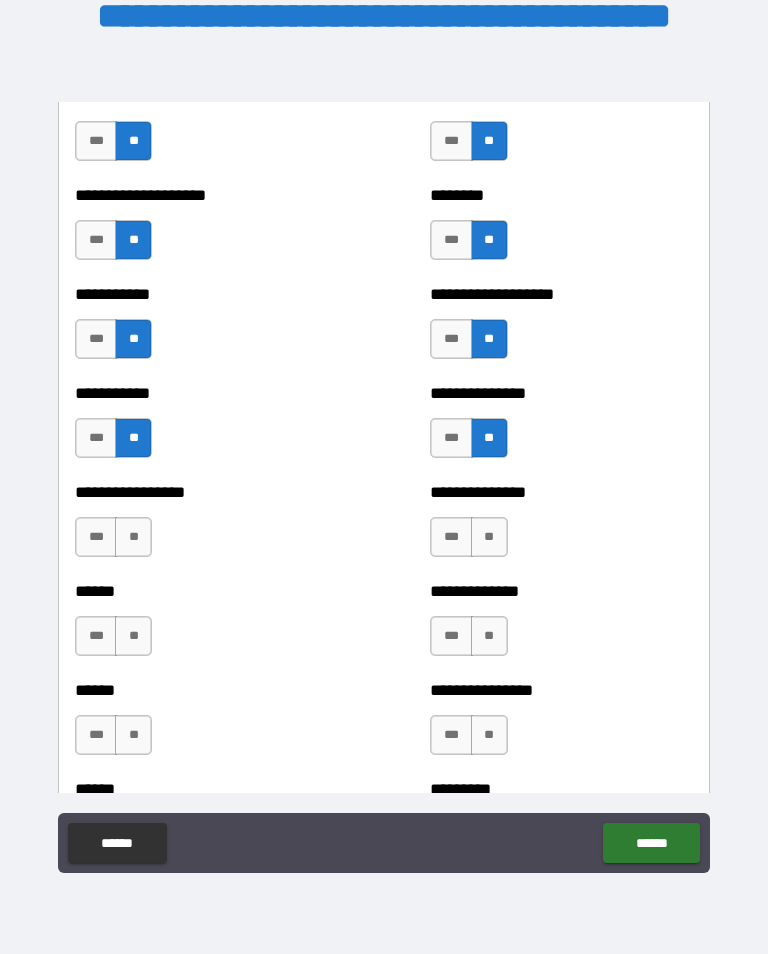 click on "**" at bounding box center (133, 537) 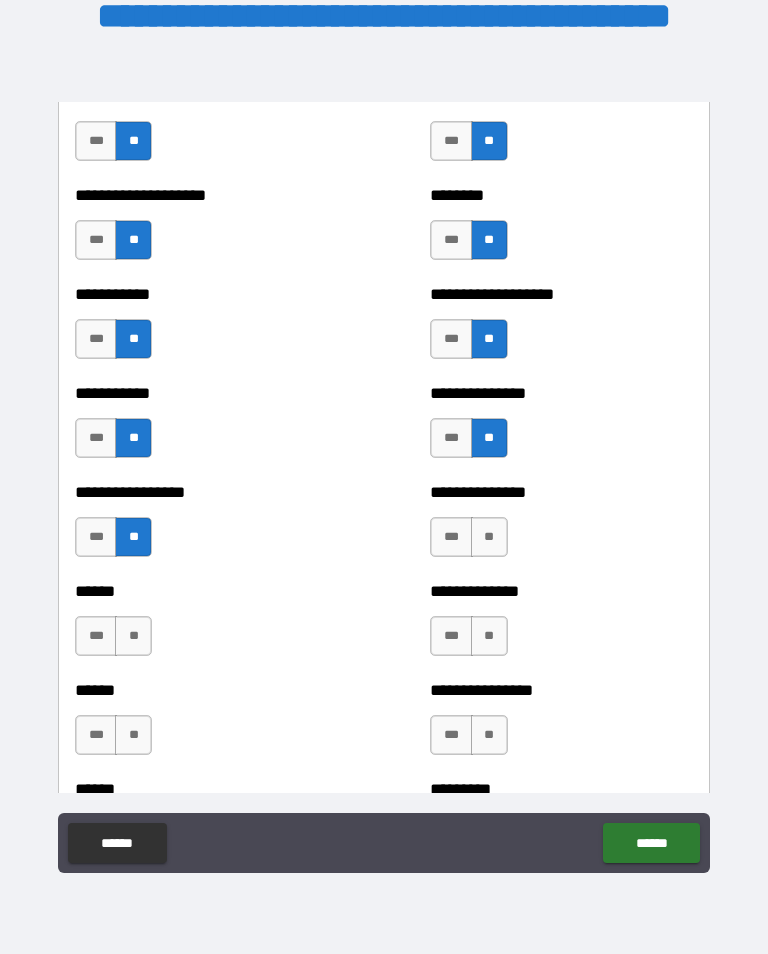 click on "**" at bounding box center [489, 537] 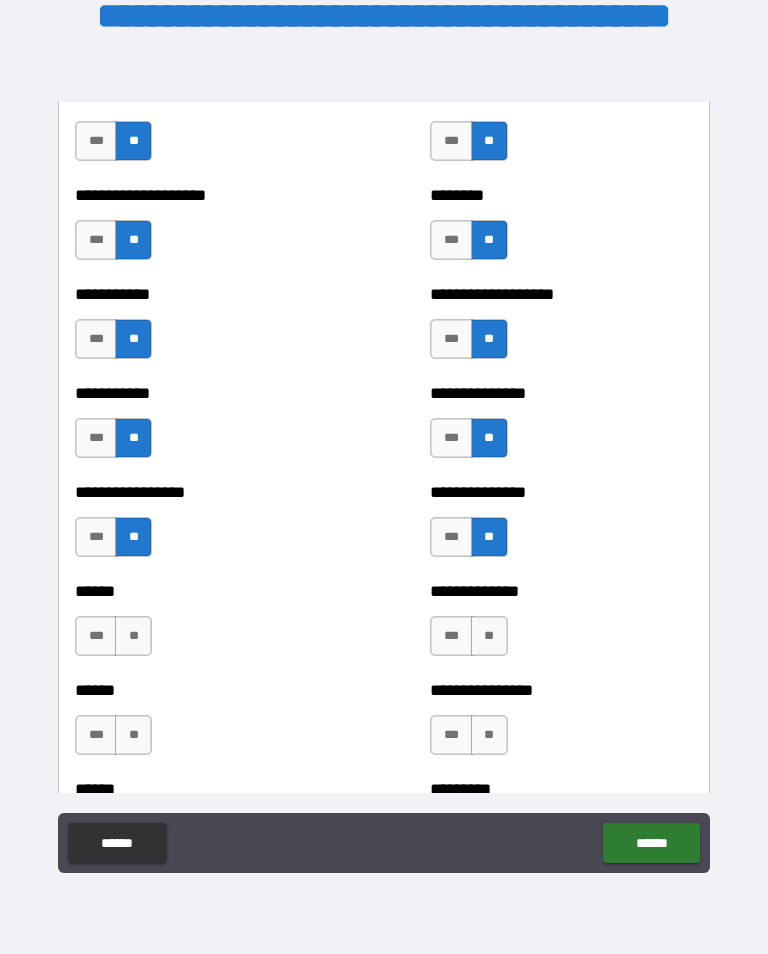 click on "**" at bounding box center [133, 636] 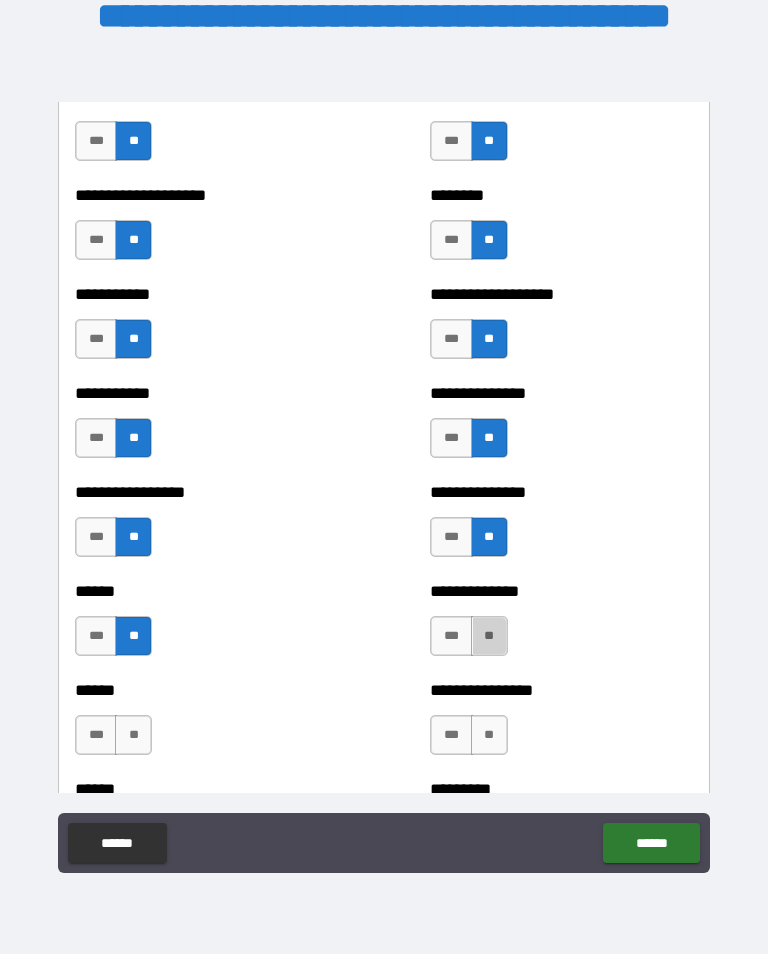 click on "**" at bounding box center [489, 636] 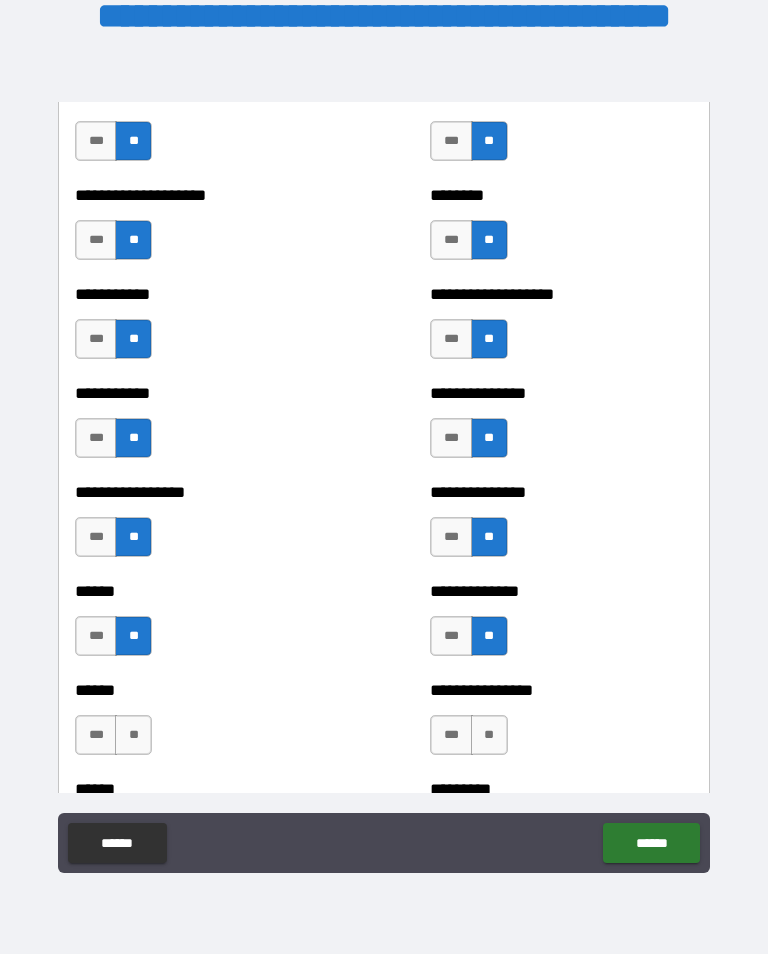 click on "**" at bounding box center (489, 735) 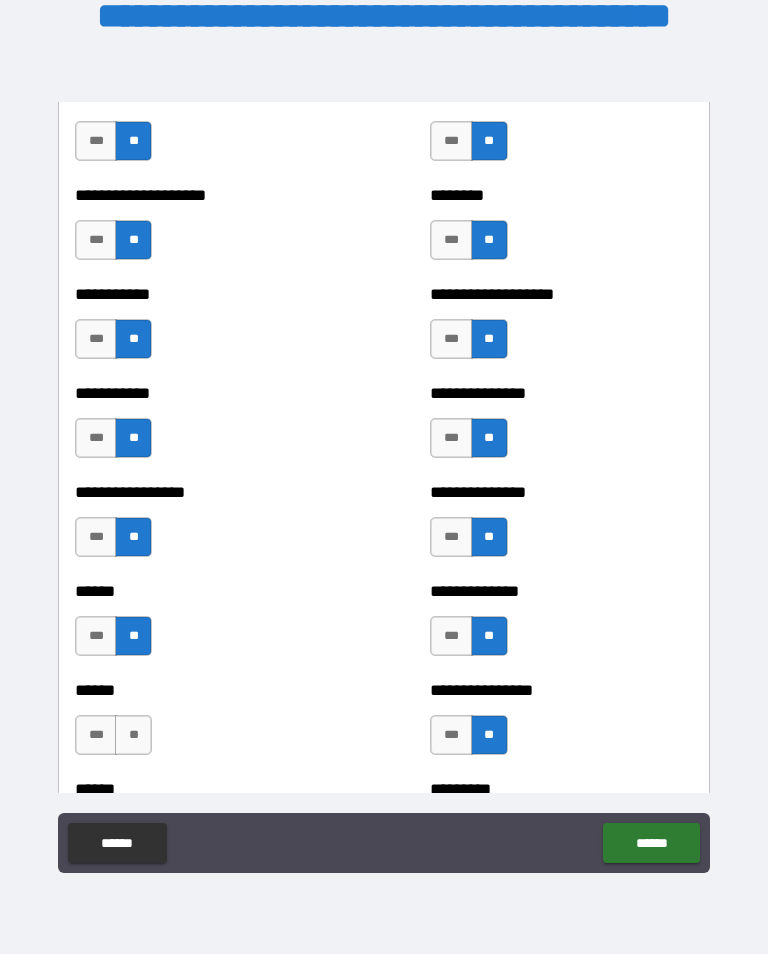 click on "**" at bounding box center [133, 735] 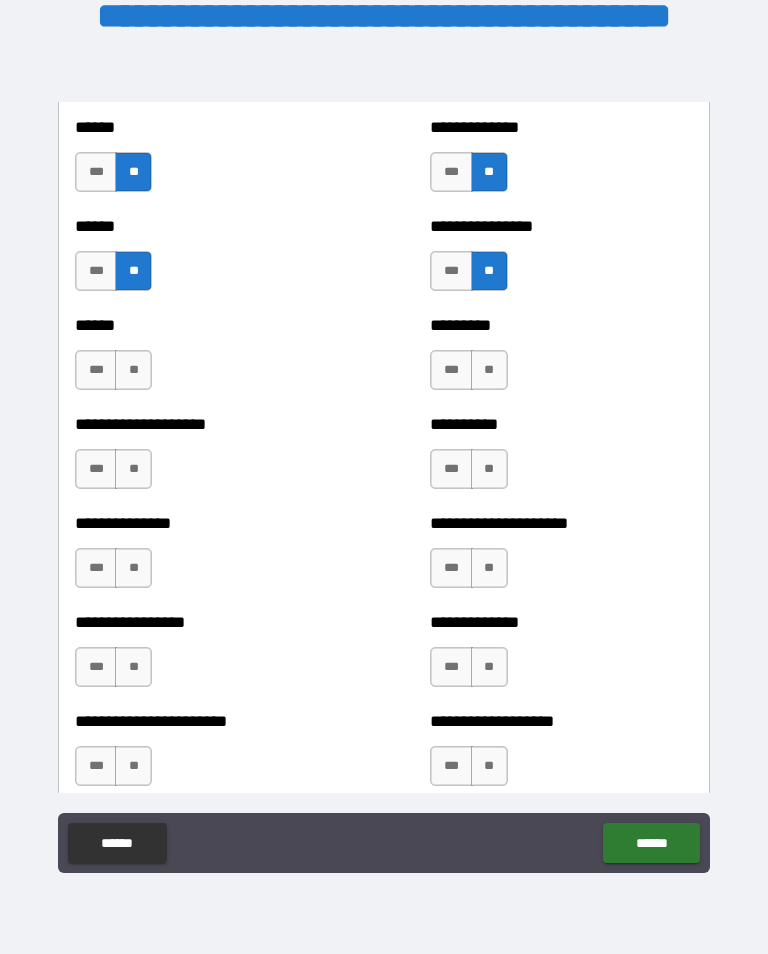 scroll, scrollTop: 3173, scrollLeft: 0, axis: vertical 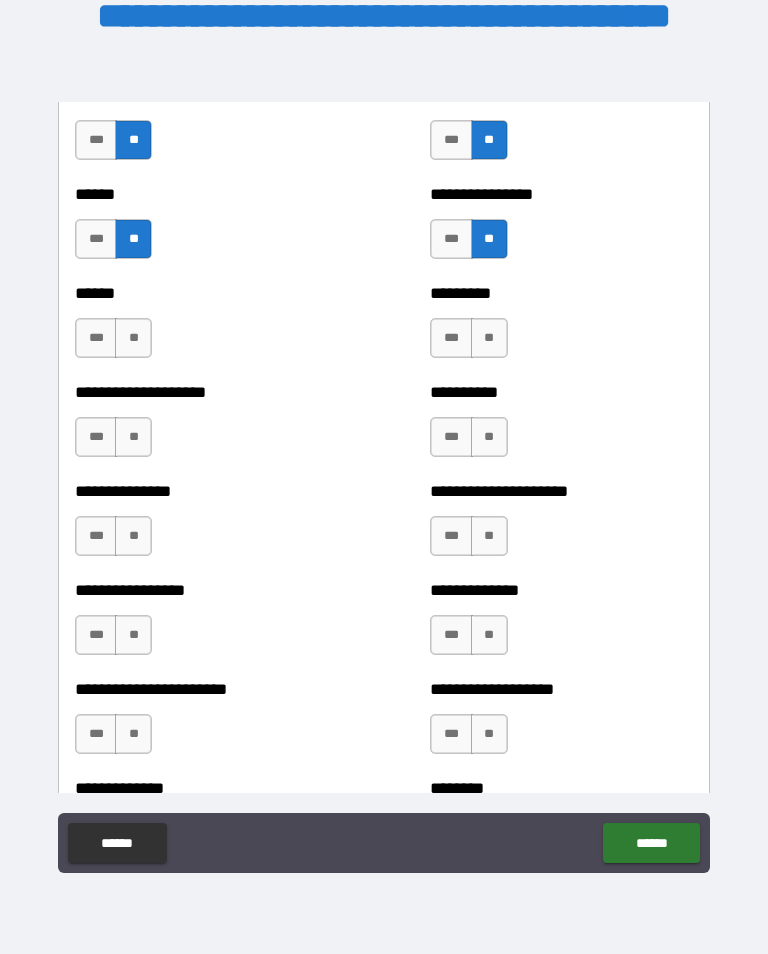 click on "**" at bounding box center [133, 338] 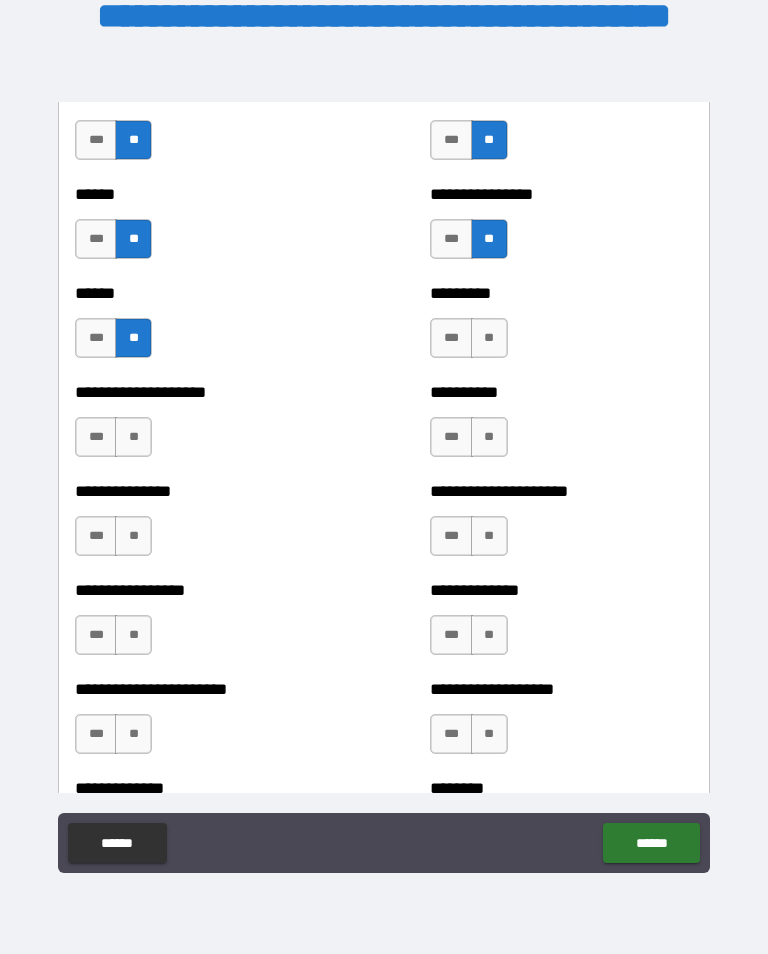 click on "**" at bounding box center (489, 338) 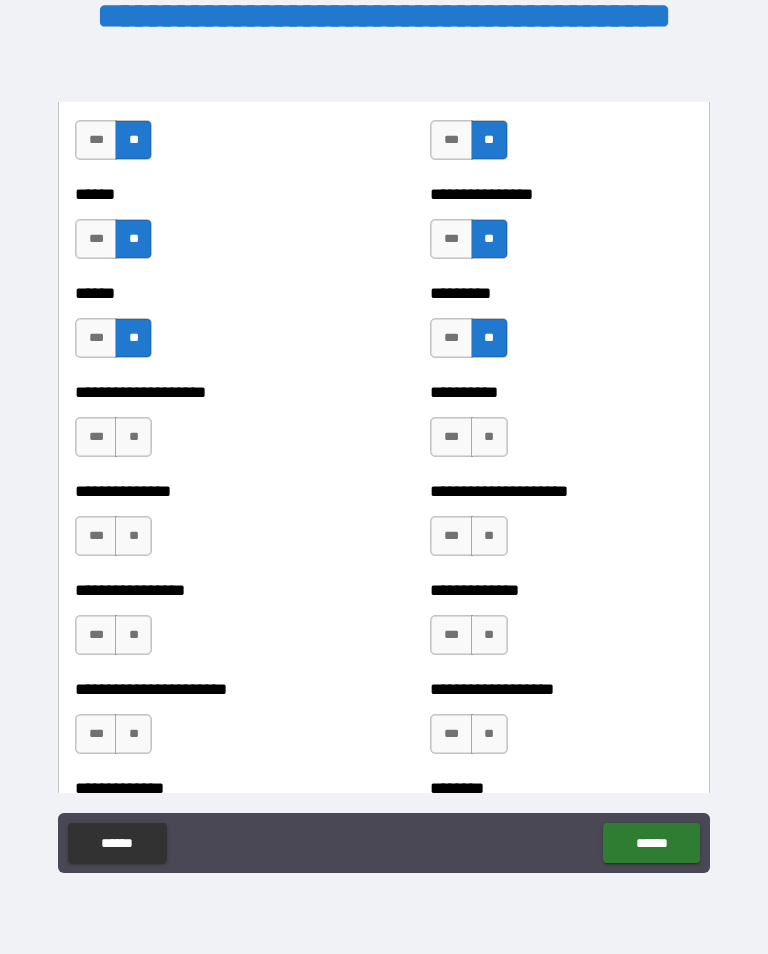 click on "**" at bounding box center [489, 437] 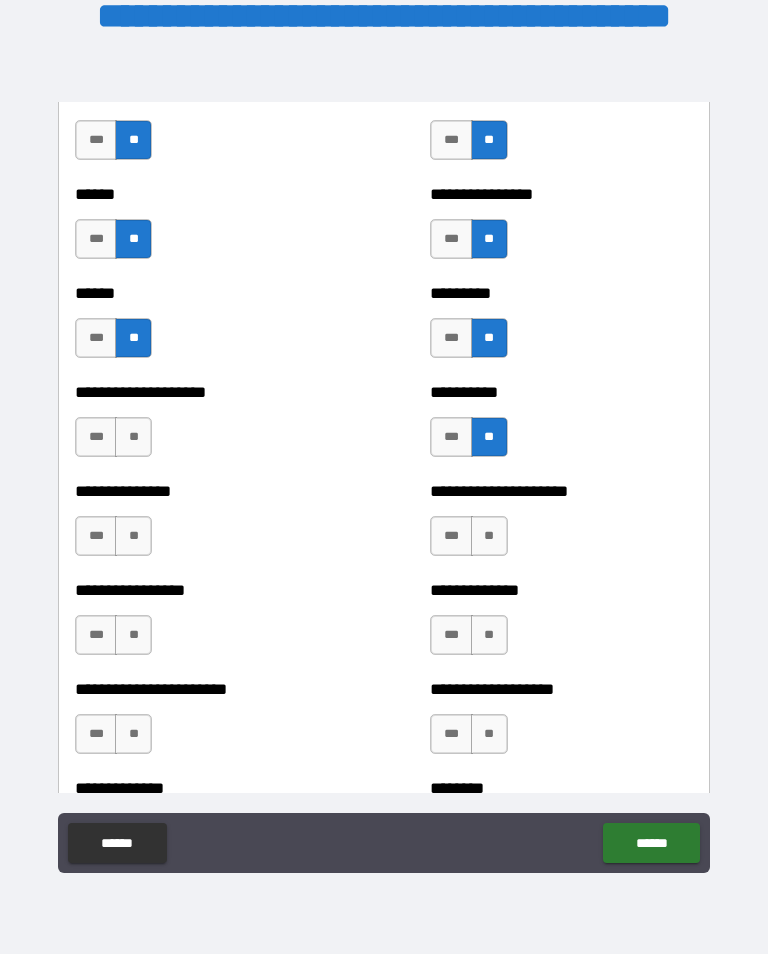 click on "**" at bounding box center (133, 437) 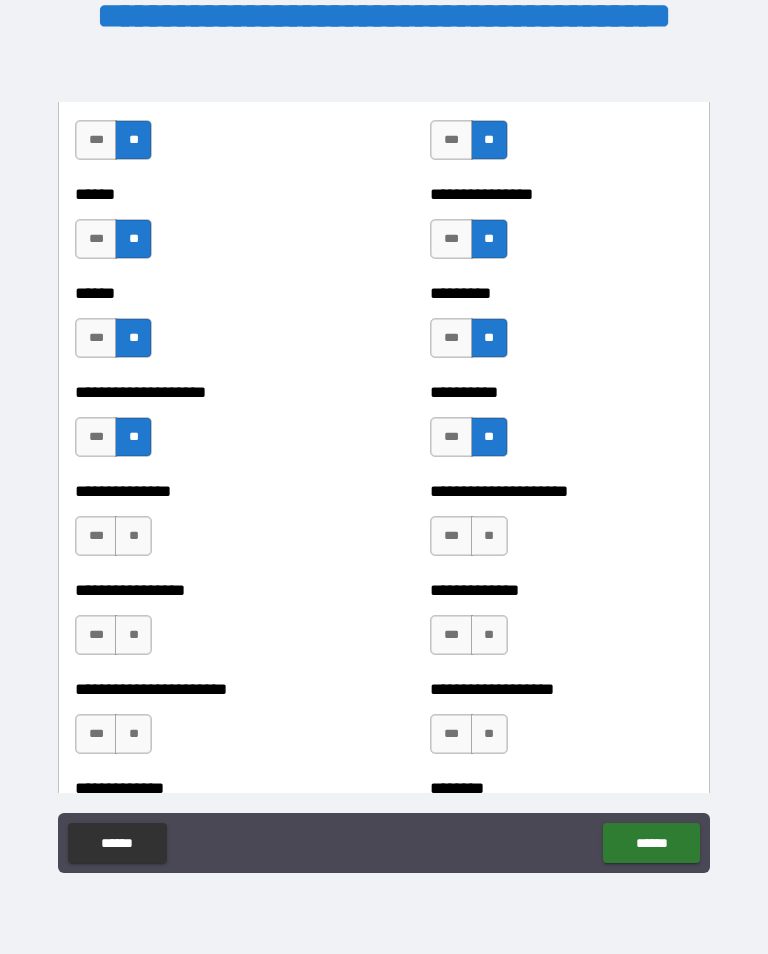 click on "**" at bounding box center [489, 536] 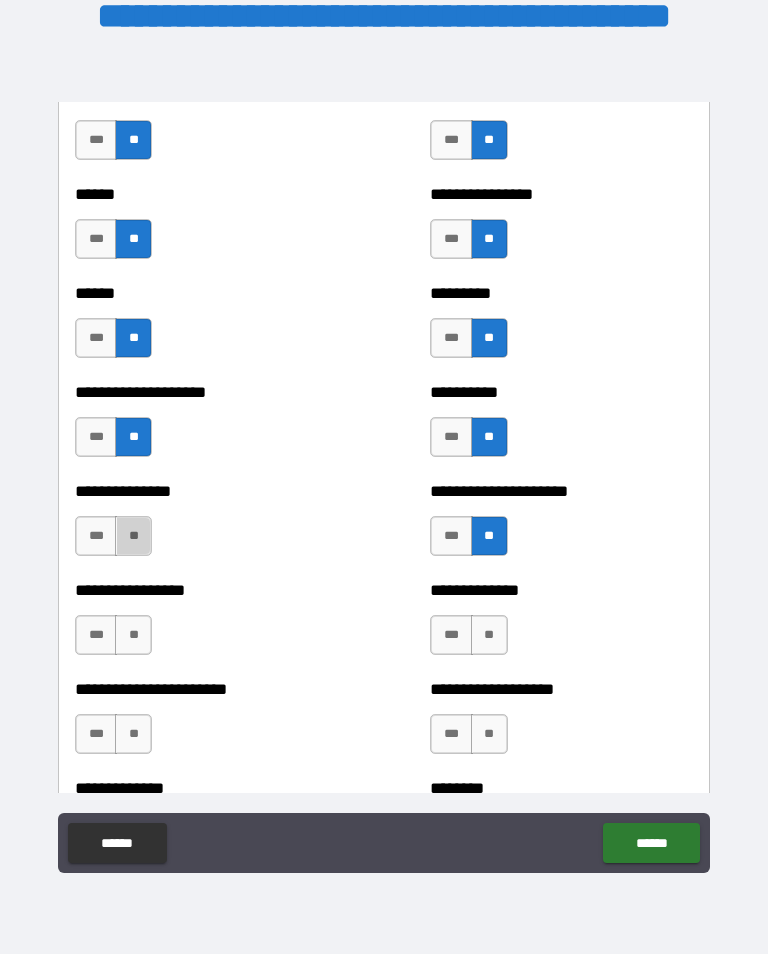 click on "**" at bounding box center [133, 536] 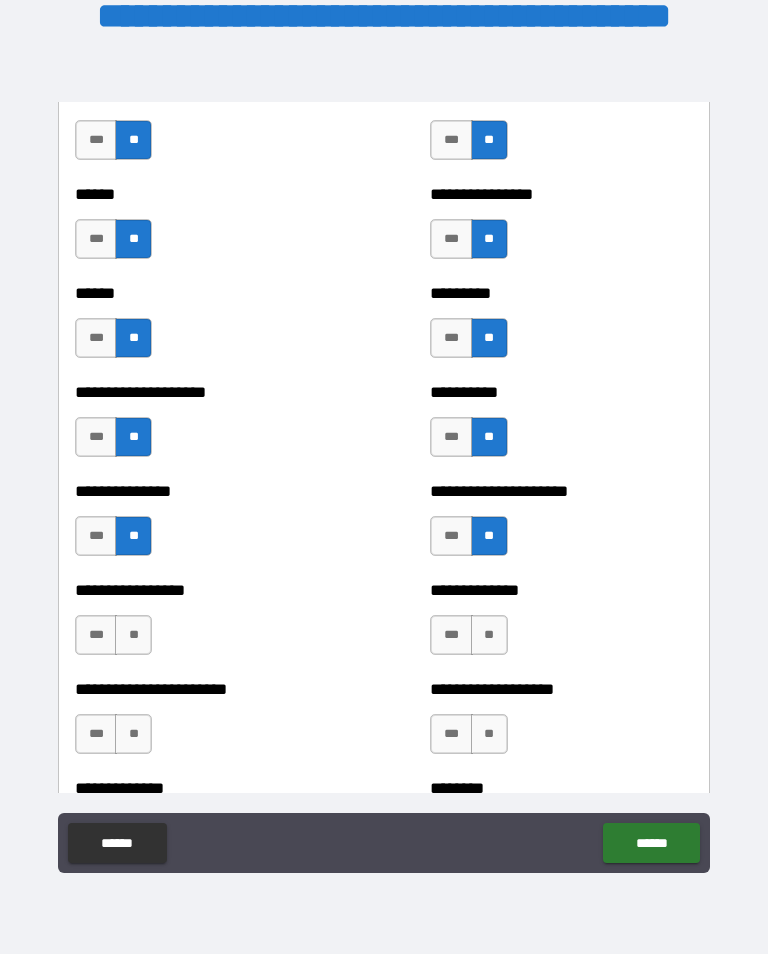 click on "**" at bounding box center (489, 635) 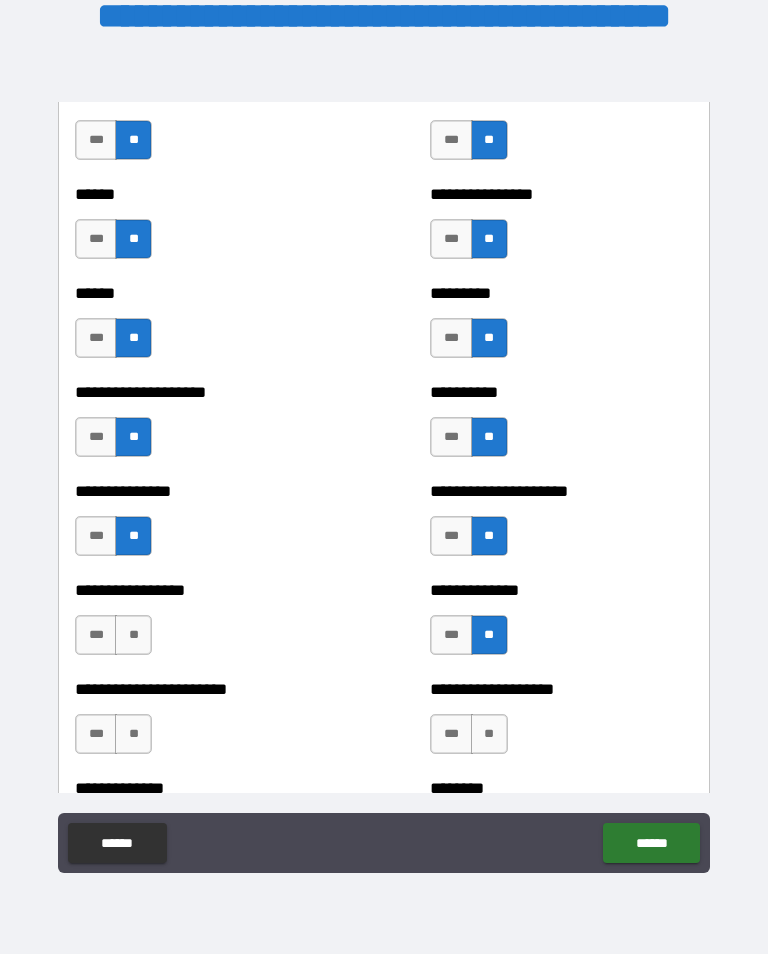 click on "**" at bounding box center [489, 734] 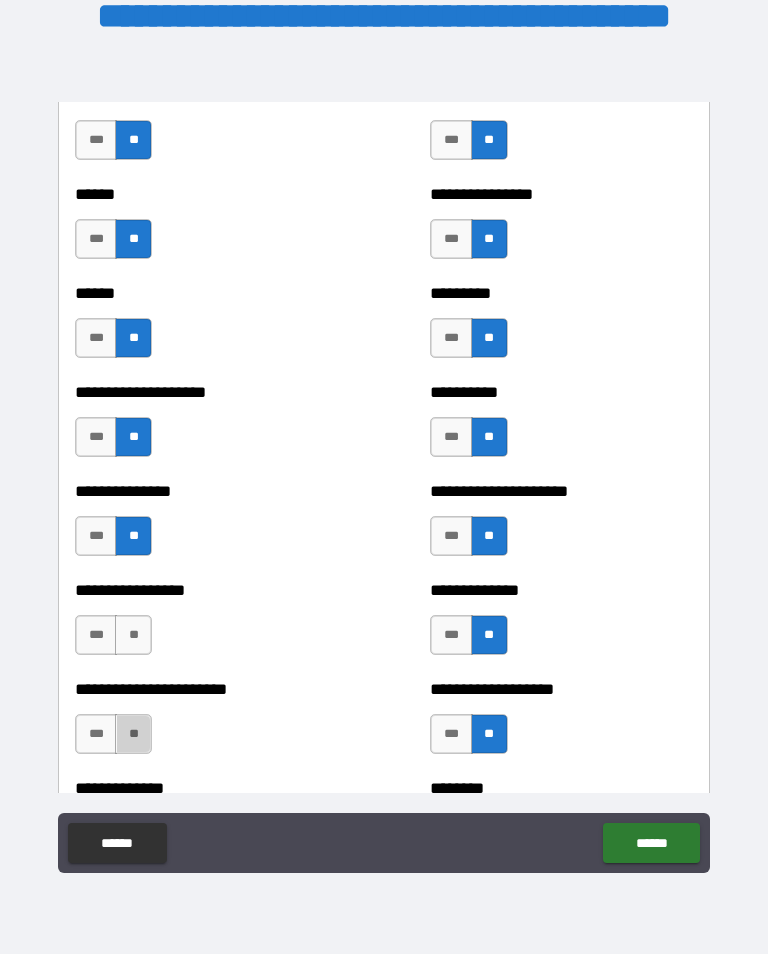 click on "**" at bounding box center (133, 734) 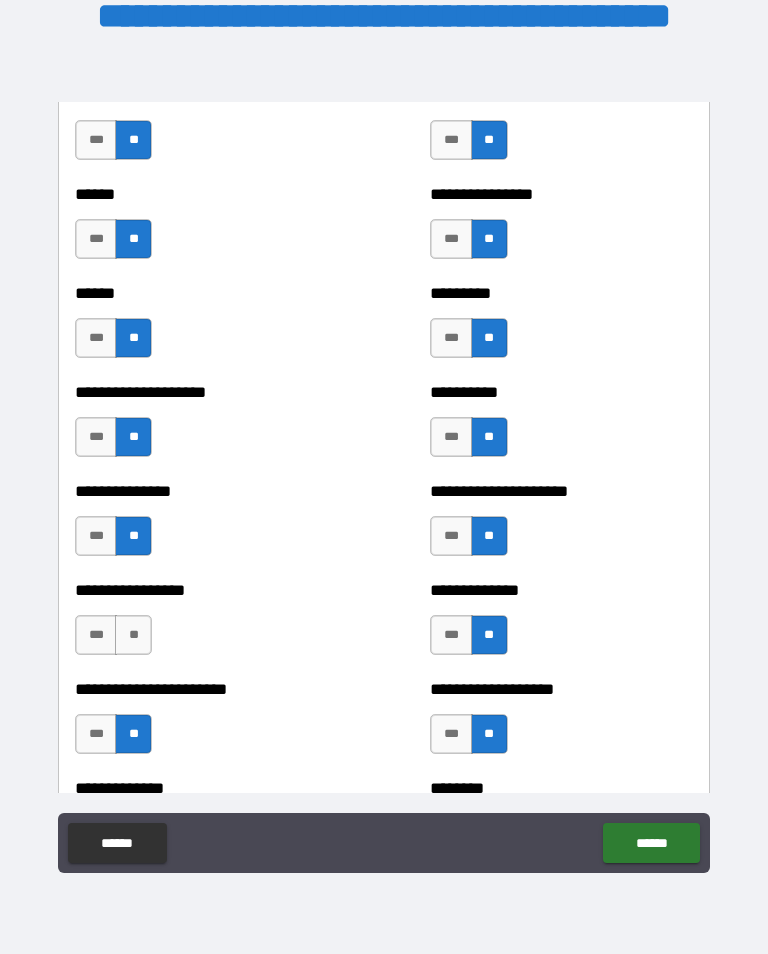 click on "**" at bounding box center [133, 635] 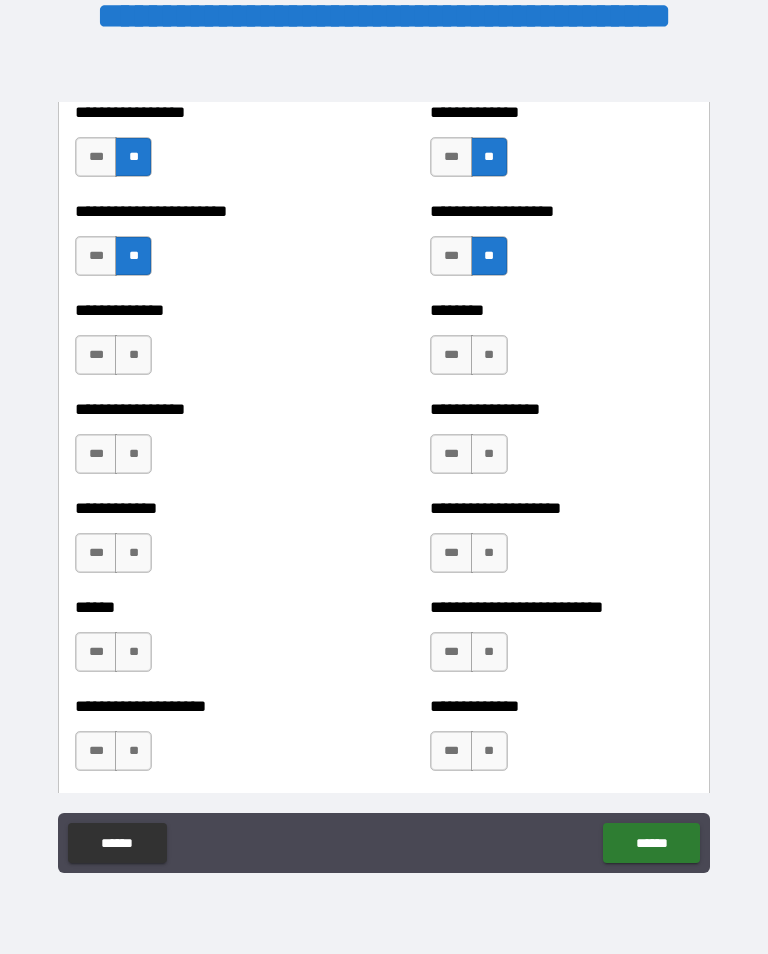 scroll, scrollTop: 3653, scrollLeft: 0, axis: vertical 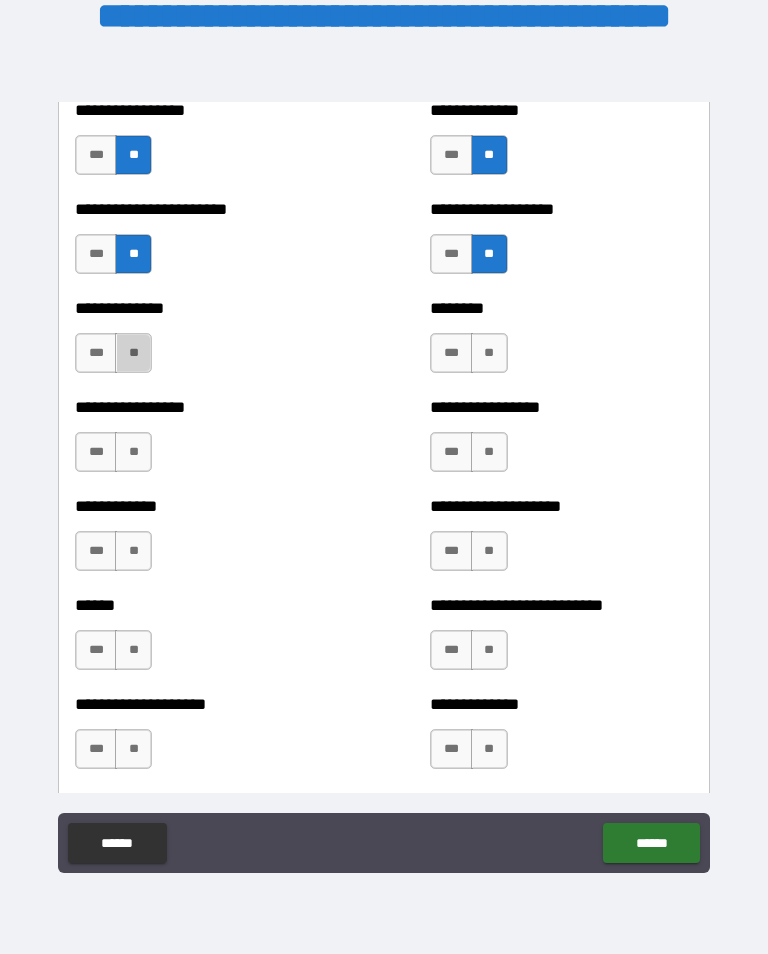 click on "**" at bounding box center [133, 353] 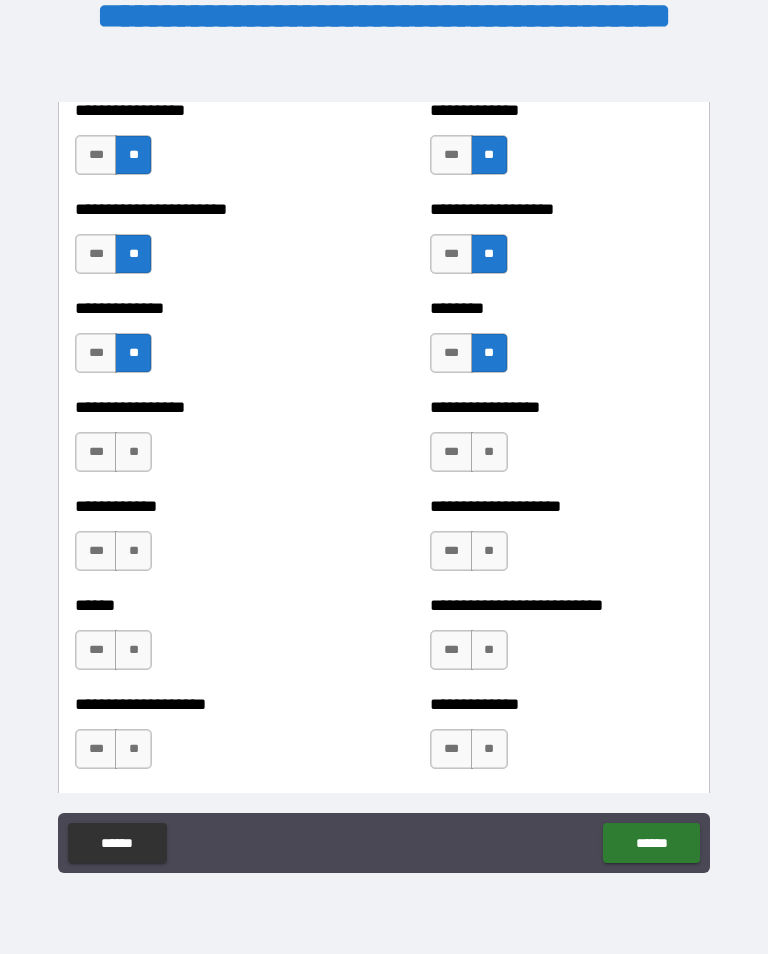 click on "**" at bounding box center [489, 452] 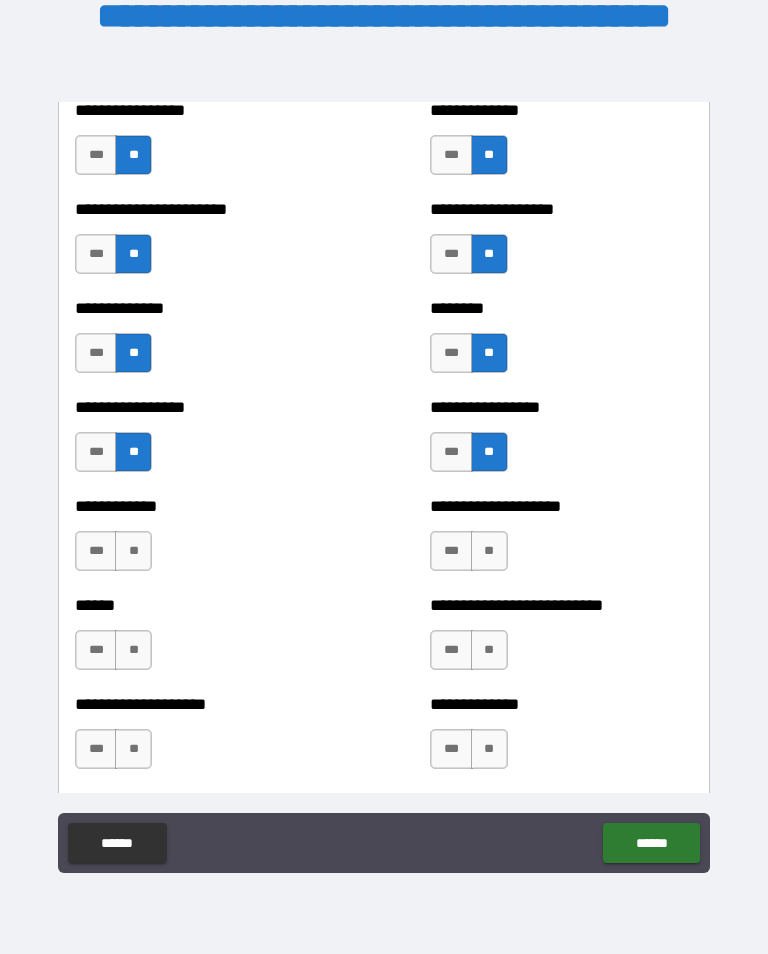 click on "**" at bounding box center [489, 551] 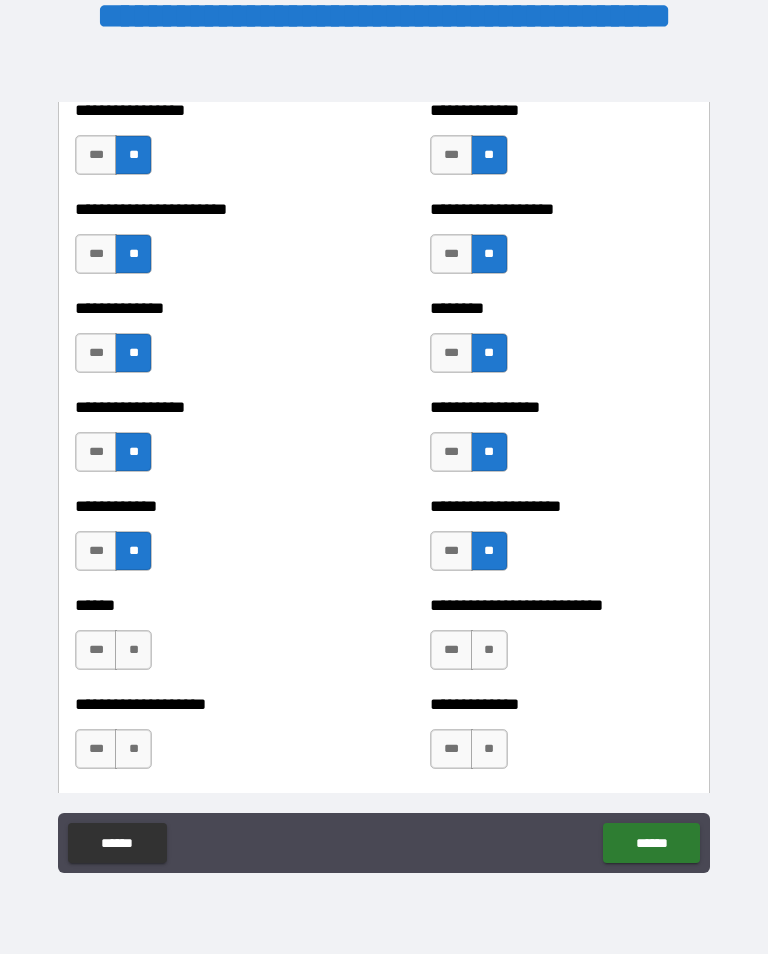 click on "**" at bounding box center [489, 650] 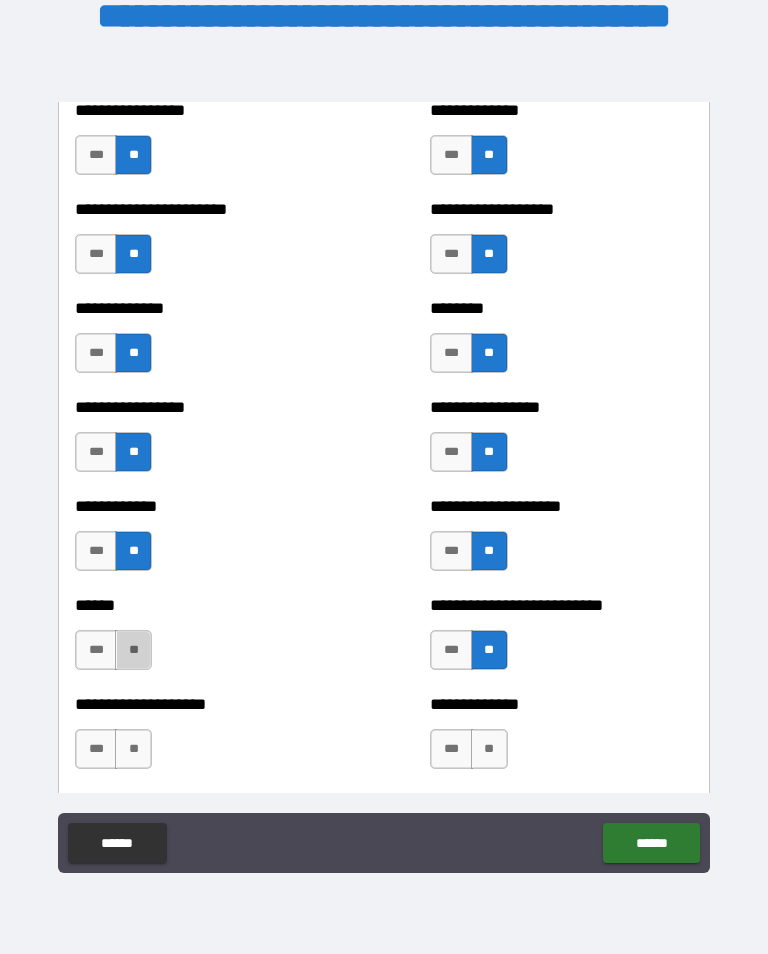 click on "**" at bounding box center (133, 650) 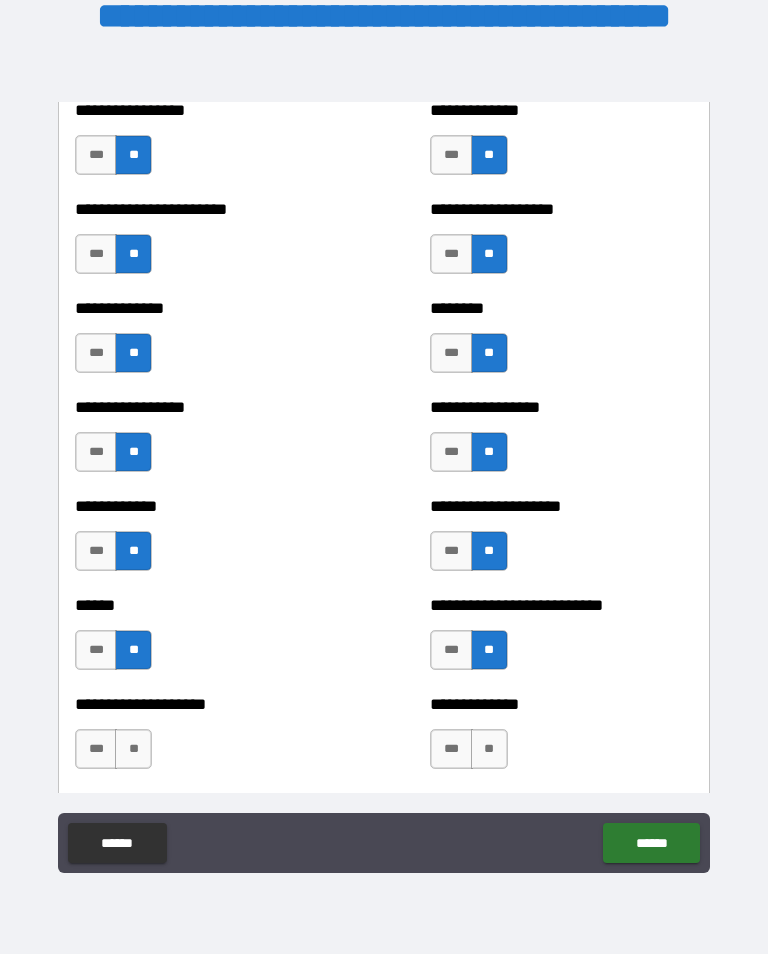 click on "**" at bounding box center (489, 749) 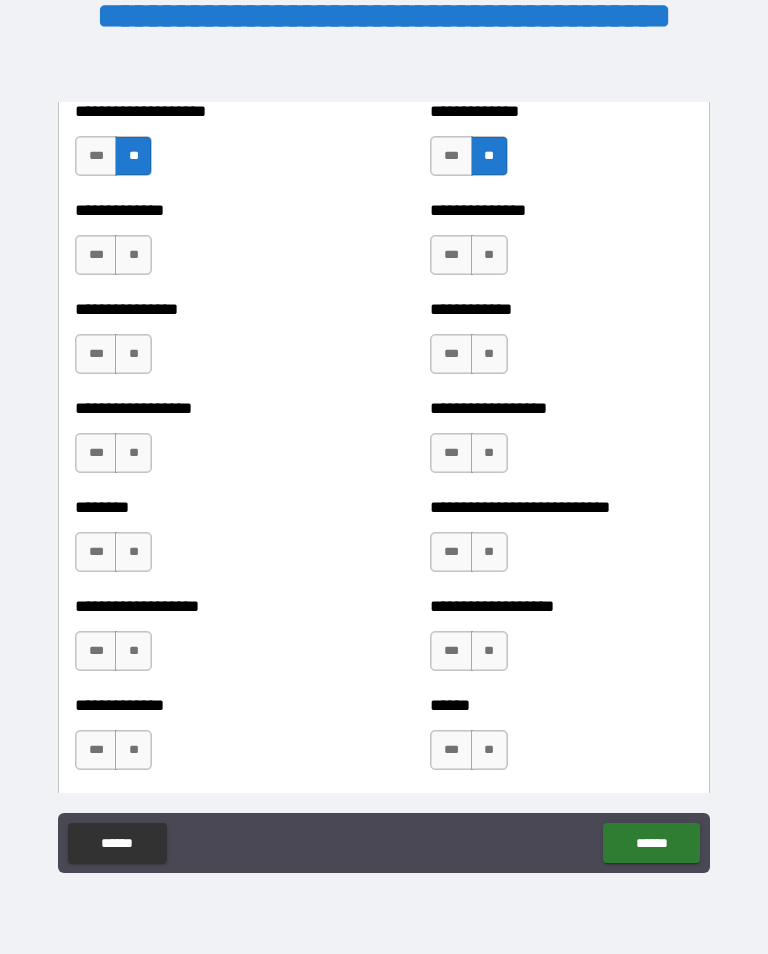 scroll, scrollTop: 4252, scrollLeft: 0, axis: vertical 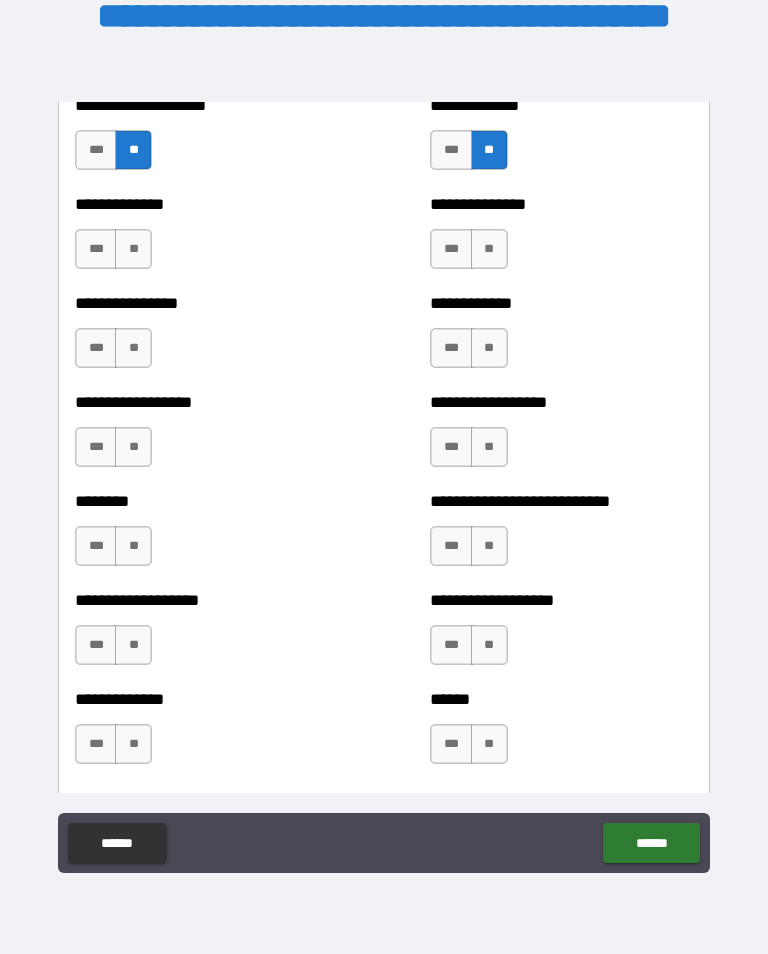 click on "**" at bounding box center [489, 249] 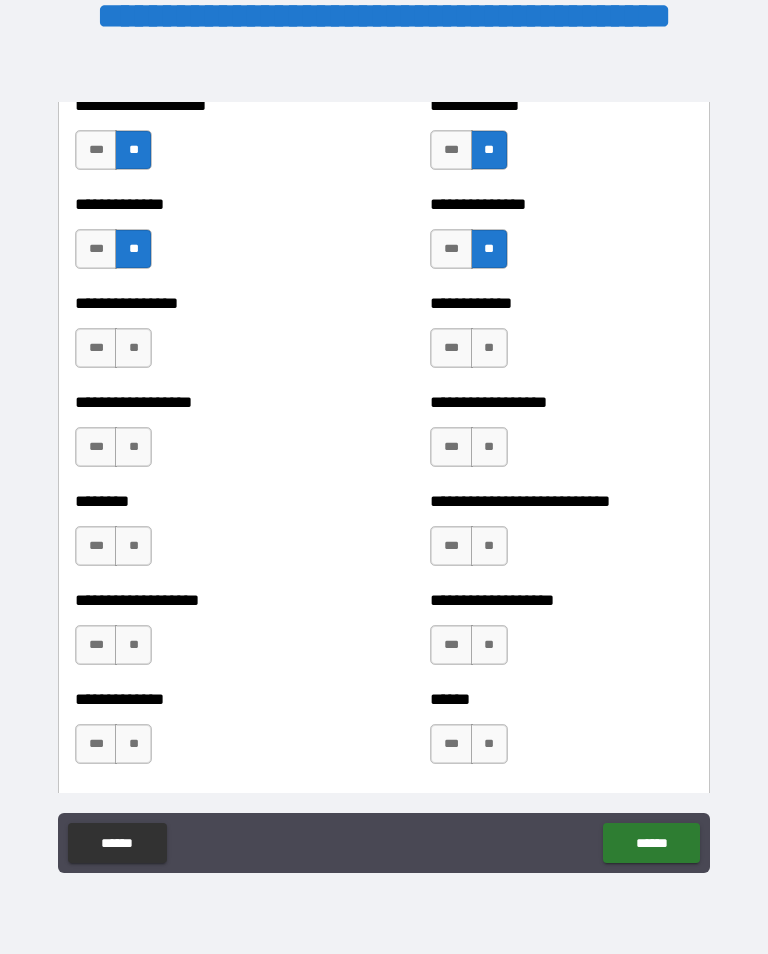 click on "**" at bounding box center (489, 348) 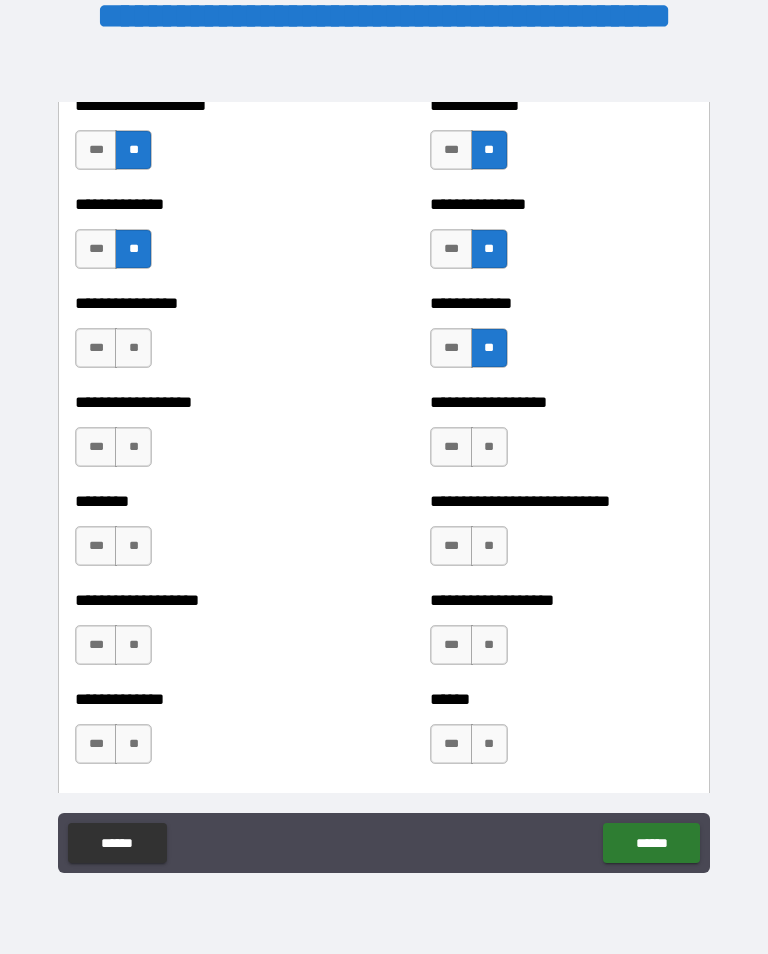 click on "**" at bounding box center (133, 348) 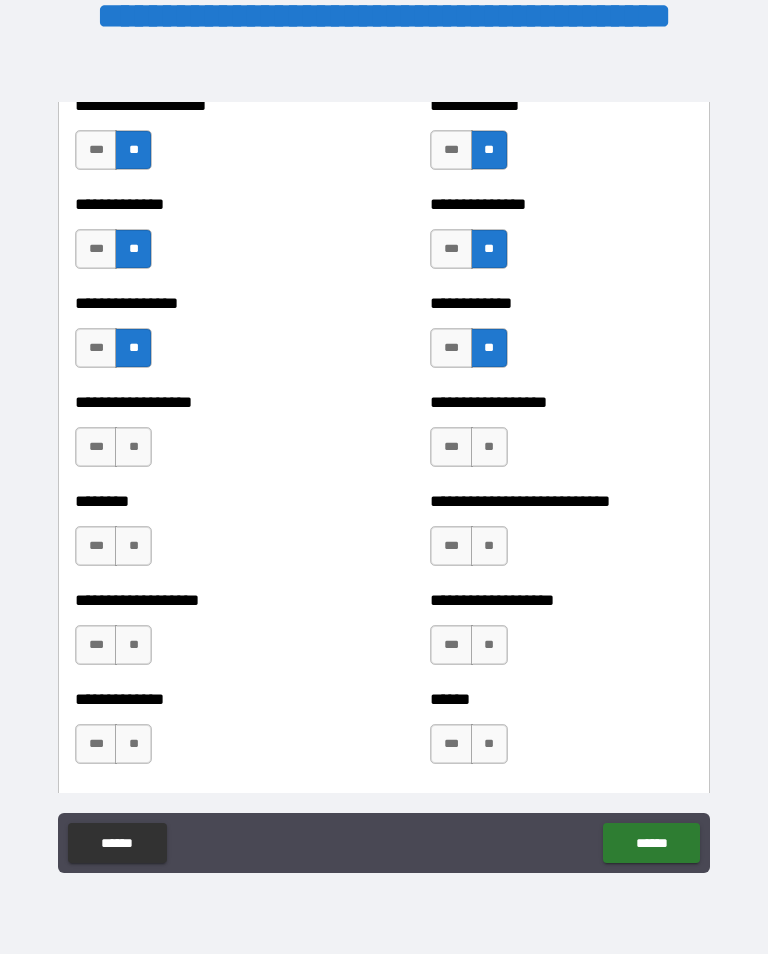click on "**" at bounding box center (489, 447) 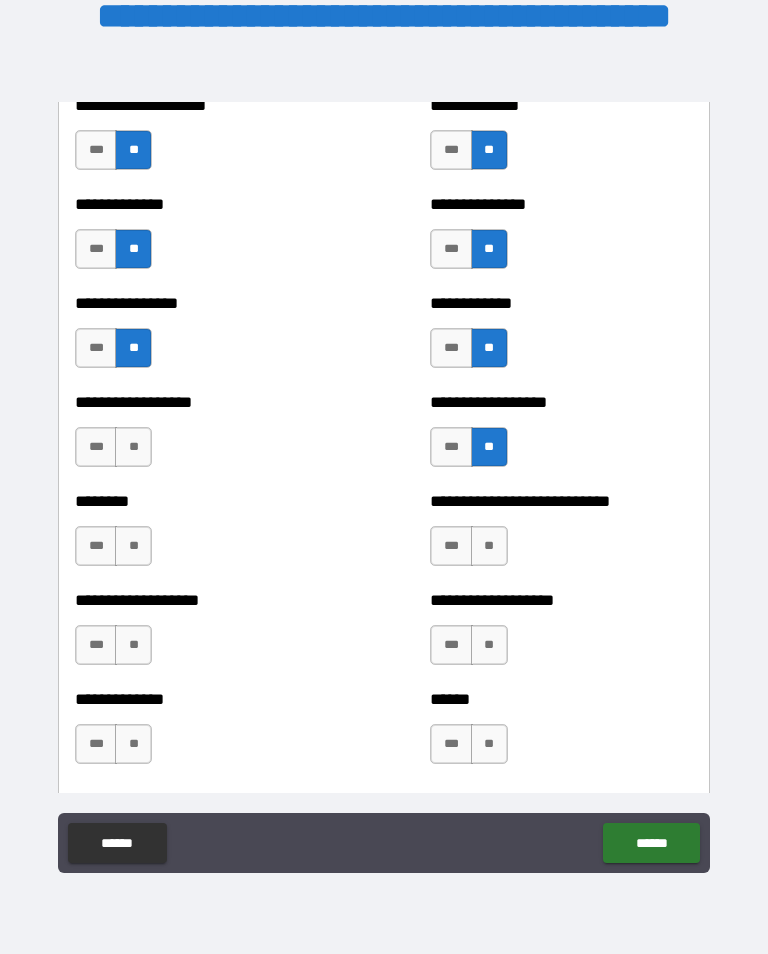 click on "**********" at bounding box center [206, 437] 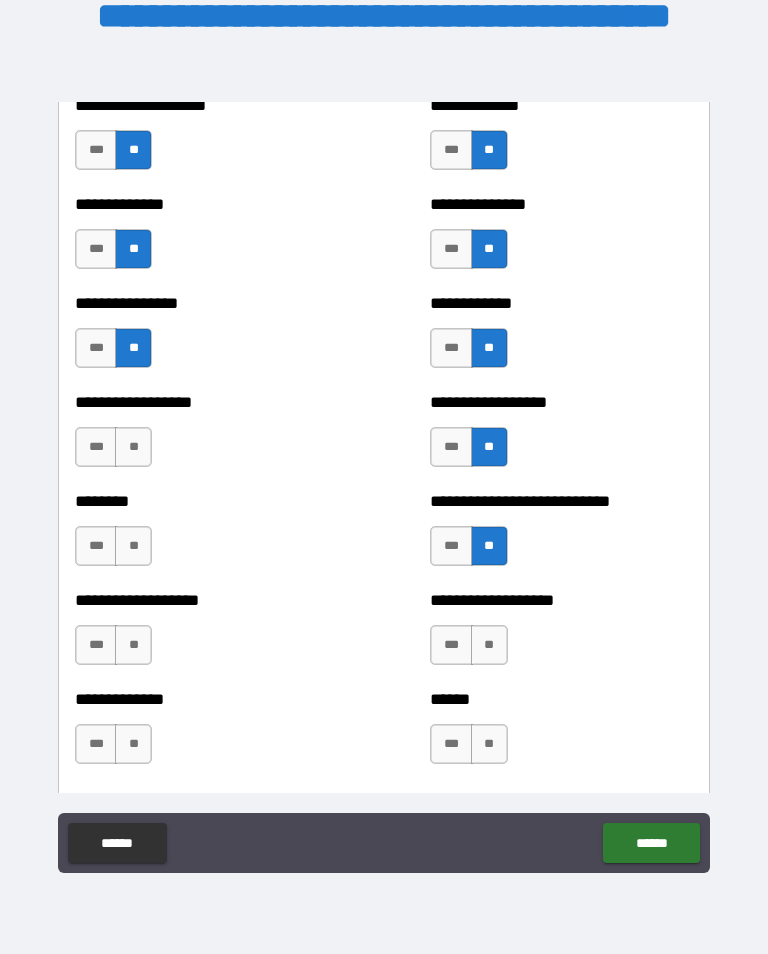 click on "**" at bounding box center [133, 546] 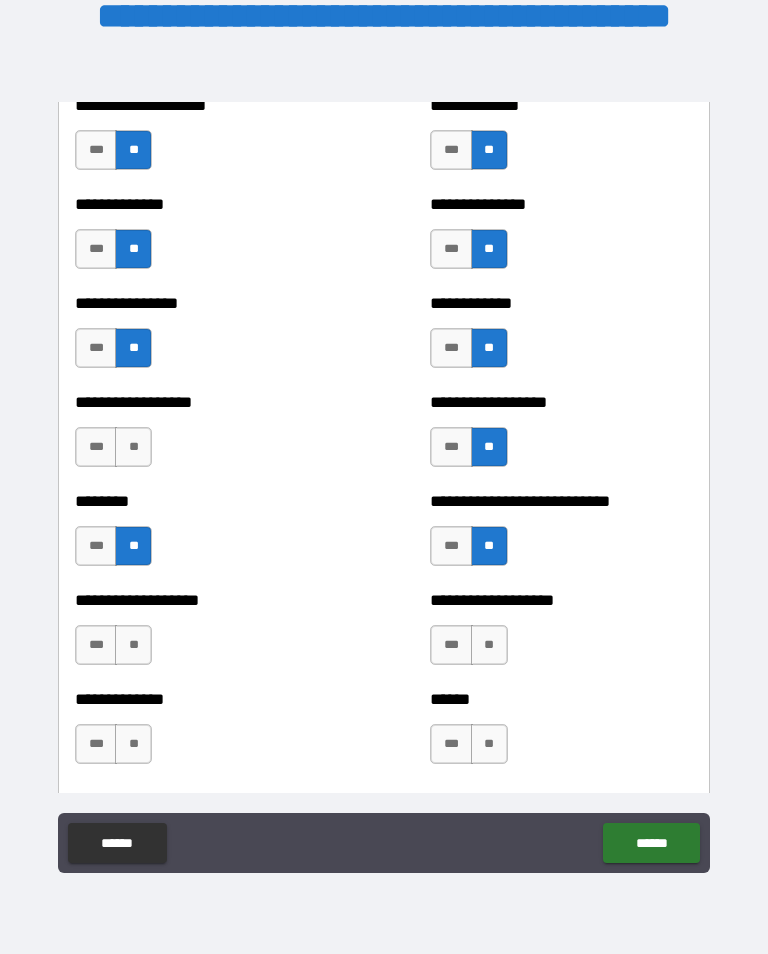 click on "**" at bounding box center [489, 645] 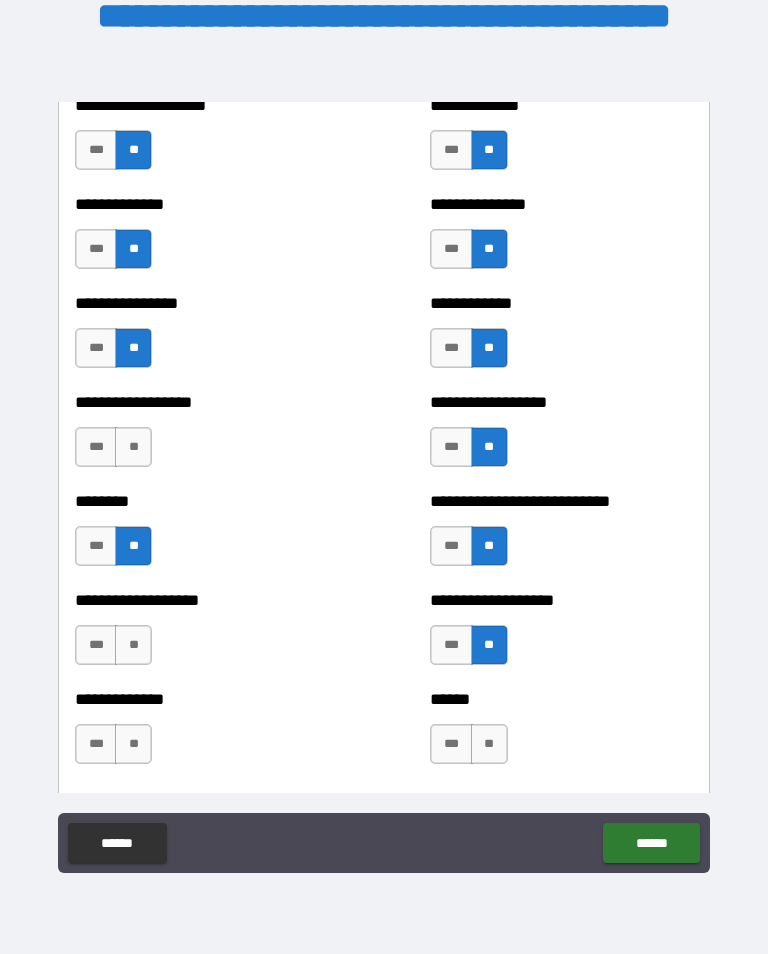click on "**" at bounding box center (133, 447) 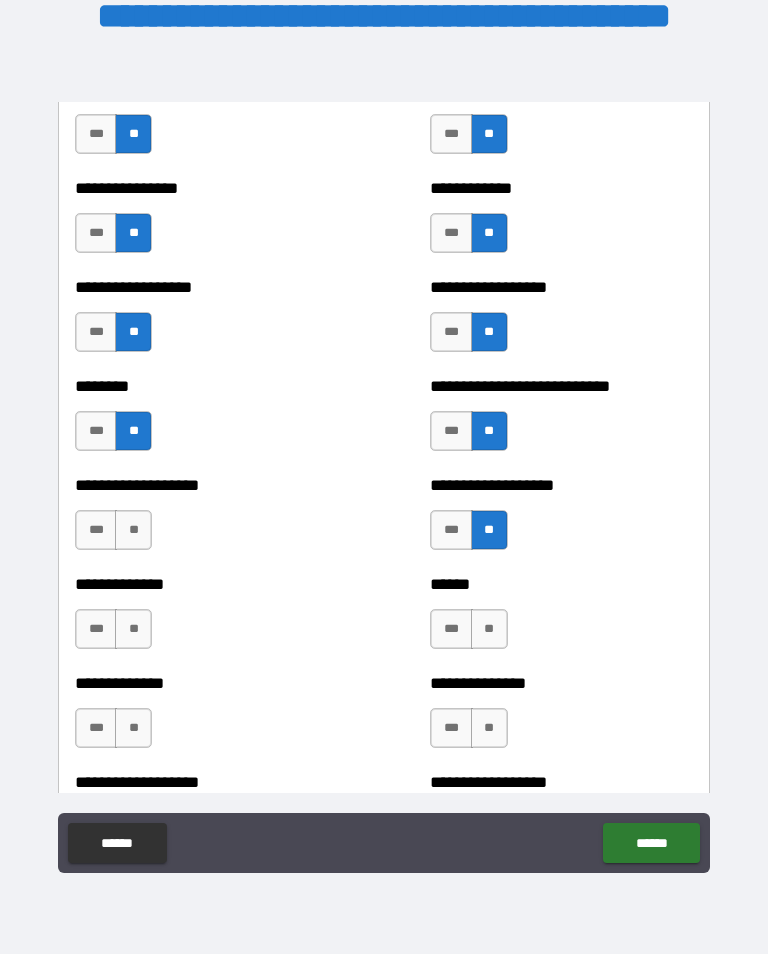 scroll, scrollTop: 4367, scrollLeft: 0, axis: vertical 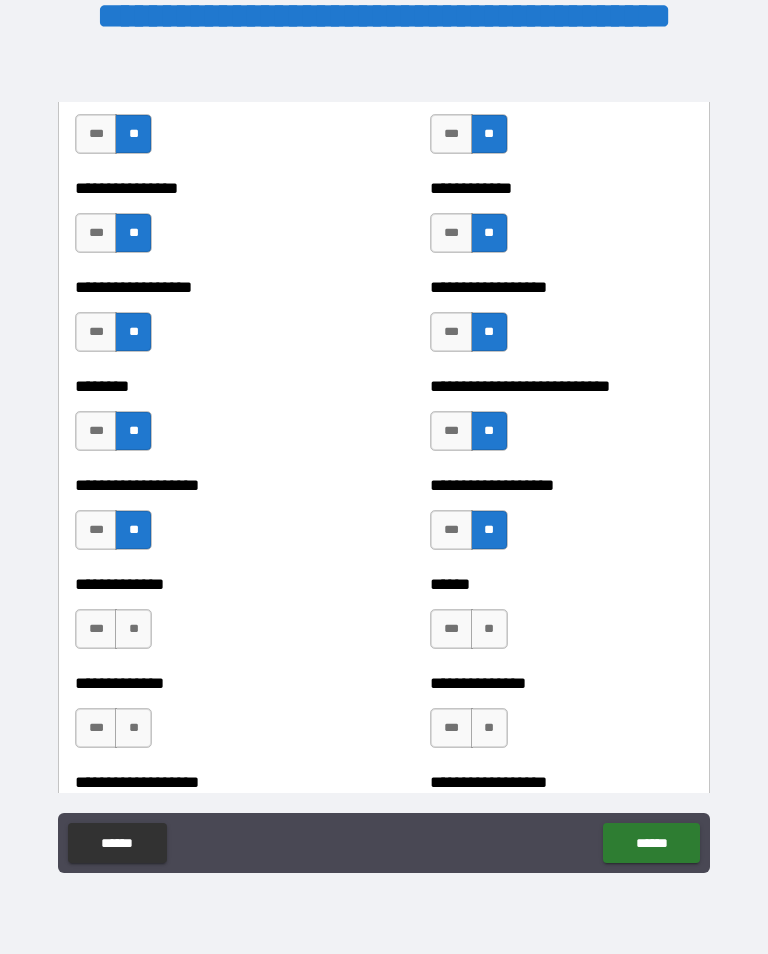 click on "**" at bounding box center (133, 629) 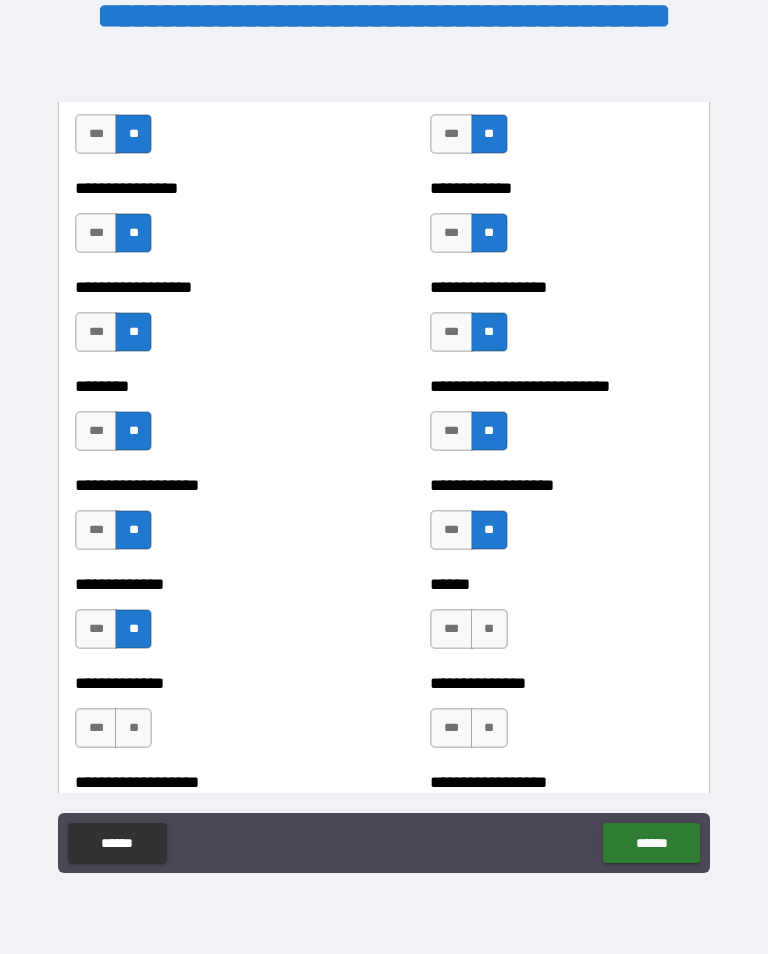 click on "**" at bounding box center [133, 728] 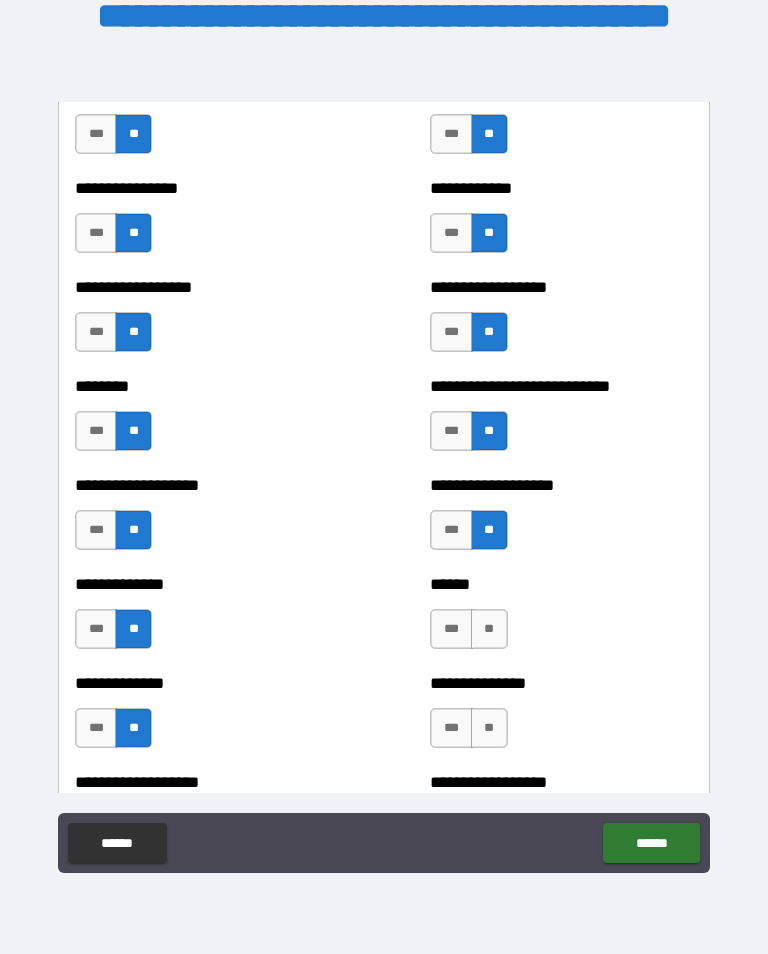 click on "**" at bounding box center [489, 629] 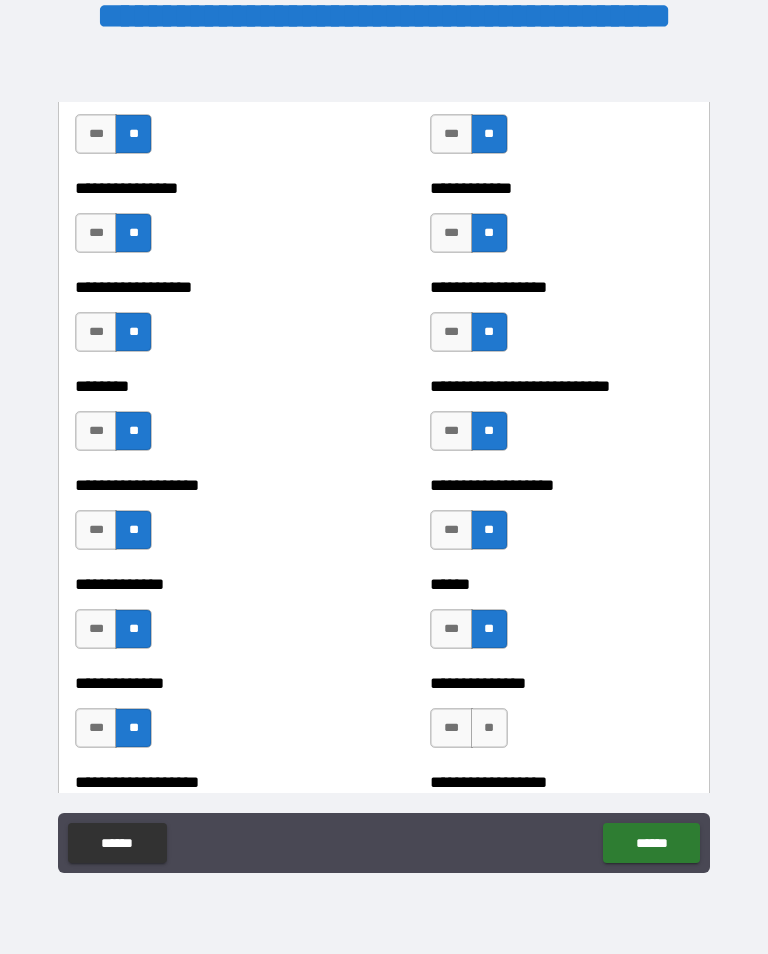 click on "**" at bounding box center [489, 728] 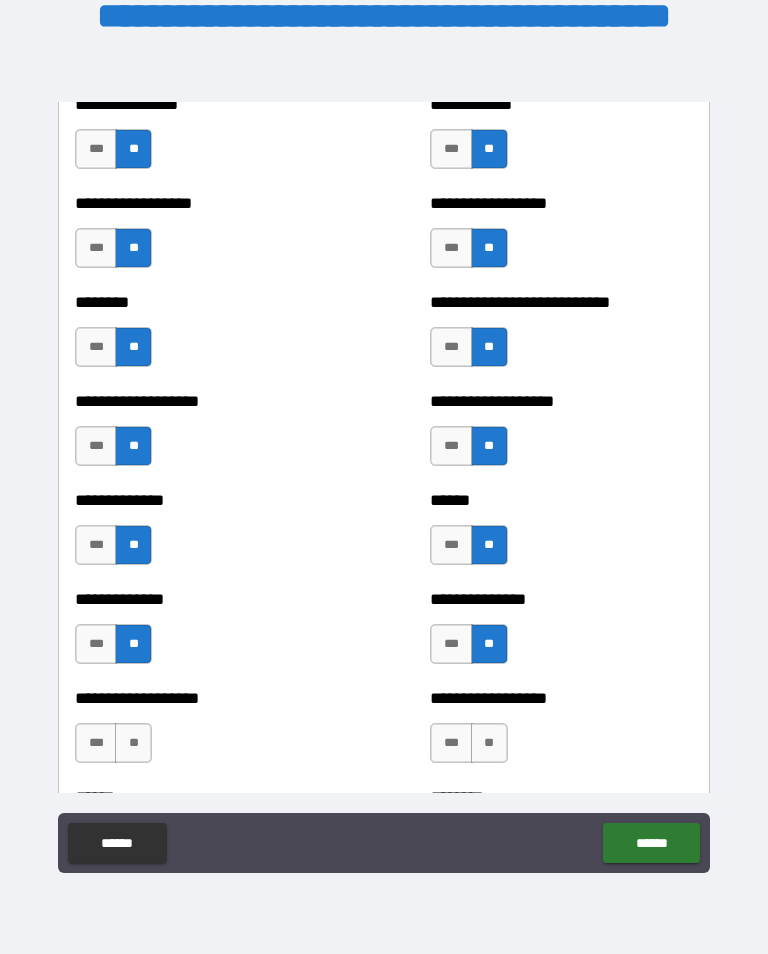 scroll, scrollTop: 4456, scrollLeft: 0, axis: vertical 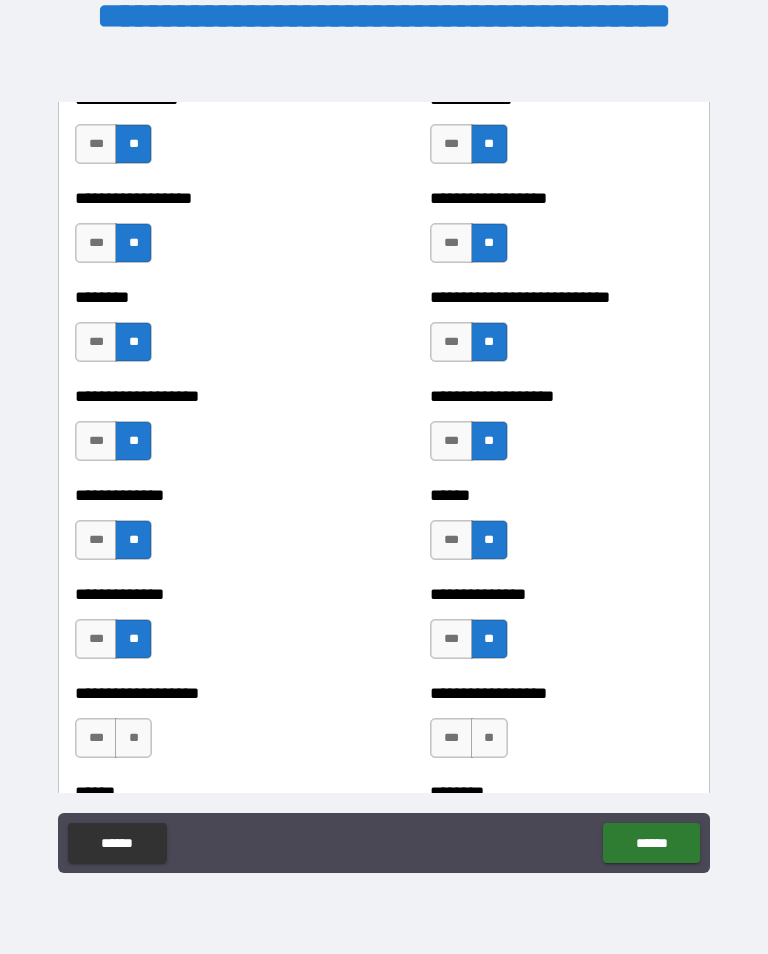 click on "***" at bounding box center [96, 441] 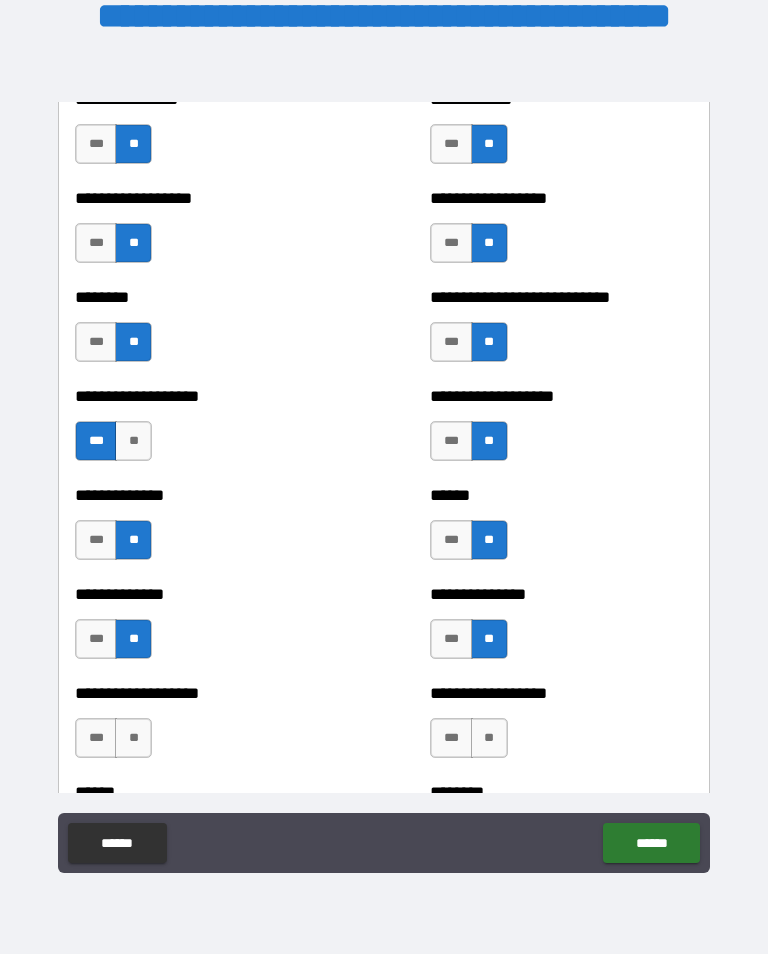 click on "**" at bounding box center [133, 738] 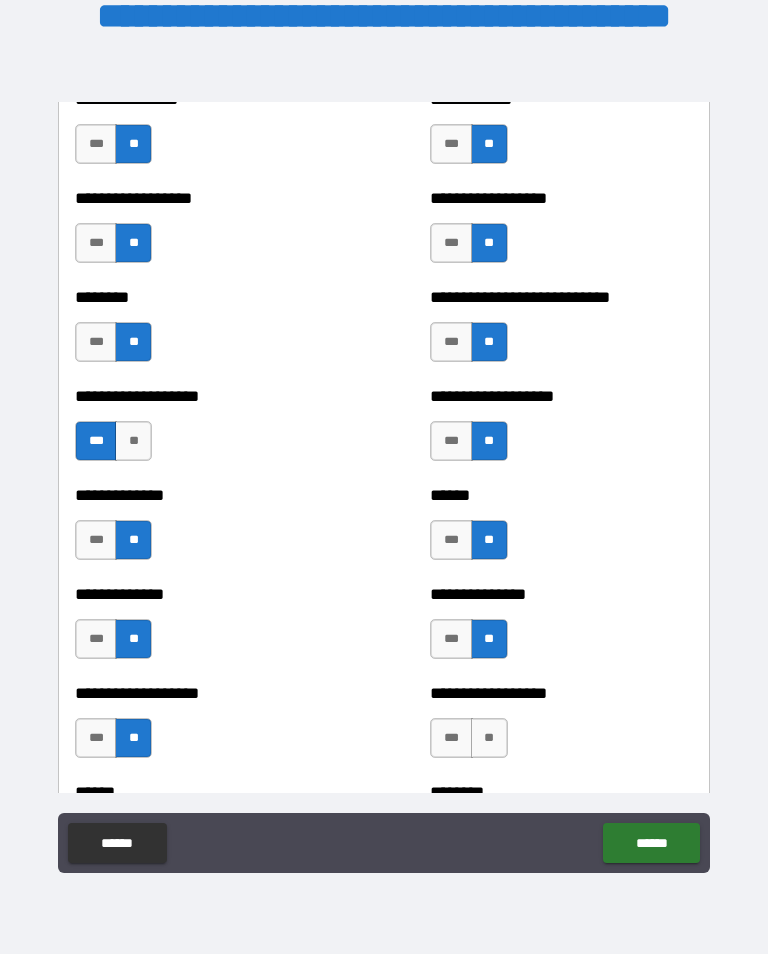 scroll, scrollTop: 4573, scrollLeft: 0, axis: vertical 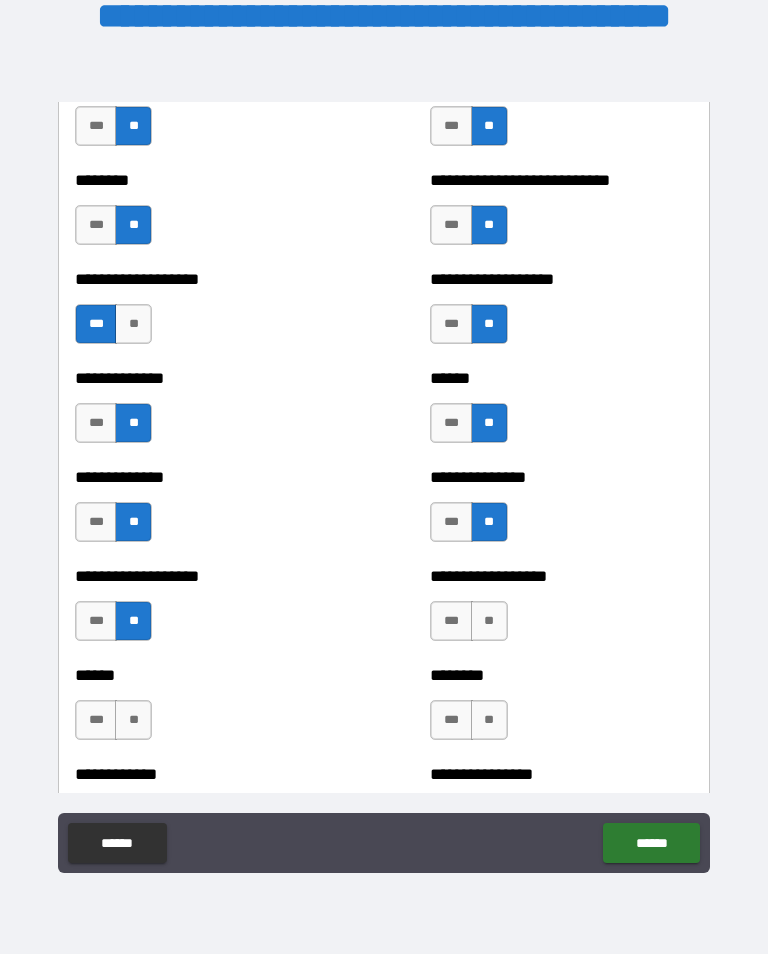 click on "**" at bounding box center [489, 621] 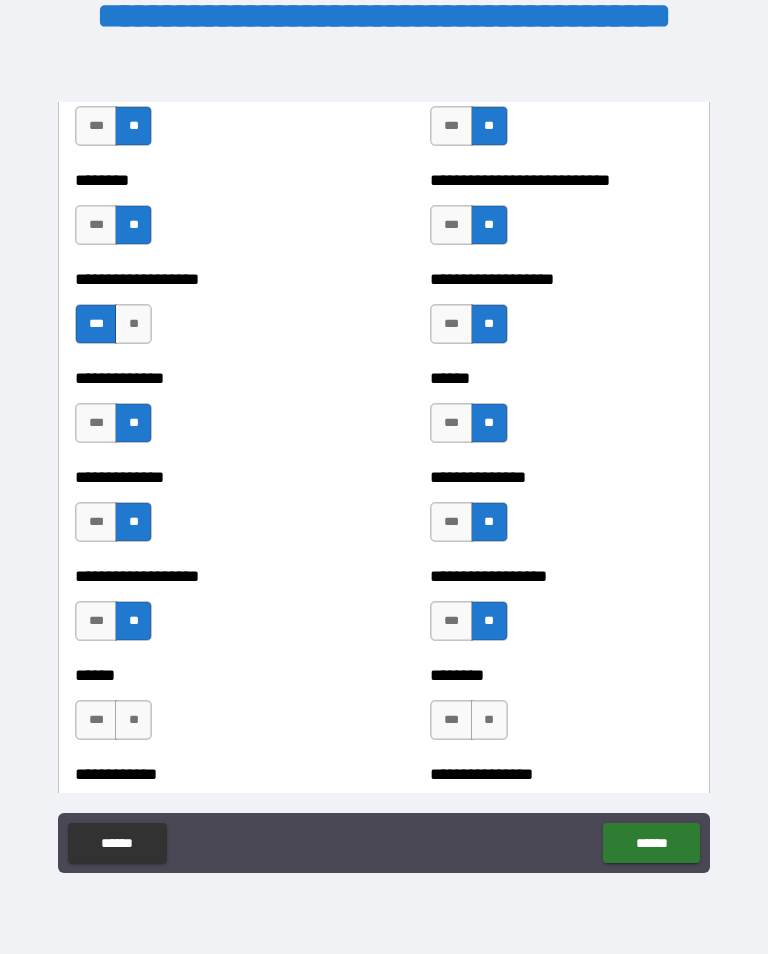 click on "**" at bounding box center [489, 720] 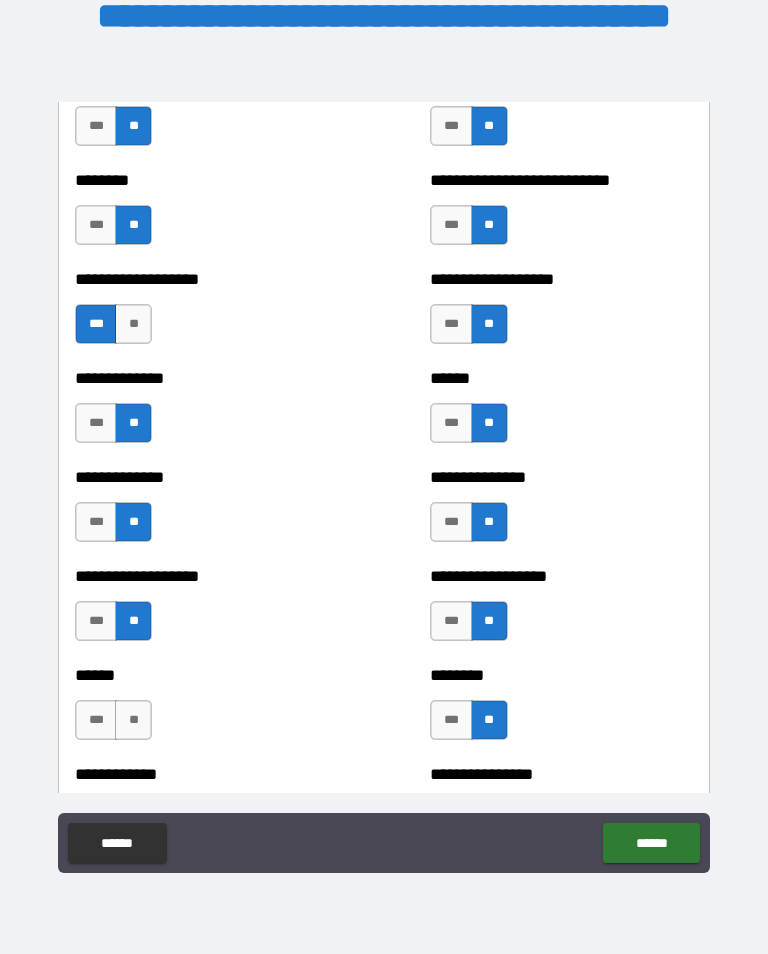 click on "**" at bounding box center [133, 720] 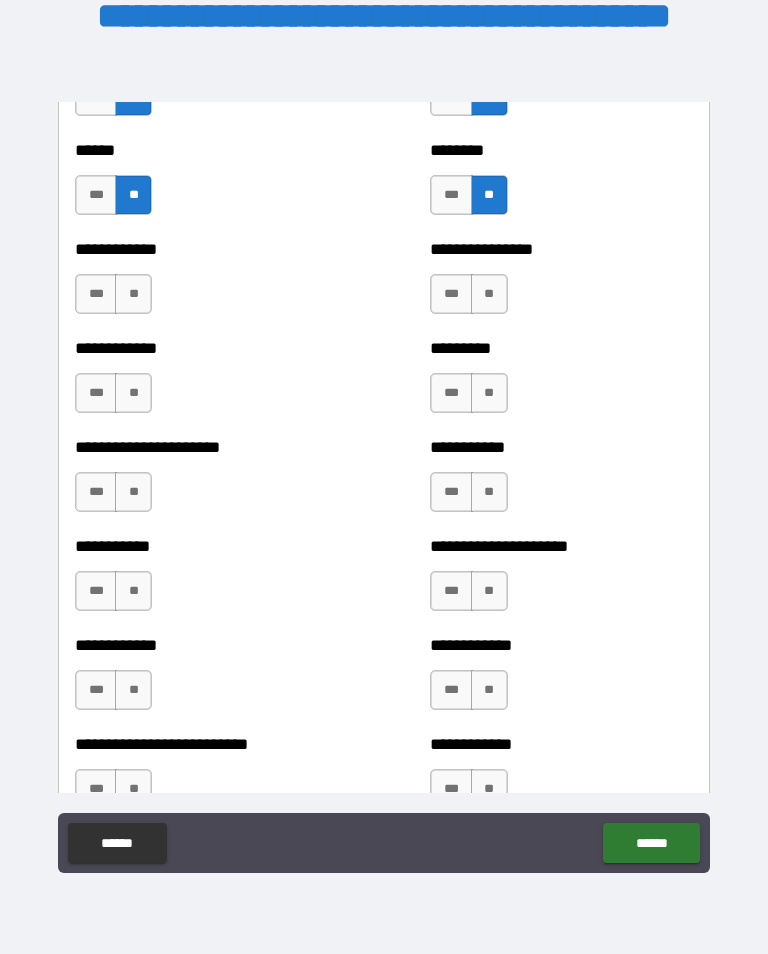 scroll, scrollTop: 5098, scrollLeft: 0, axis: vertical 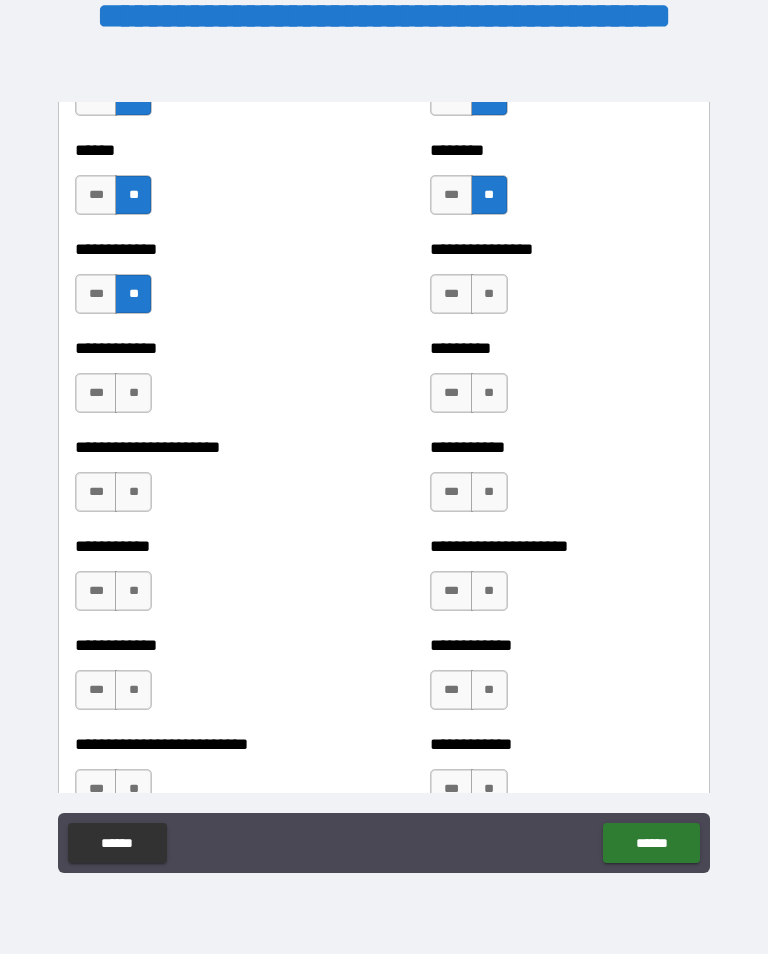click on "**" at bounding box center (489, 393) 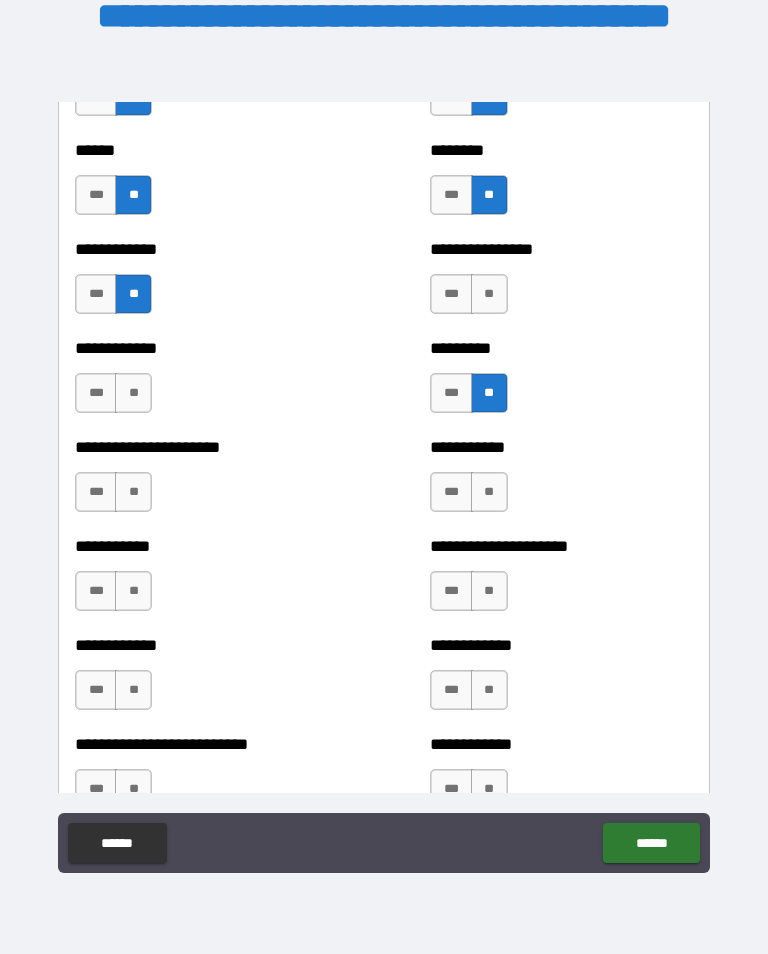 click on "**" at bounding box center [489, 294] 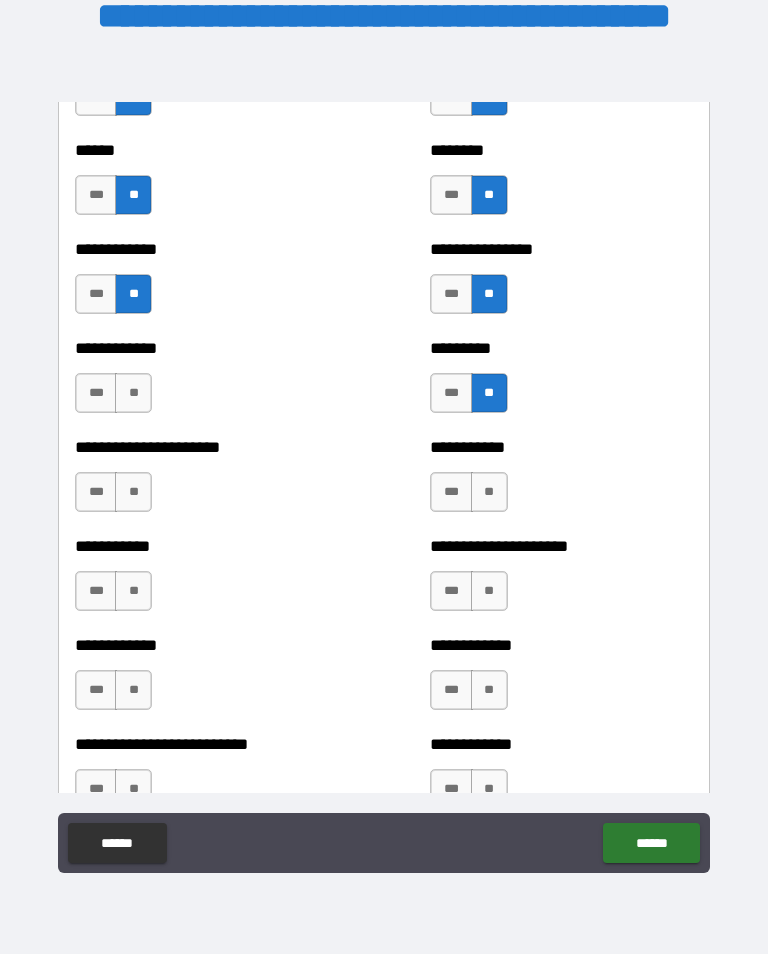 click on "**" at bounding box center (133, 393) 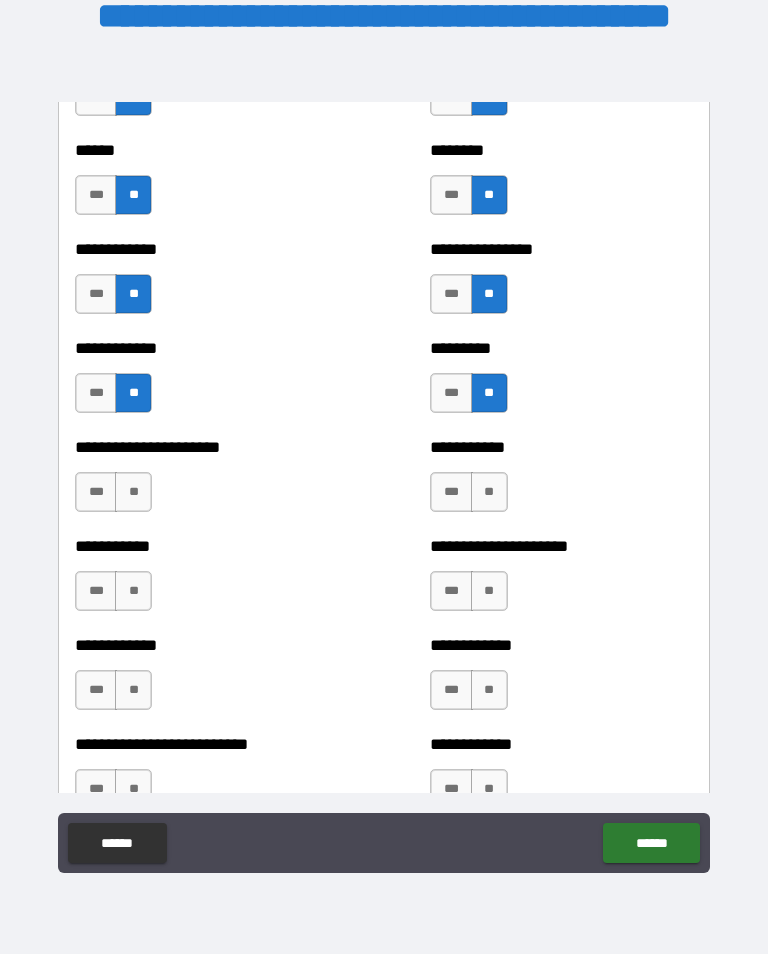 click on "**" at bounding box center (489, 492) 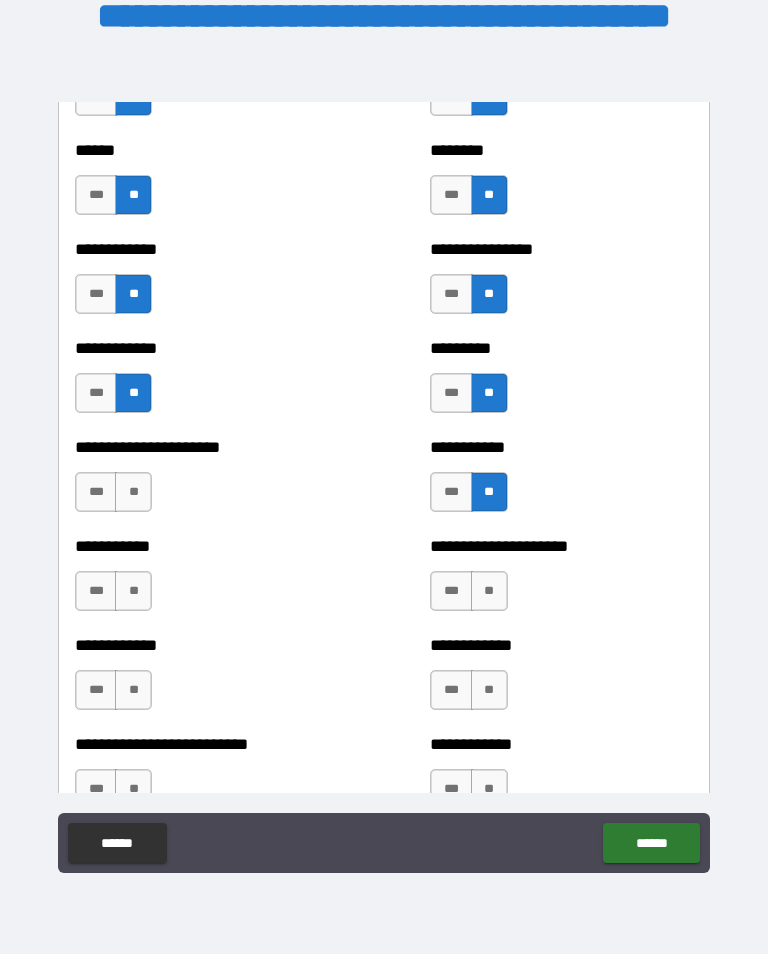 click on "**" at bounding box center [133, 492] 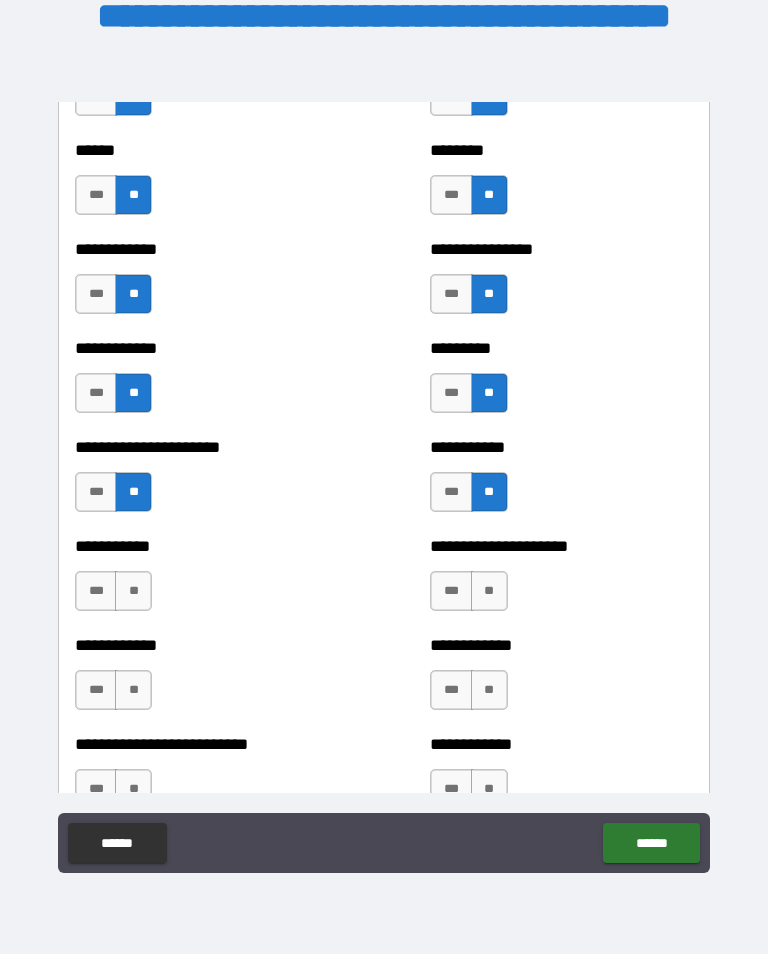 click on "**" at bounding box center [133, 591] 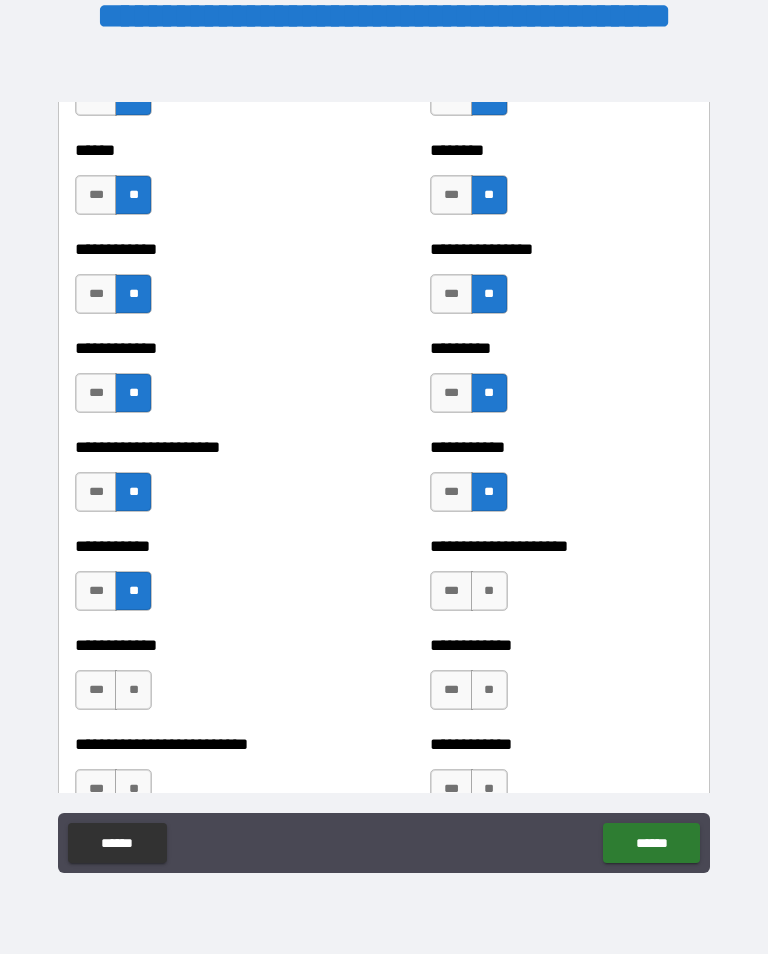 click on "**" at bounding box center (489, 591) 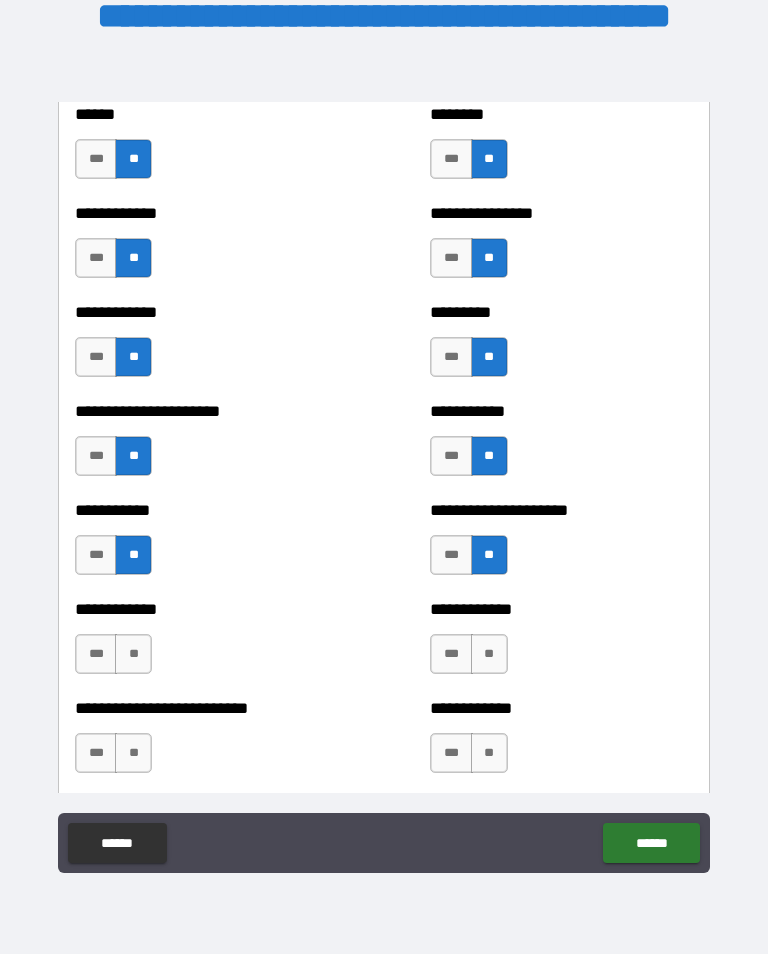 scroll, scrollTop: 5134, scrollLeft: 0, axis: vertical 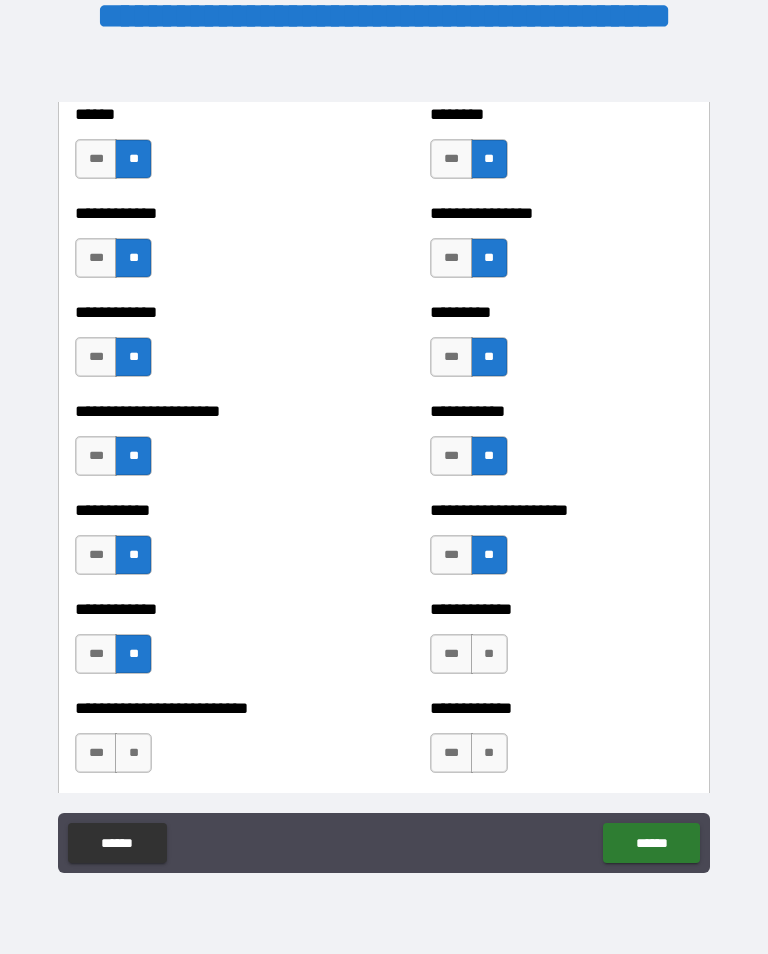 click on "**" at bounding box center (489, 654) 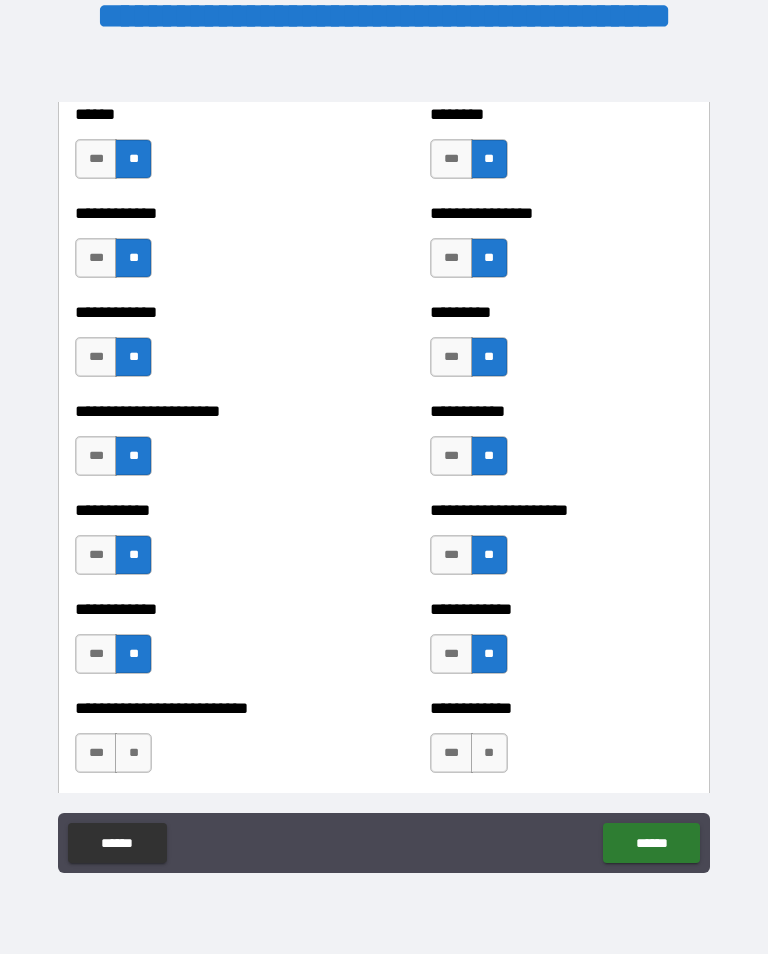 click on "**" at bounding box center [489, 753] 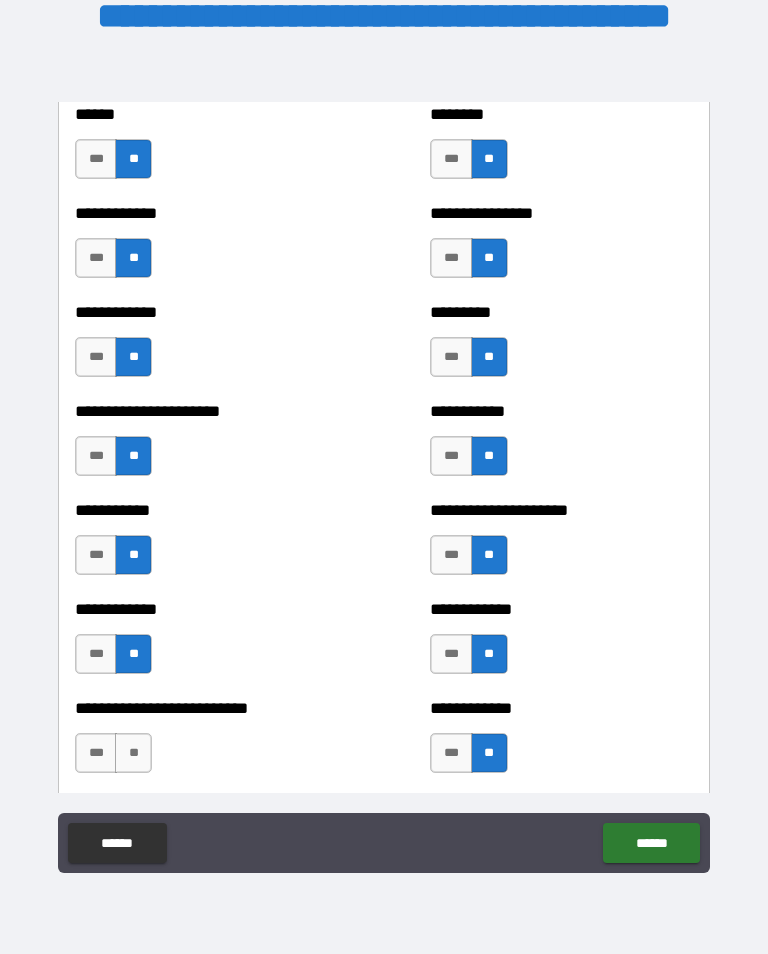 click on "**" at bounding box center (133, 753) 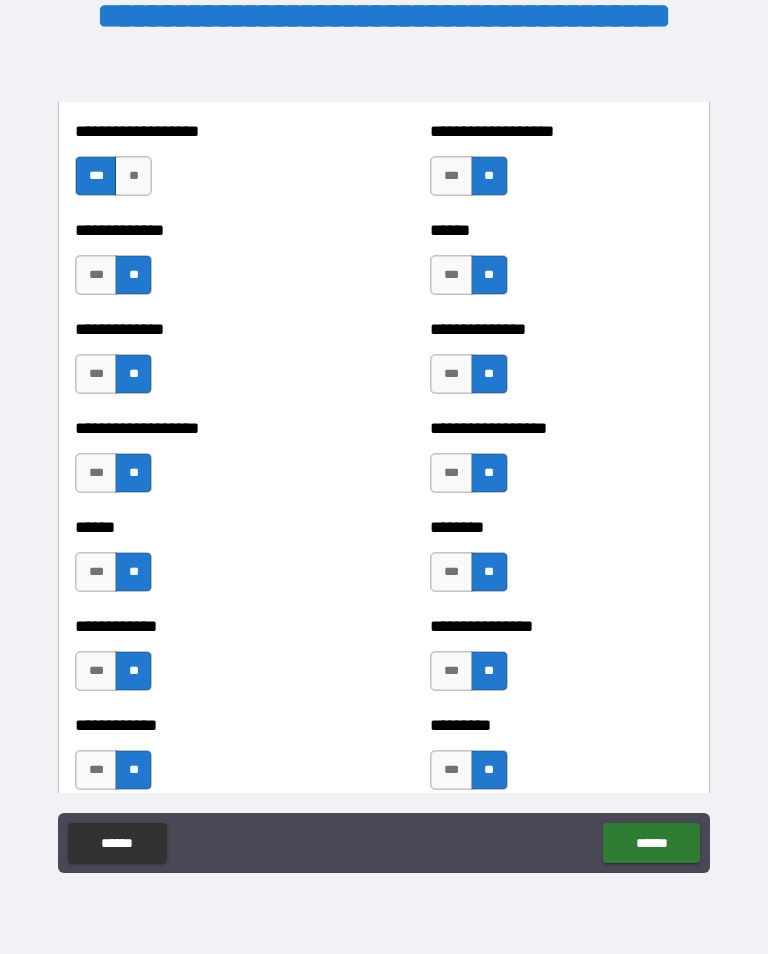 scroll, scrollTop: 4720, scrollLeft: 0, axis: vertical 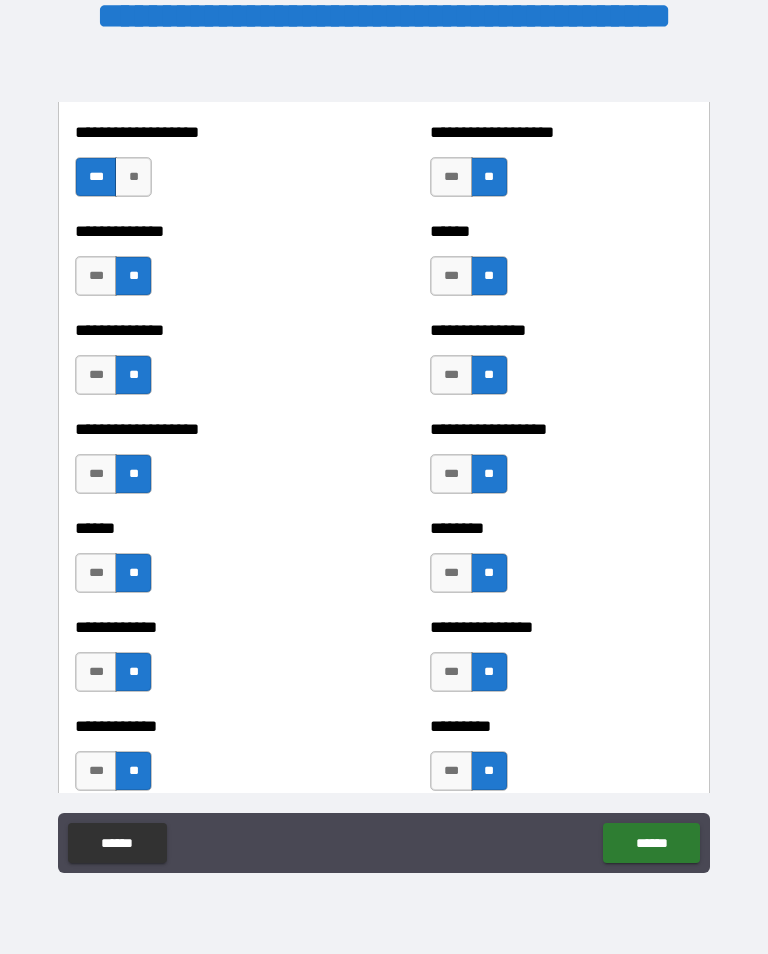click on "**" at bounding box center (133, 177) 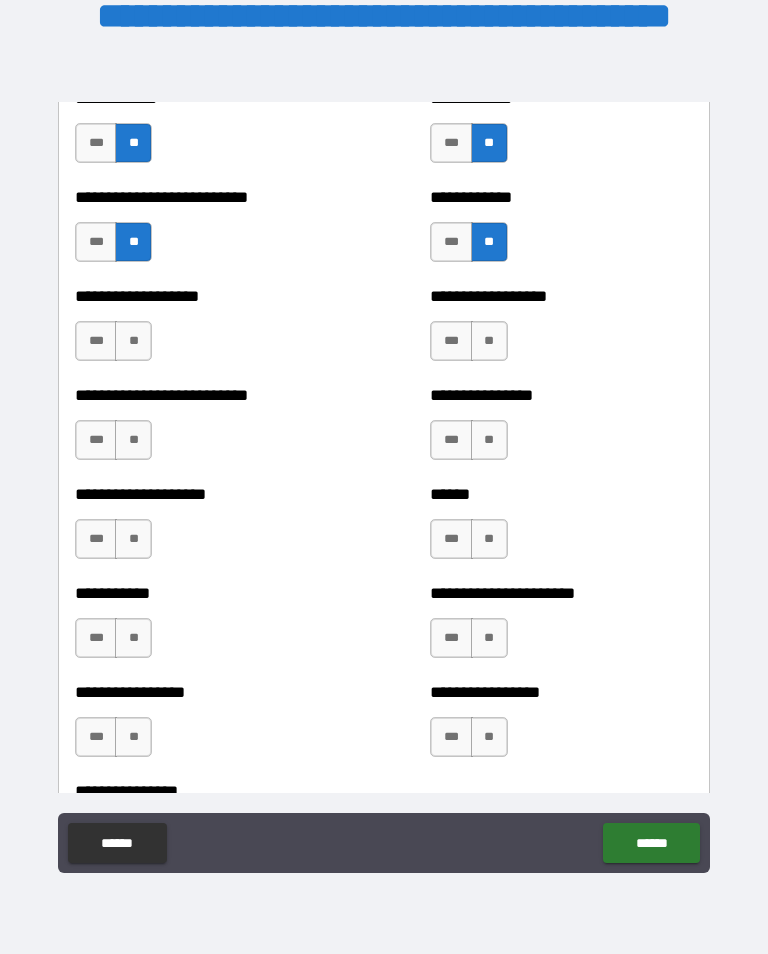 scroll, scrollTop: 5652, scrollLeft: 0, axis: vertical 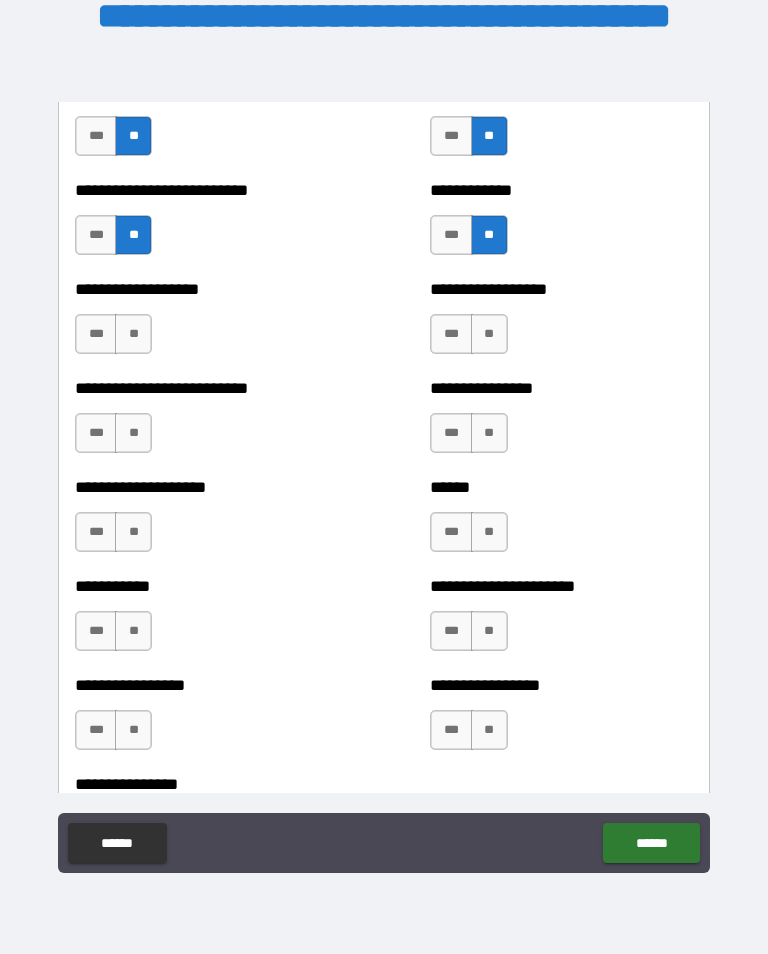 click on "**" at bounding box center (489, 334) 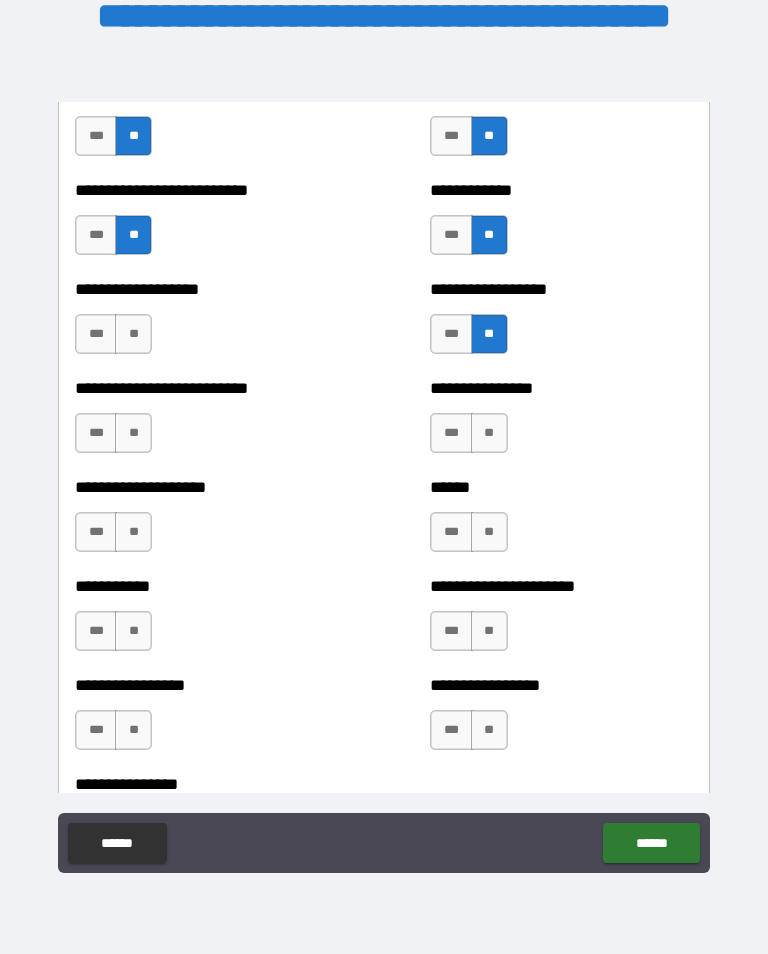 click on "**" at bounding box center [133, 334] 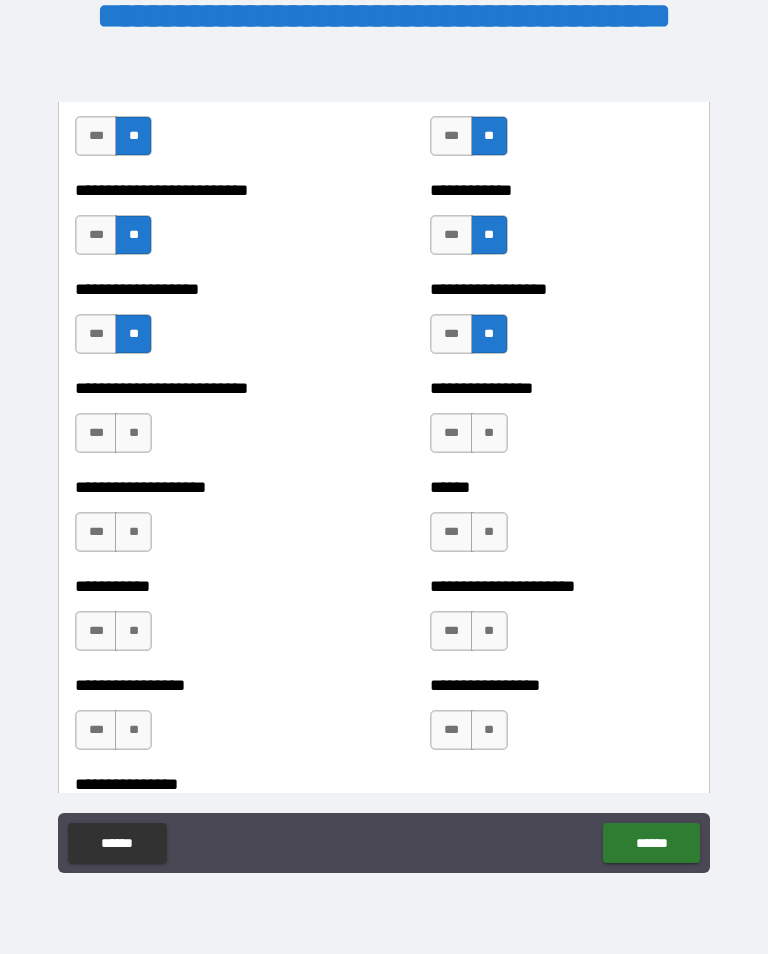 click on "**" at bounding box center [489, 433] 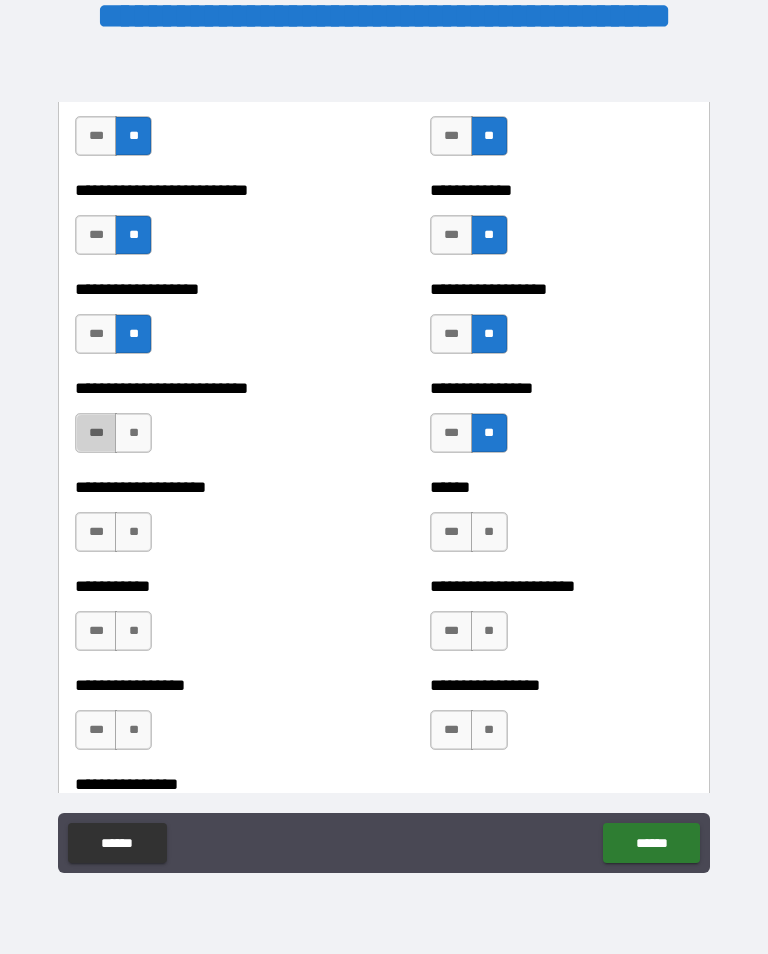click on "***" at bounding box center (96, 433) 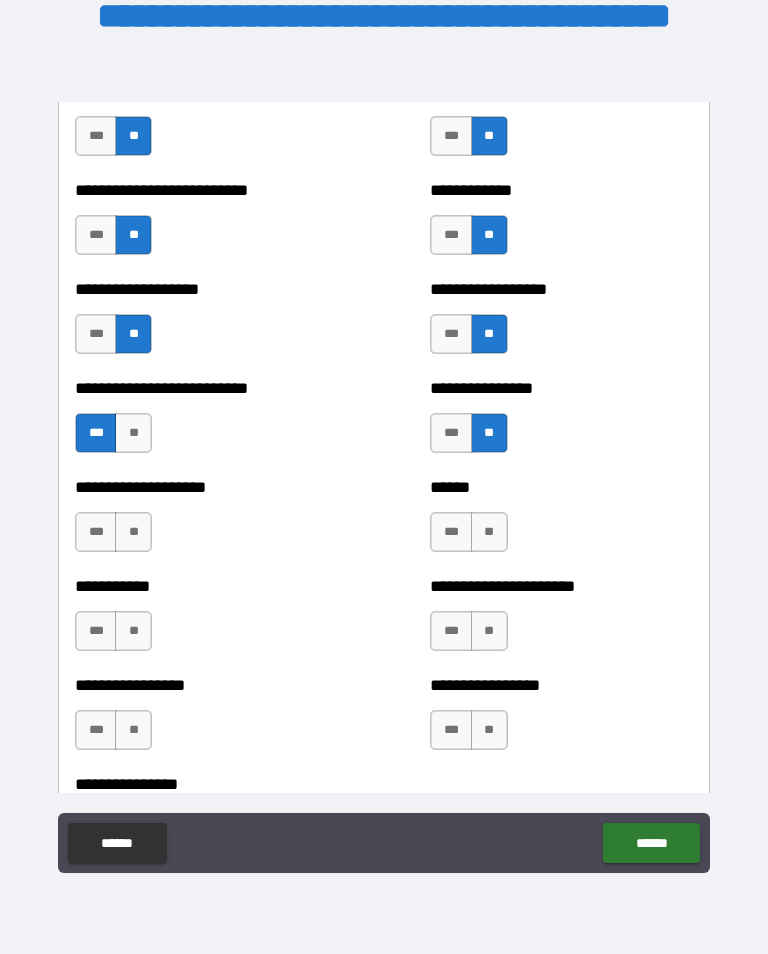 click on "**" at bounding box center [133, 433] 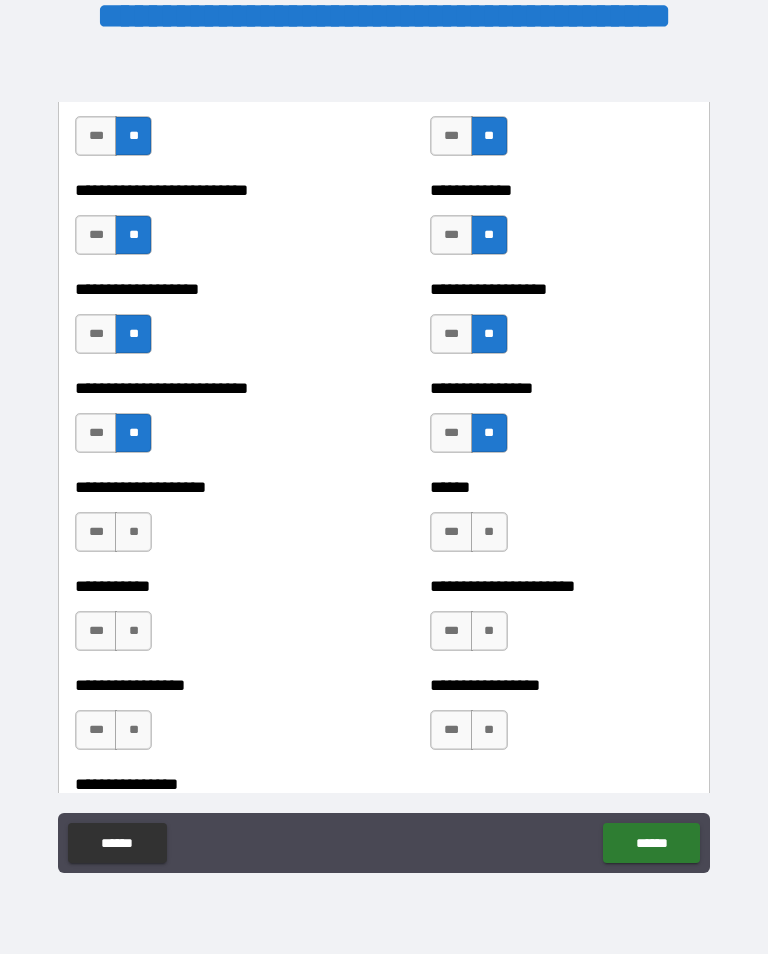 click on "**" at bounding box center [489, 532] 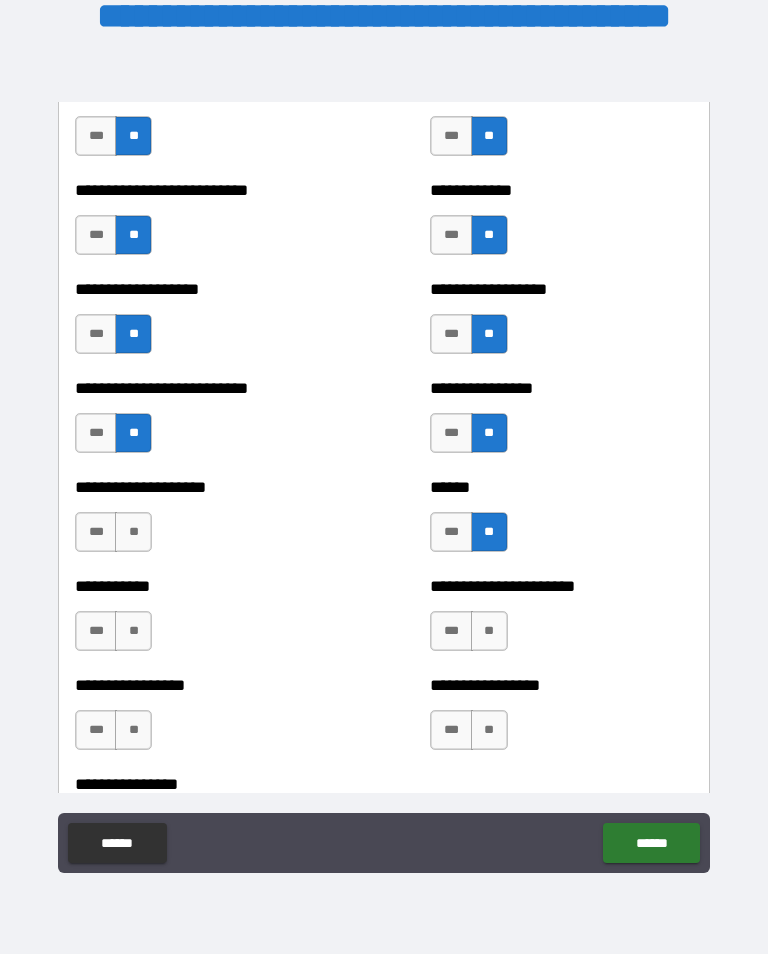 click on "**" at bounding box center (133, 532) 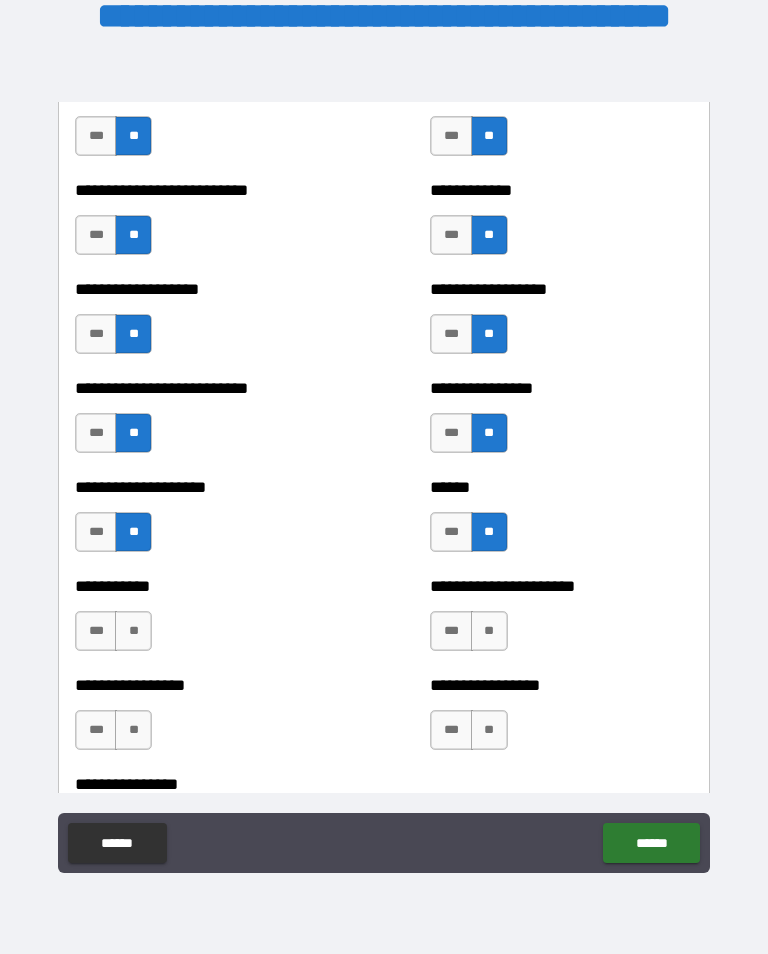 click on "**" at bounding box center (489, 631) 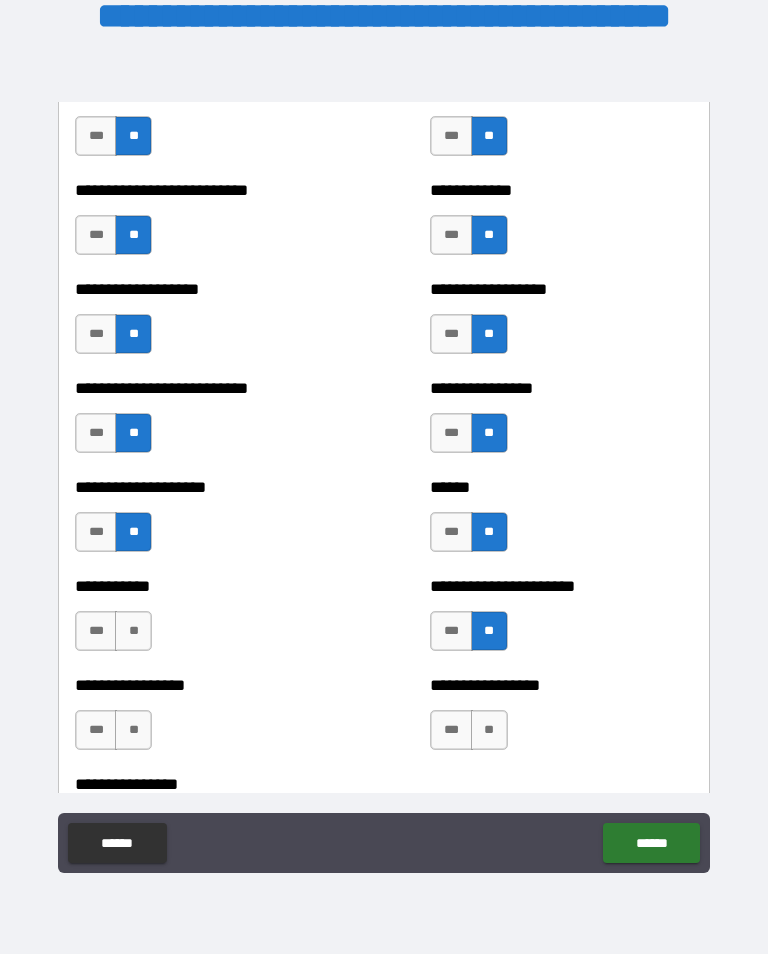 click on "**" at bounding box center (133, 631) 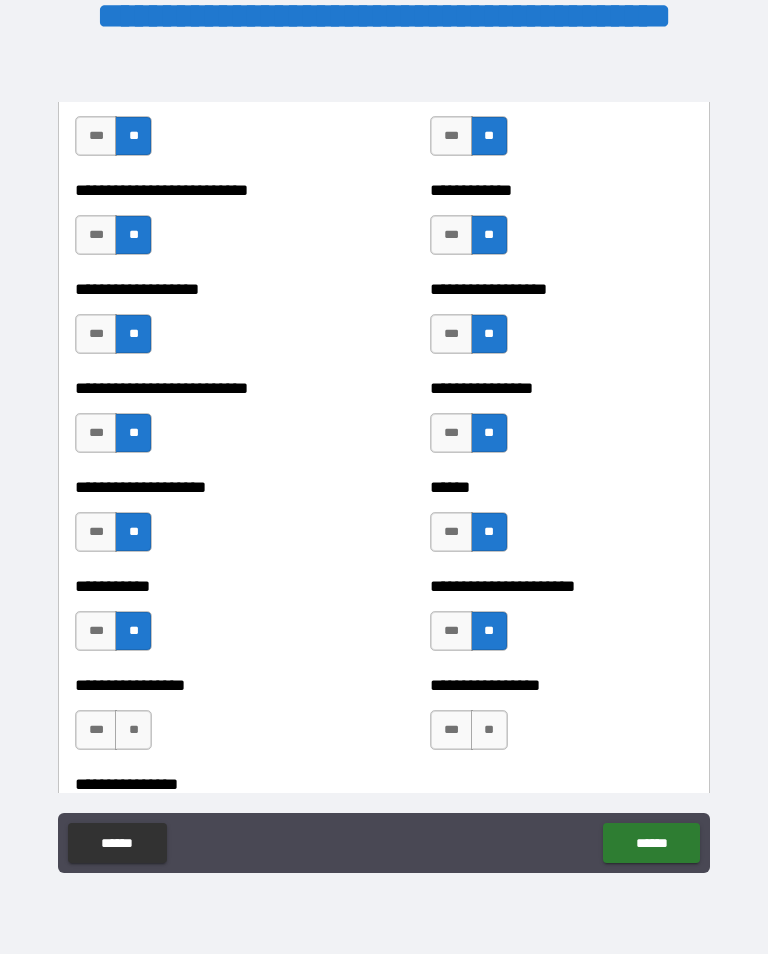 click on "**" at bounding box center [489, 730] 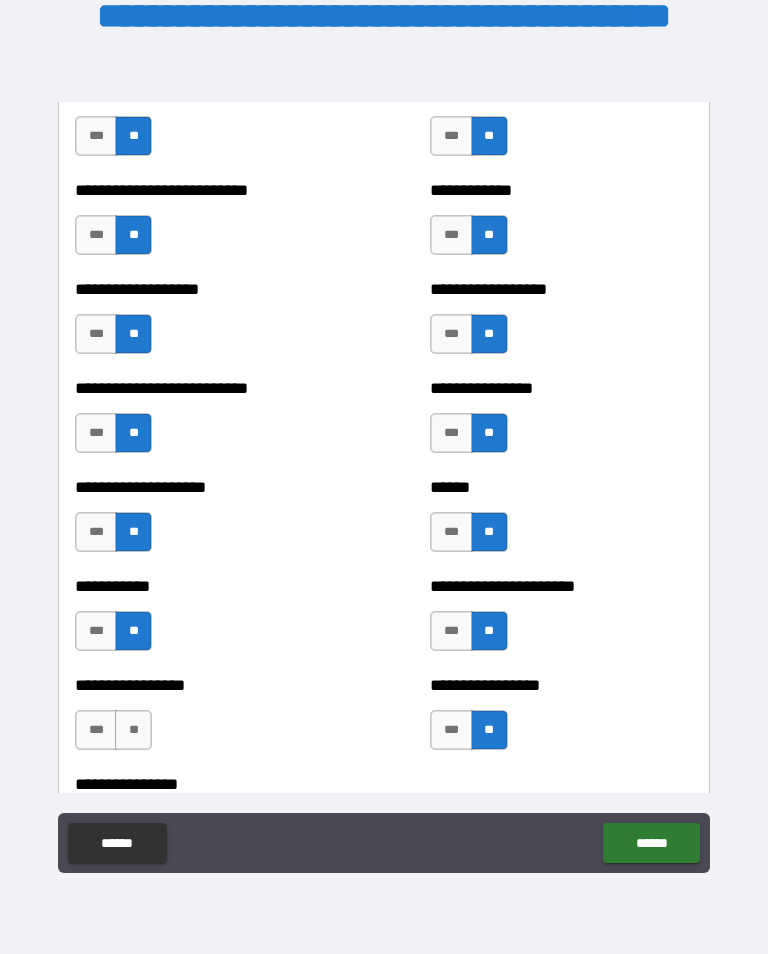 click on "**" at bounding box center (133, 730) 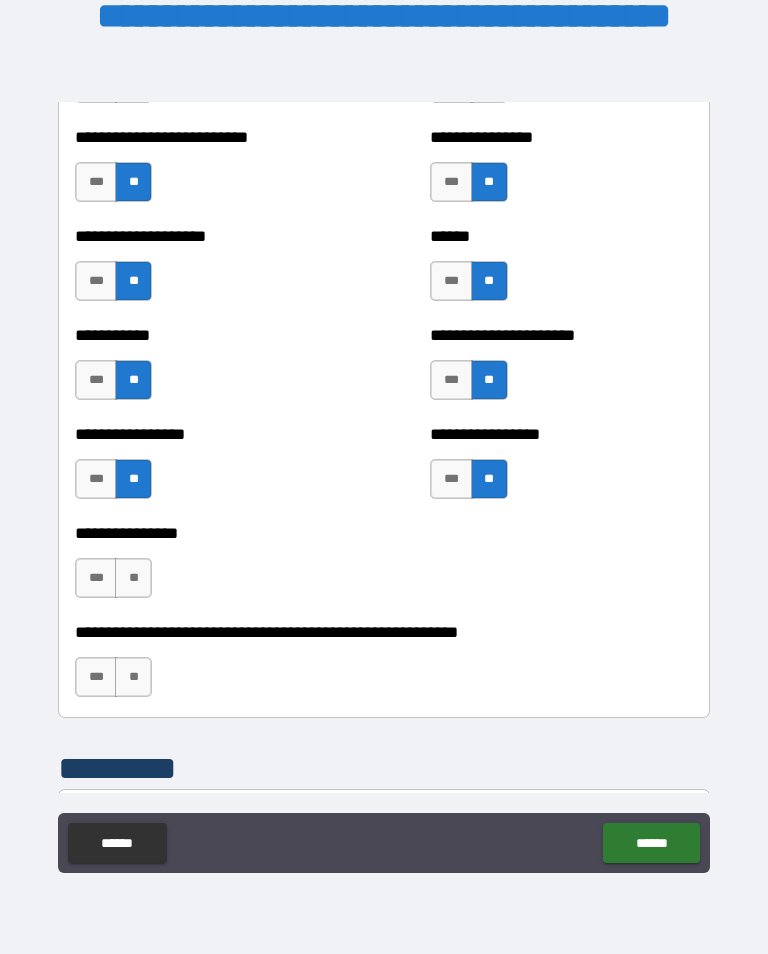 scroll, scrollTop: 5903, scrollLeft: 0, axis: vertical 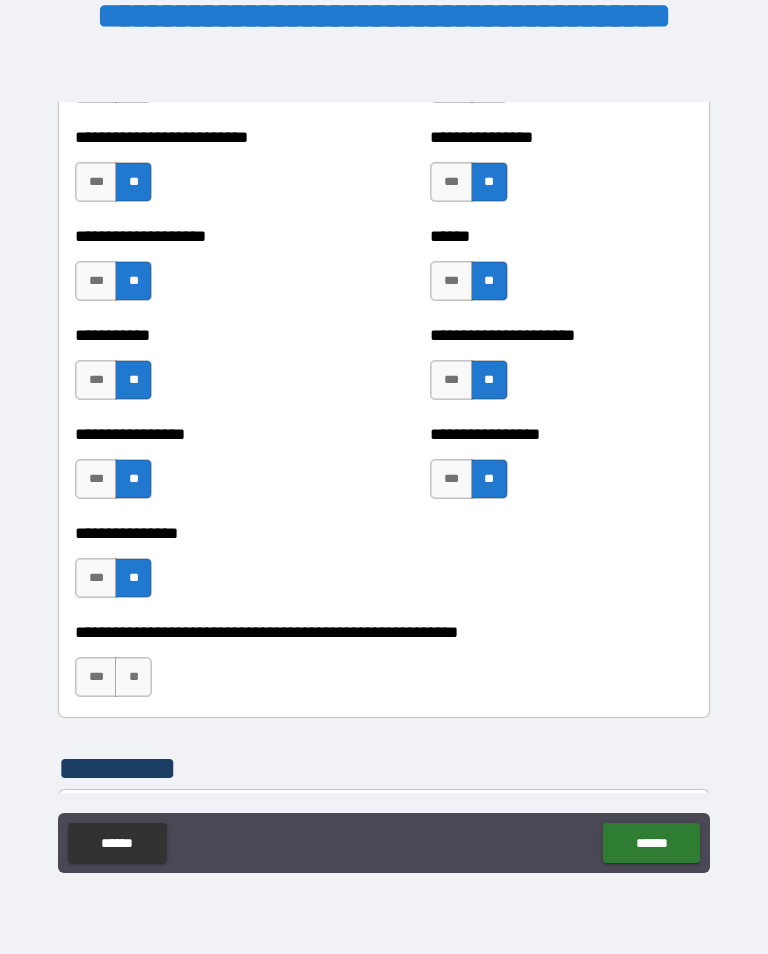 click on "**" at bounding box center [133, 677] 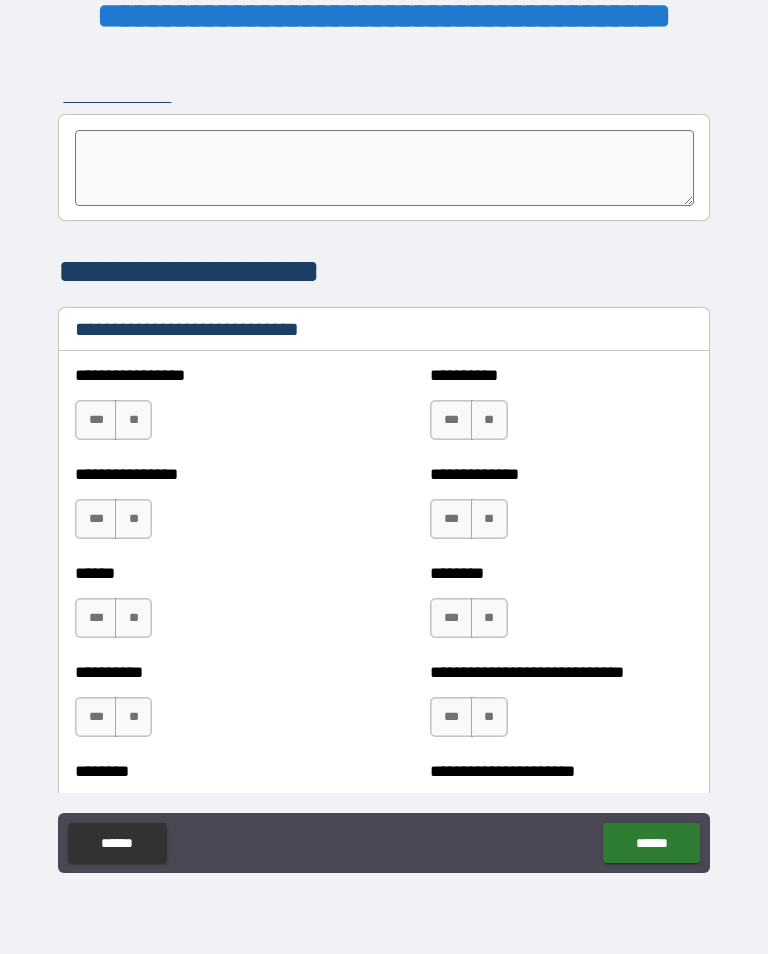 scroll, scrollTop: 6579, scrollLeft: 0, axis: vertical 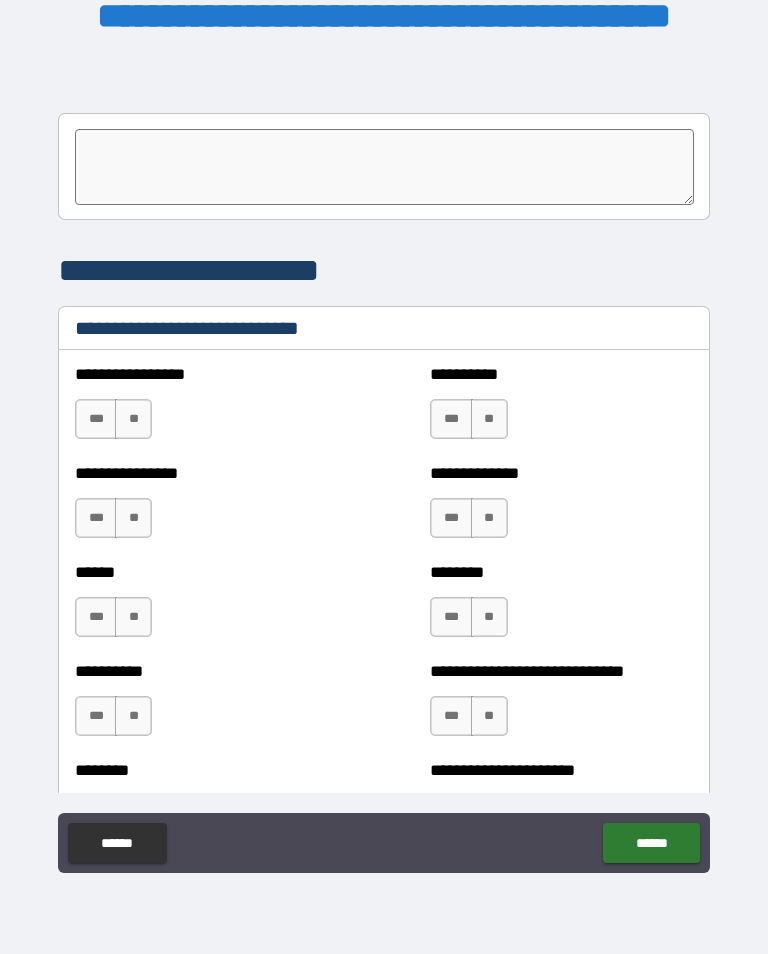 click on "**" at bounding box center (133, 419) 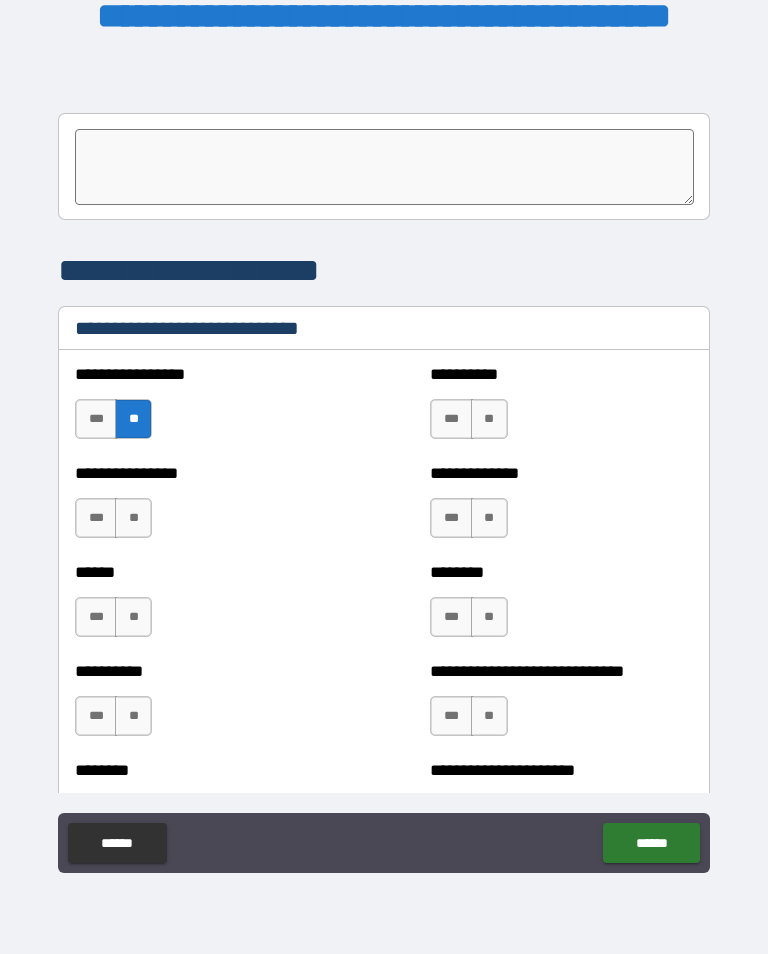click on "**" at bounding box center [489, 419] 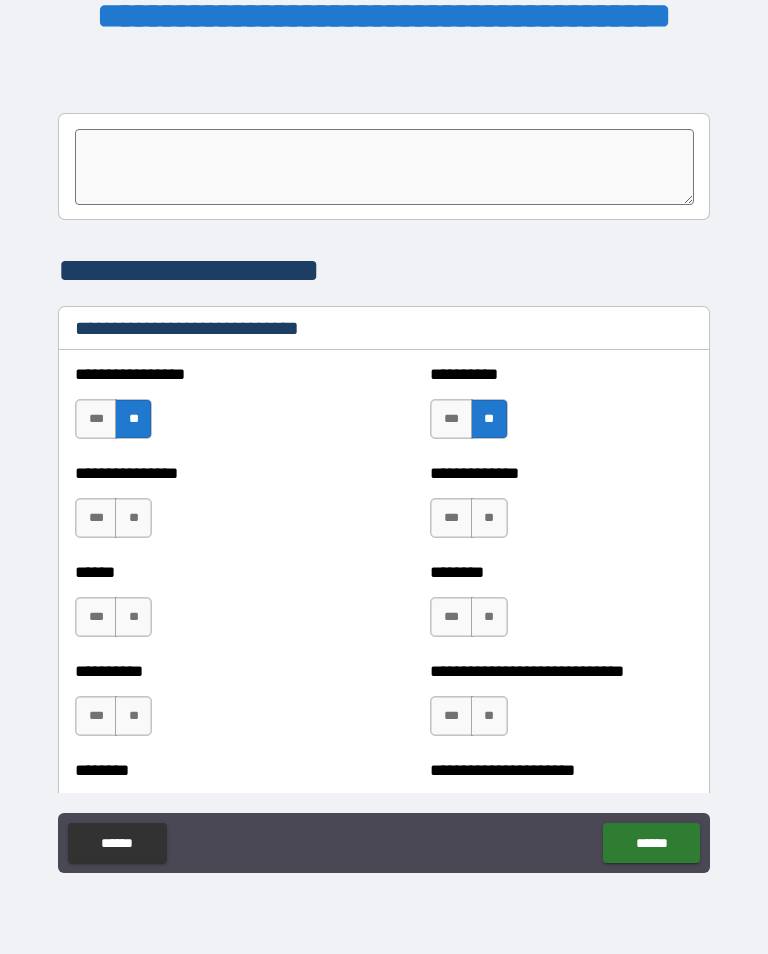 click on "**" at bounding box center (489, 518) 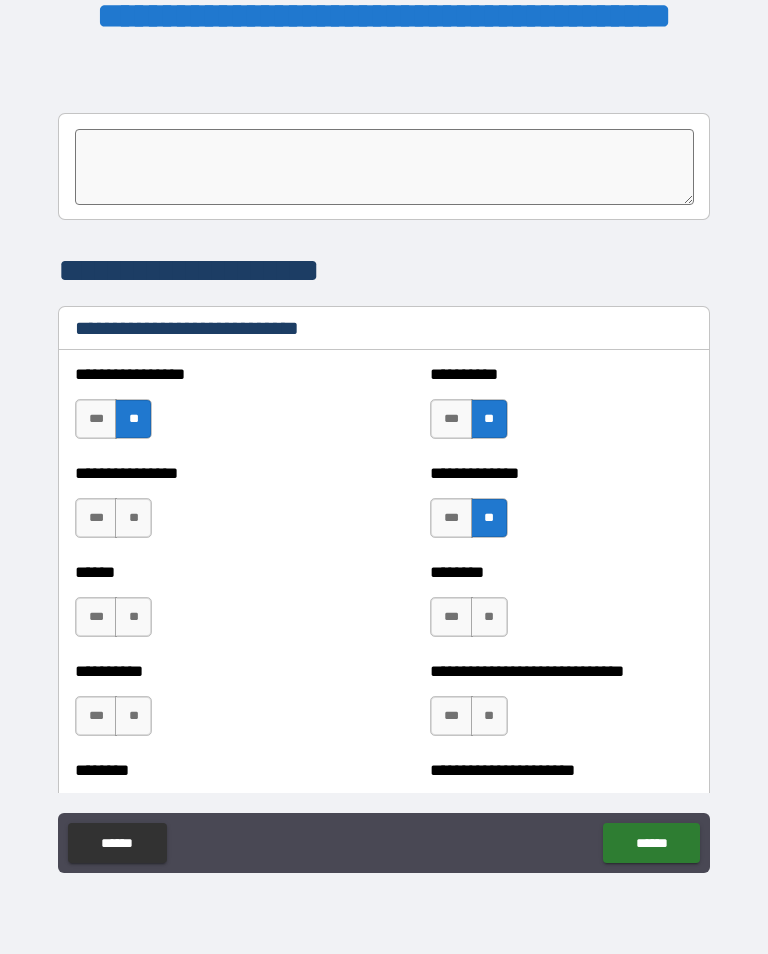 click on "**" at bounding box center [133, 518] 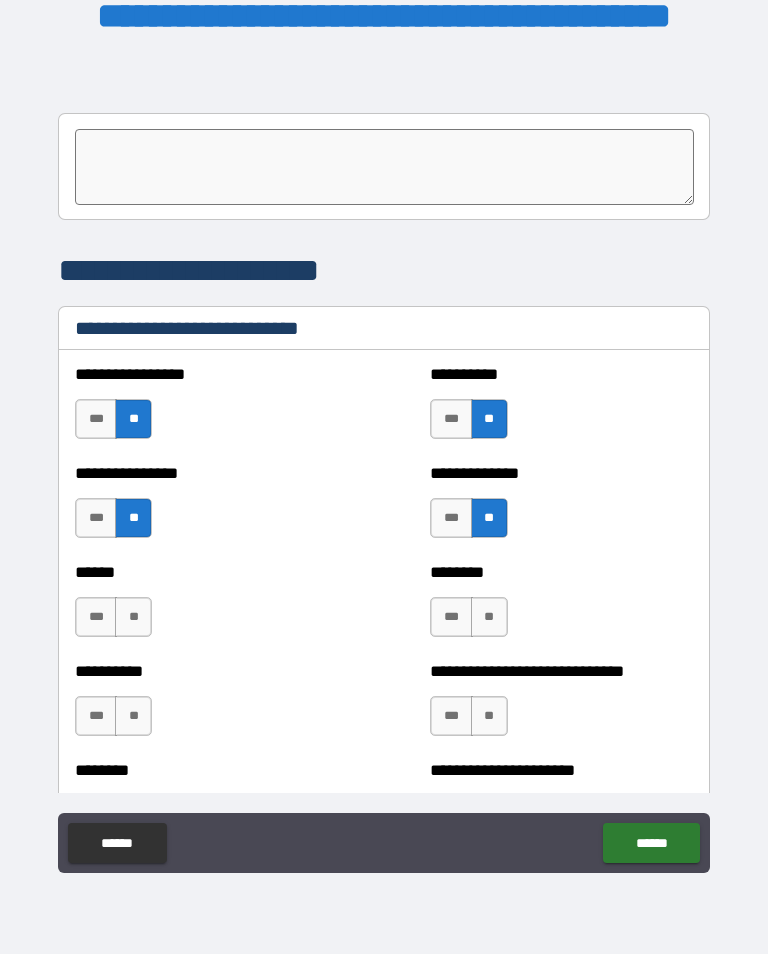 click on "***" at bounding box center (451, 518) 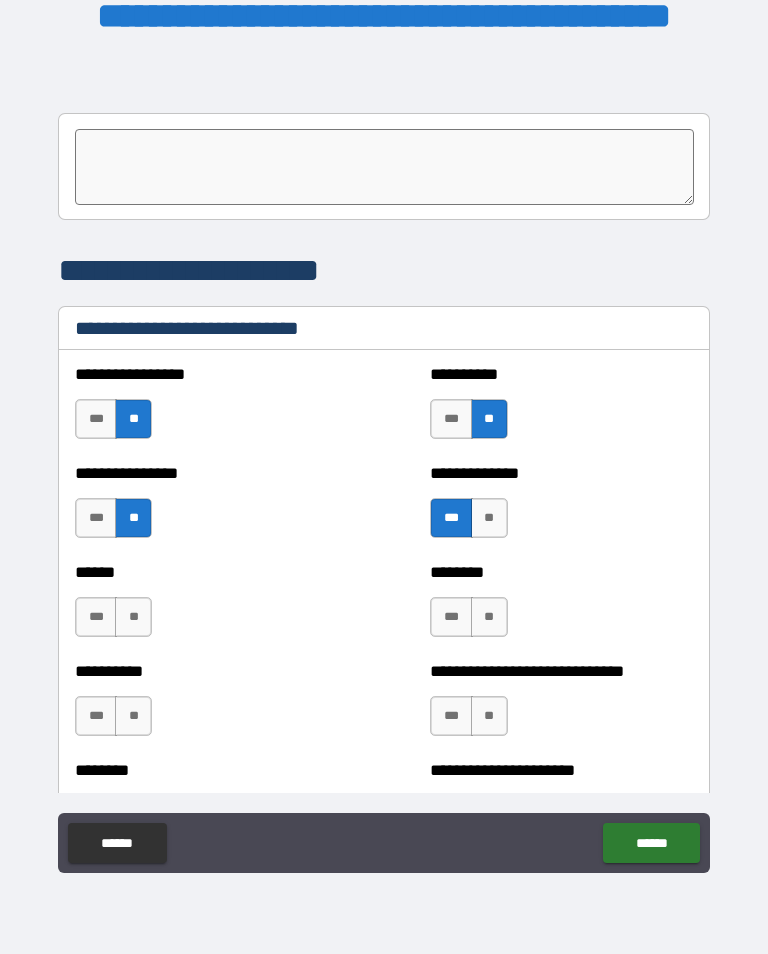 click on "**" at bounding box center (489, 617) 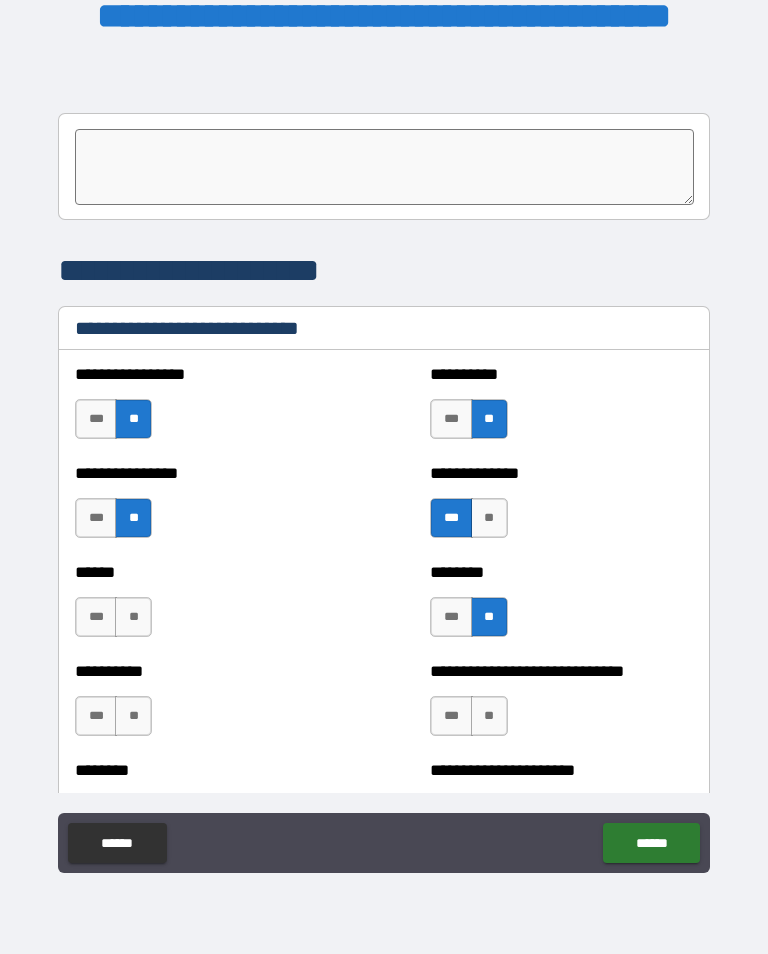 click on "**" at bounding box center [133, 617] 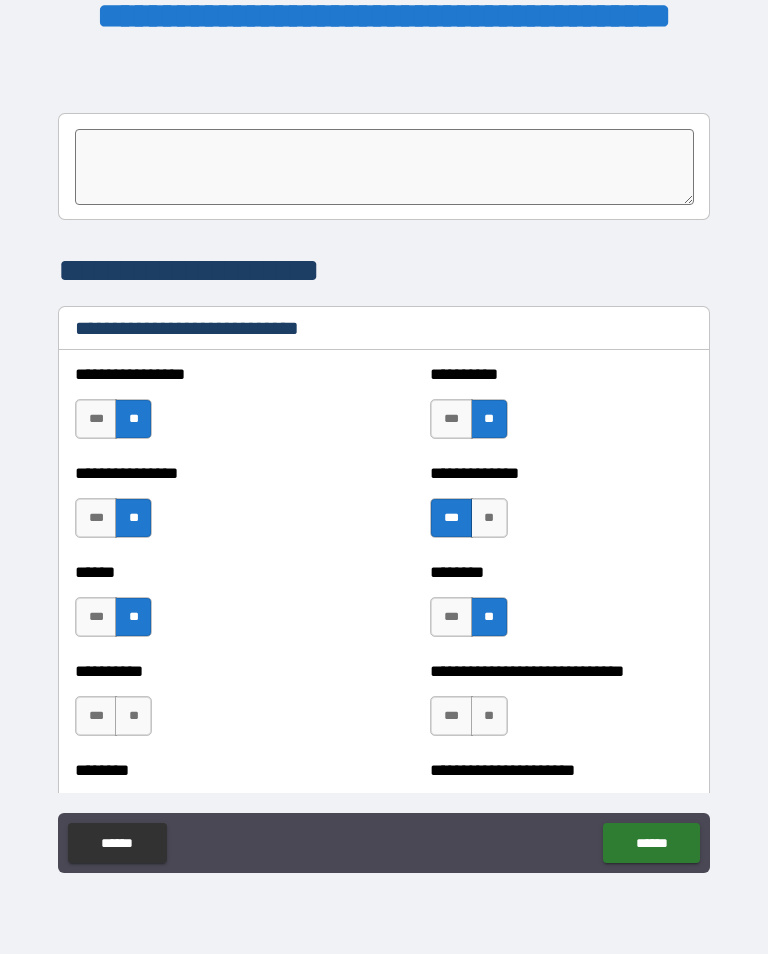 click on "**" at bounding box center [489, 716] 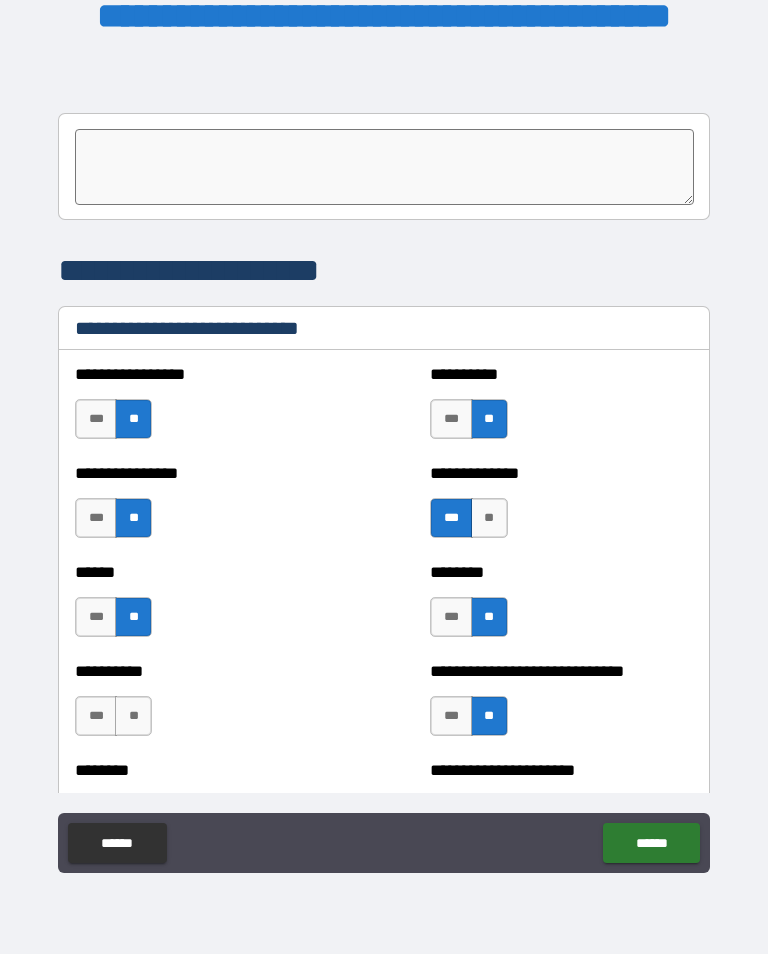 click on "**" at bounding box center [133, 716] 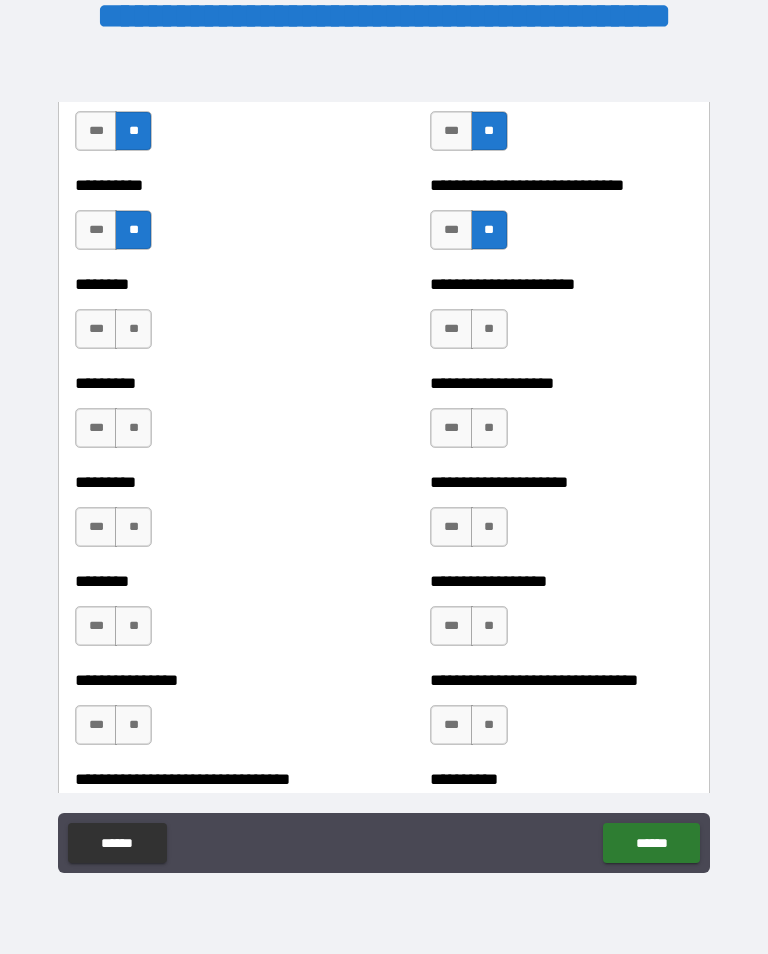 scroll, scrollTop: 7068, scrollLeft: 0, axis: vertical 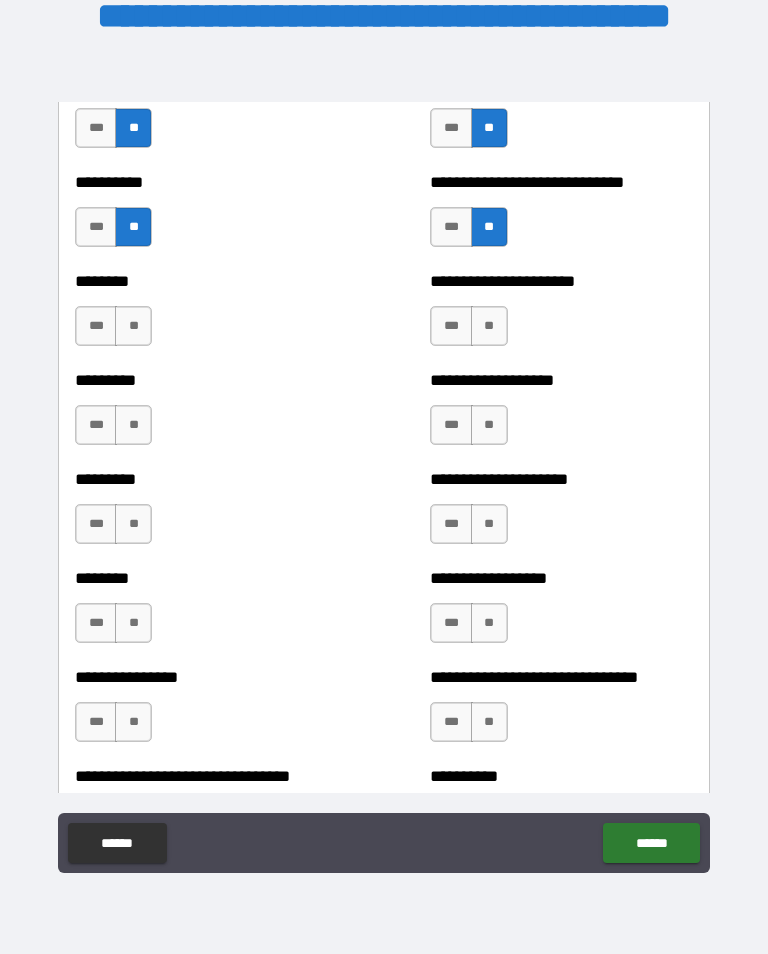 click on "**" at bounding box center (489, 326) 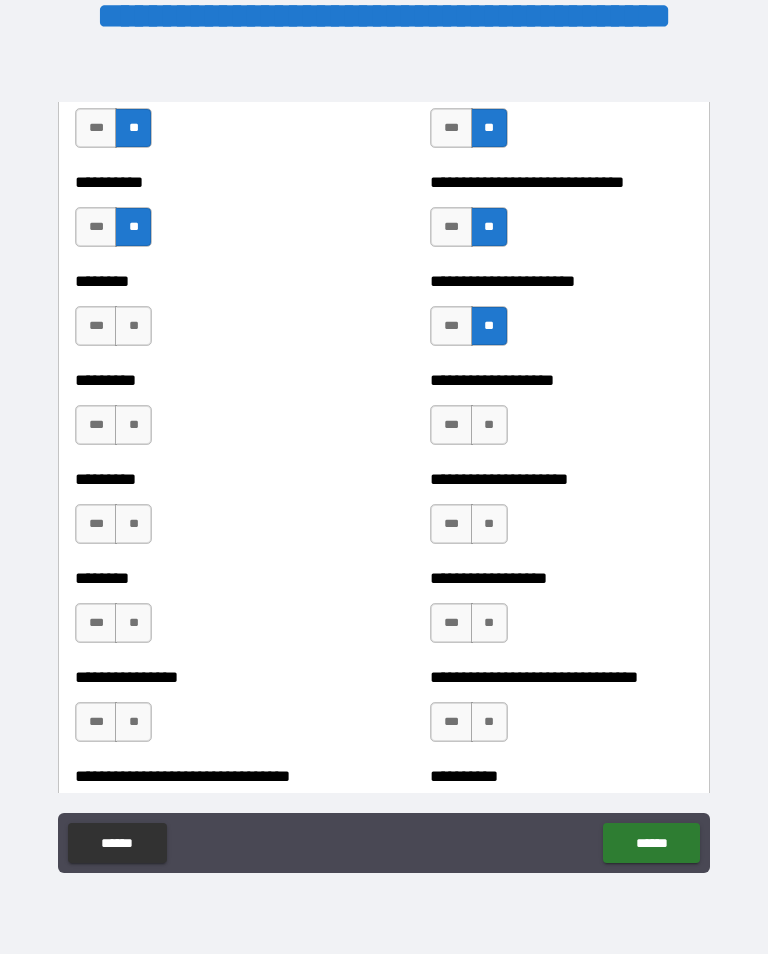 click on "**" at bounding box center (133, 326) 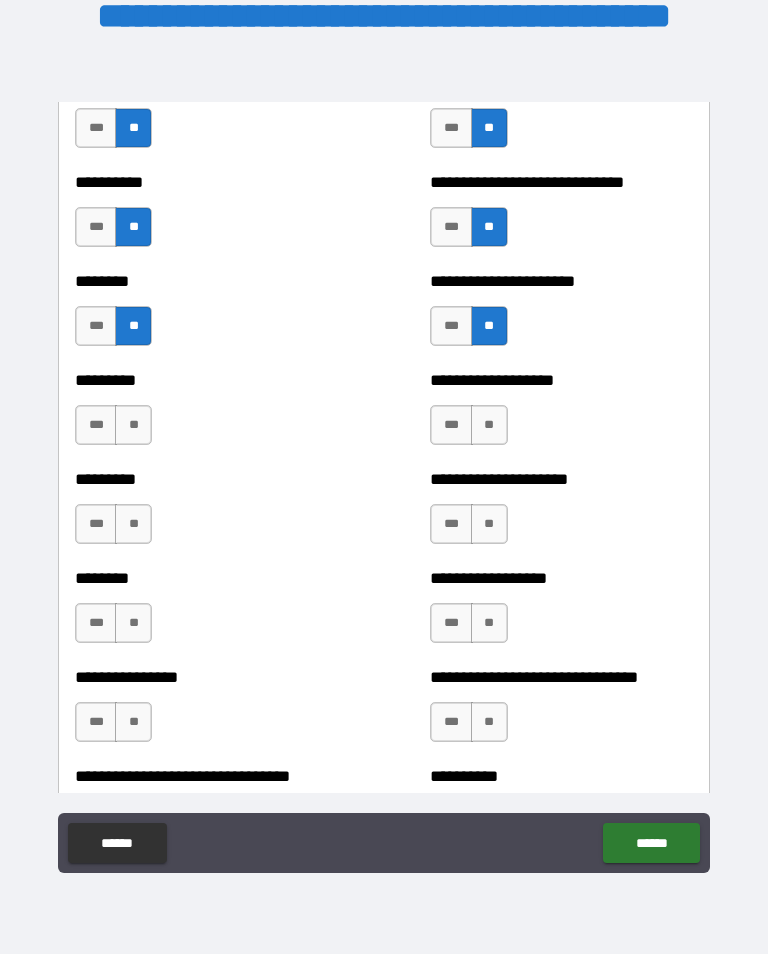 click on "**" at bounding box center [133, 425] 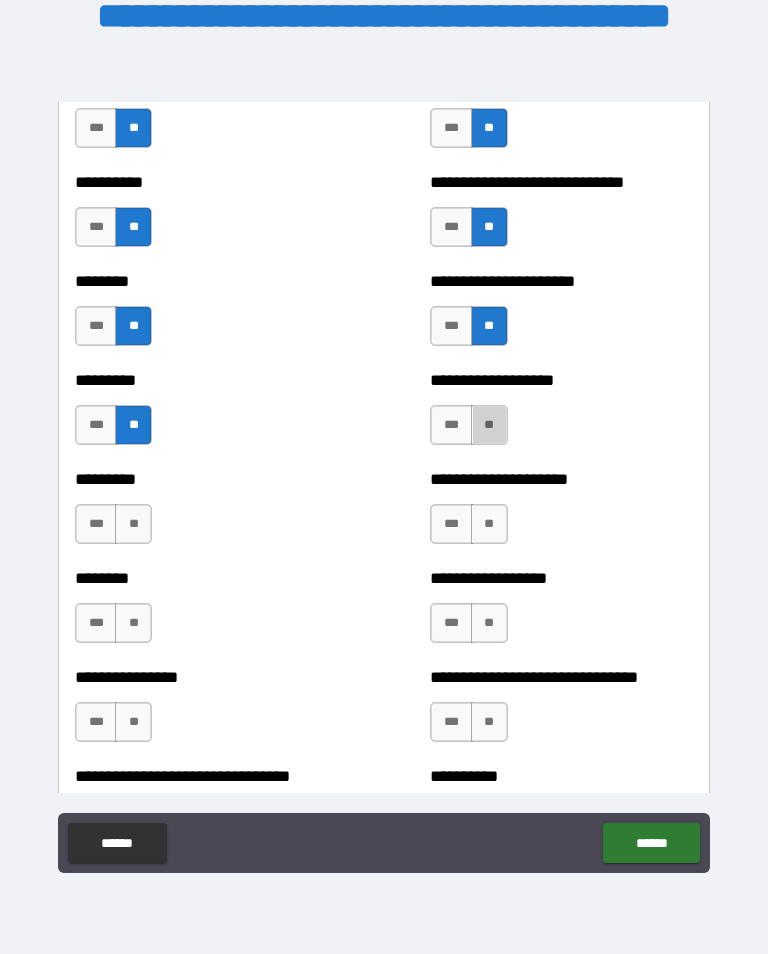 click on "**" at bounding box center [489, 425] 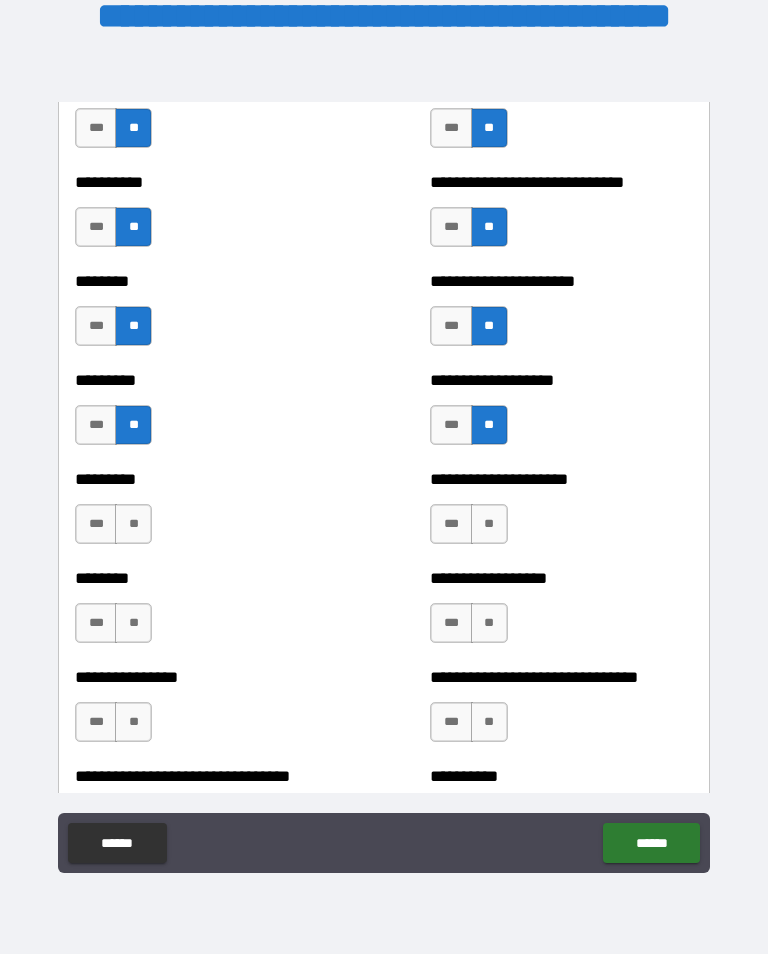click on "**" at bounding box center (489, 524) 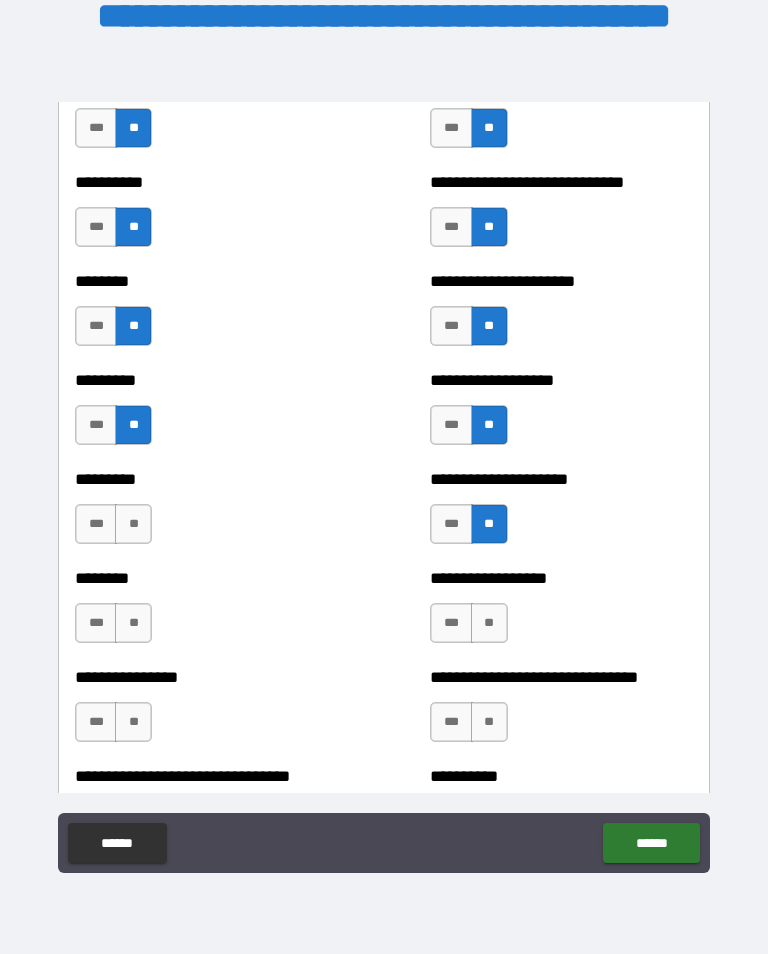 click on "**" at bounding box center (133, 524) 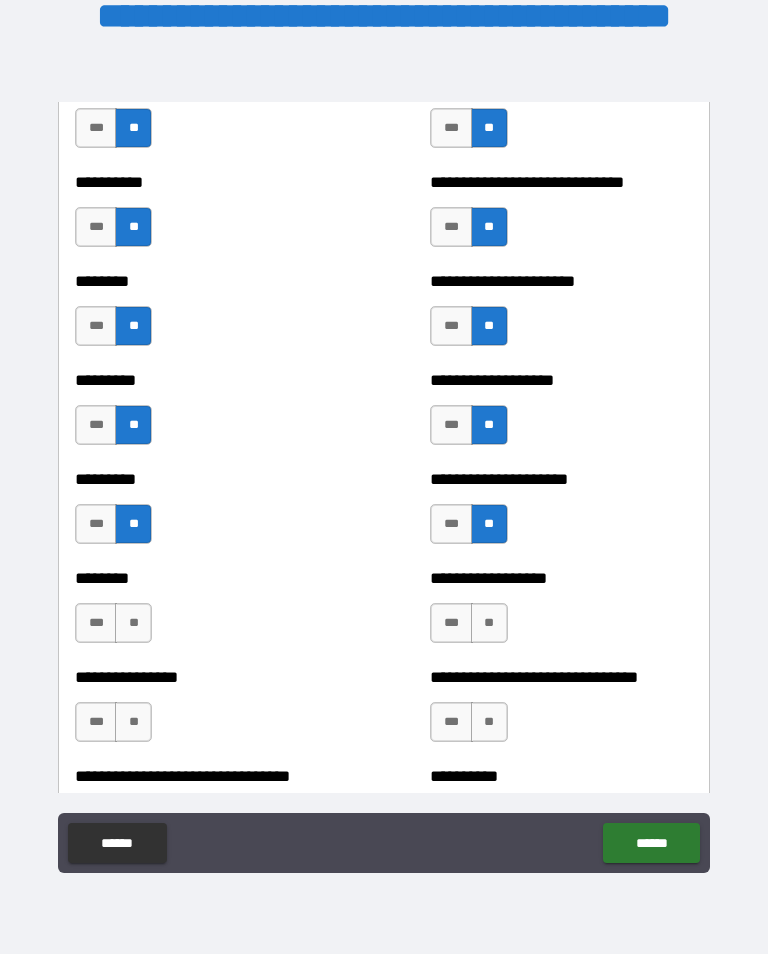 click on "**" at bounding box center [133, 623] 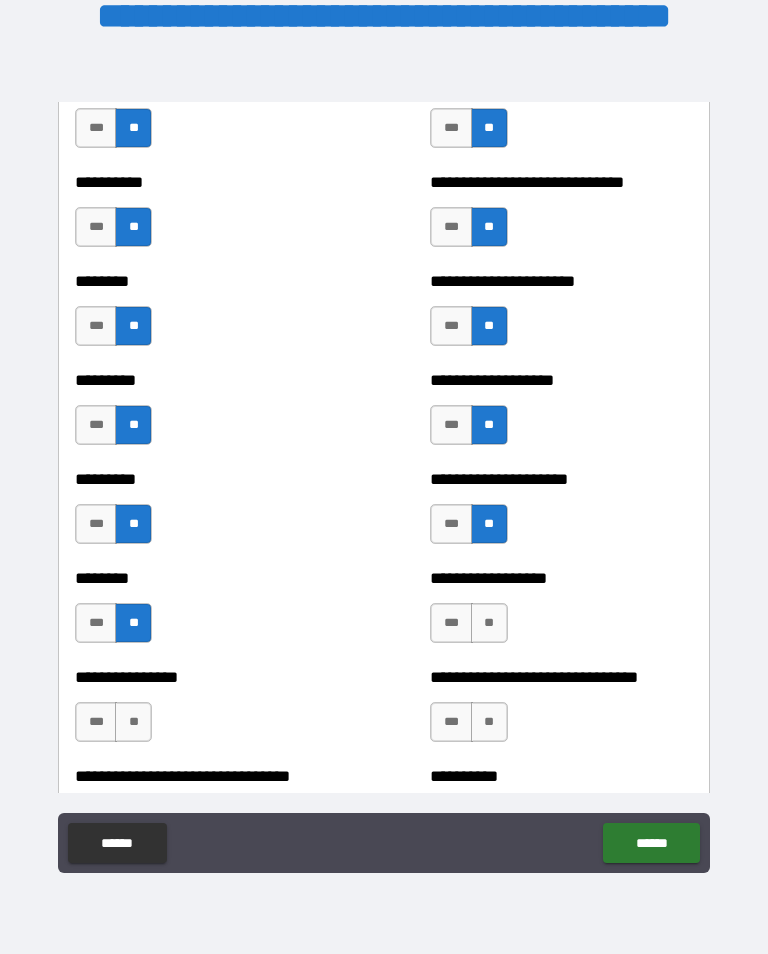 click on "**" at bounding box center (489, 623) 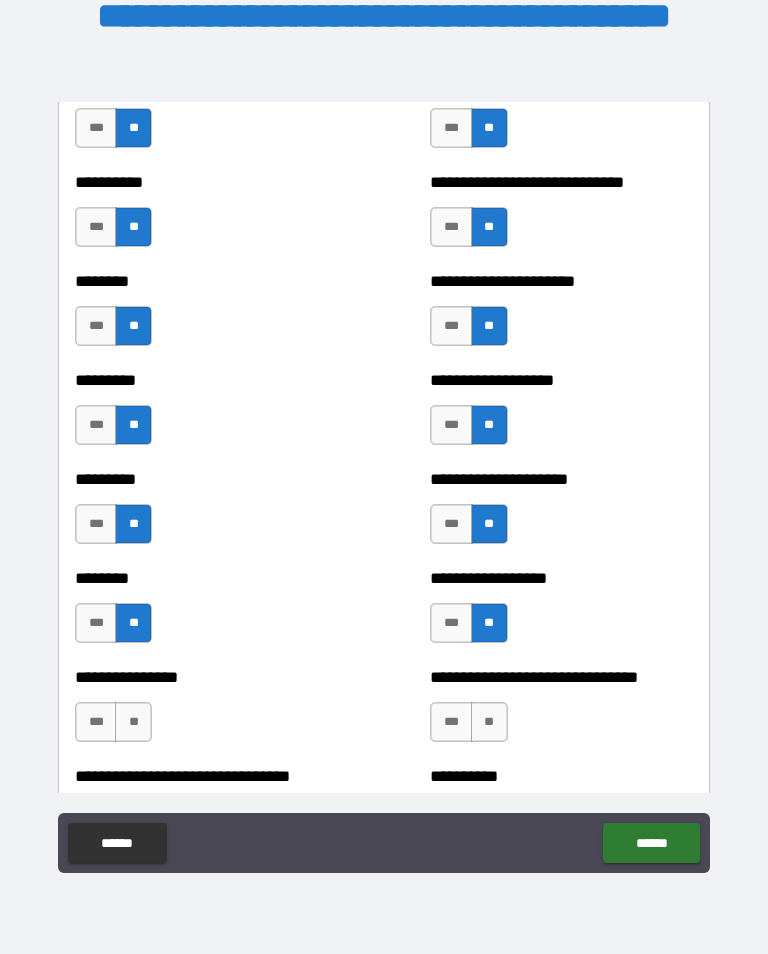 click on "**" at bounding box center (489, 722) 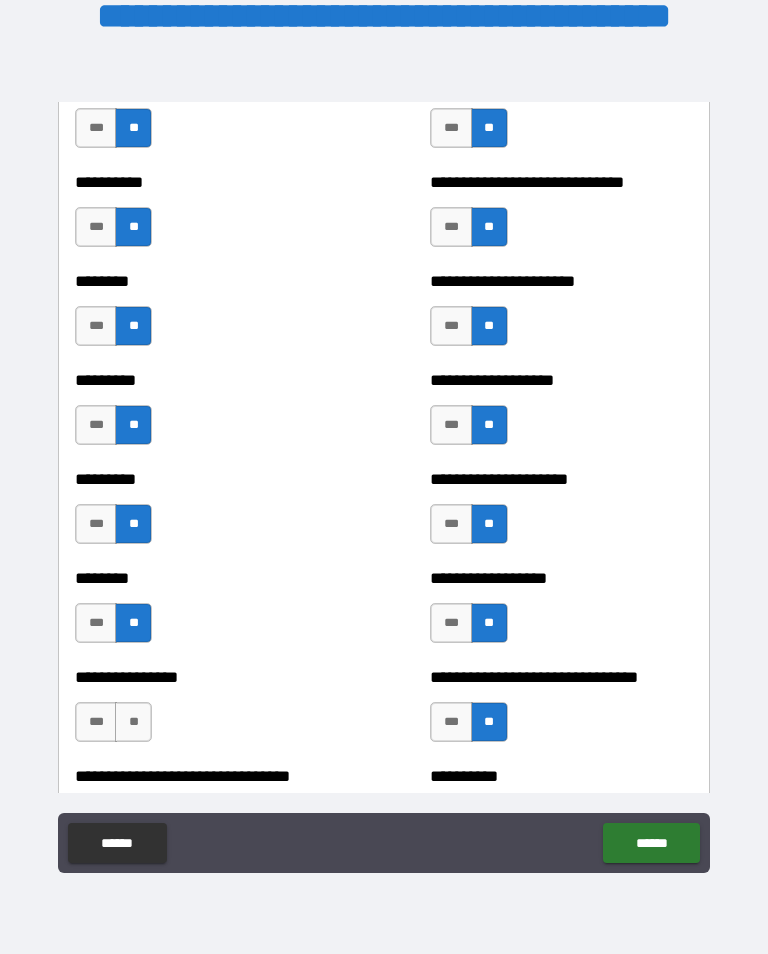 click on "**" at bounding box center [133, 722] 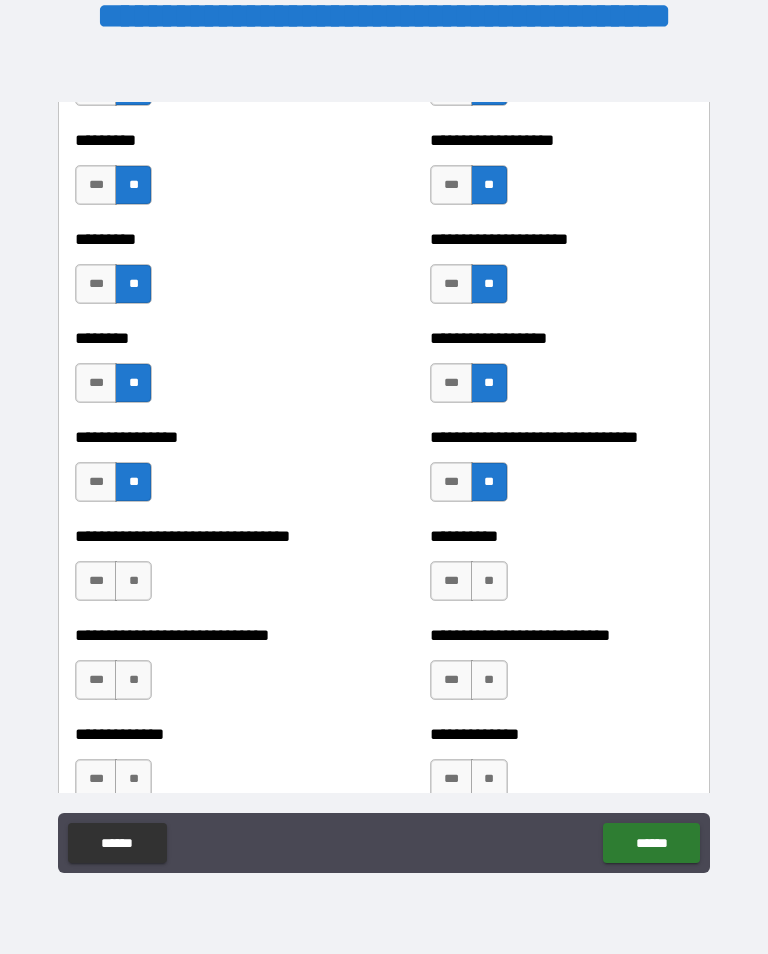 scroll, scrollTop: 7323, scrollLeft: 0, axis: vertical 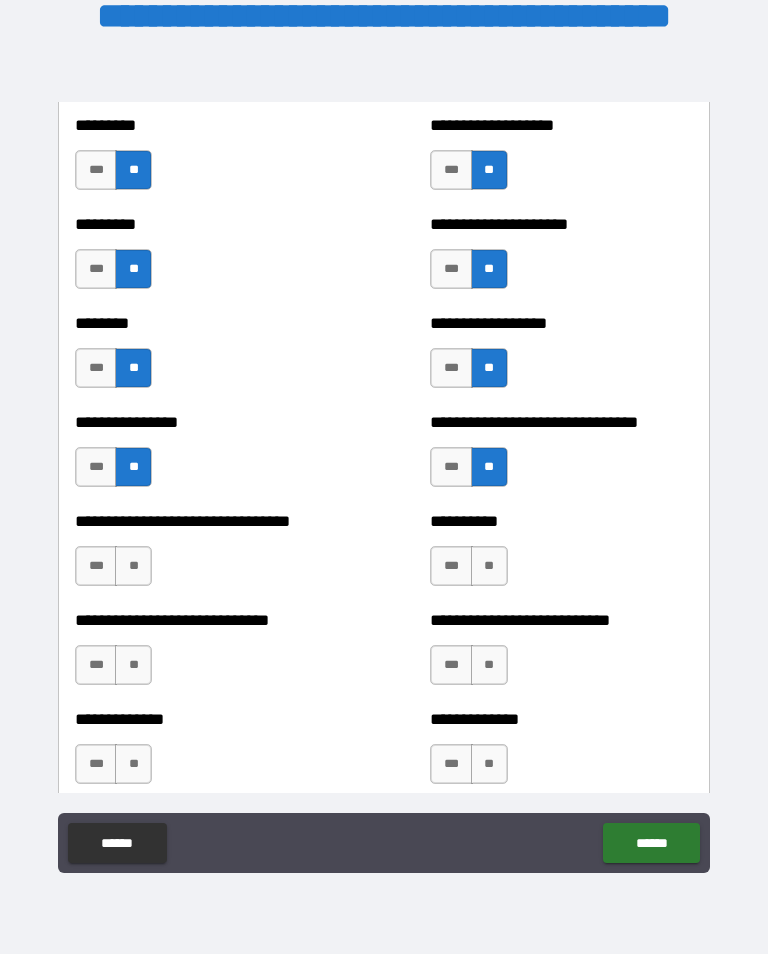 click on "**" at bounding box center (133, 566) 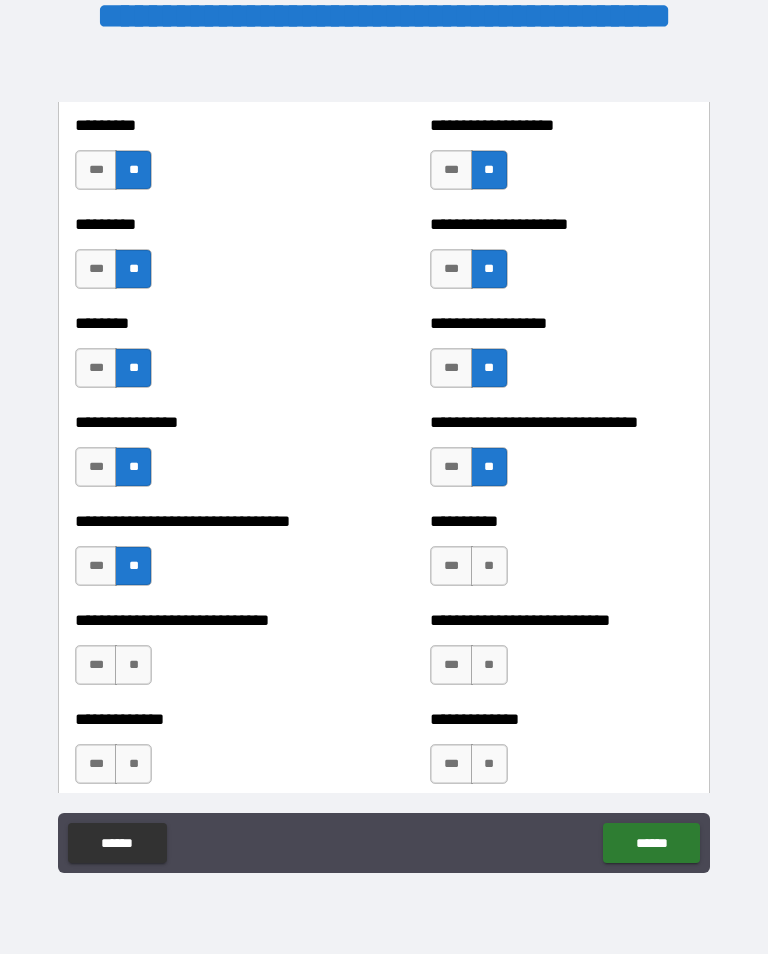 click on "**" at bounding box center (489, 566) 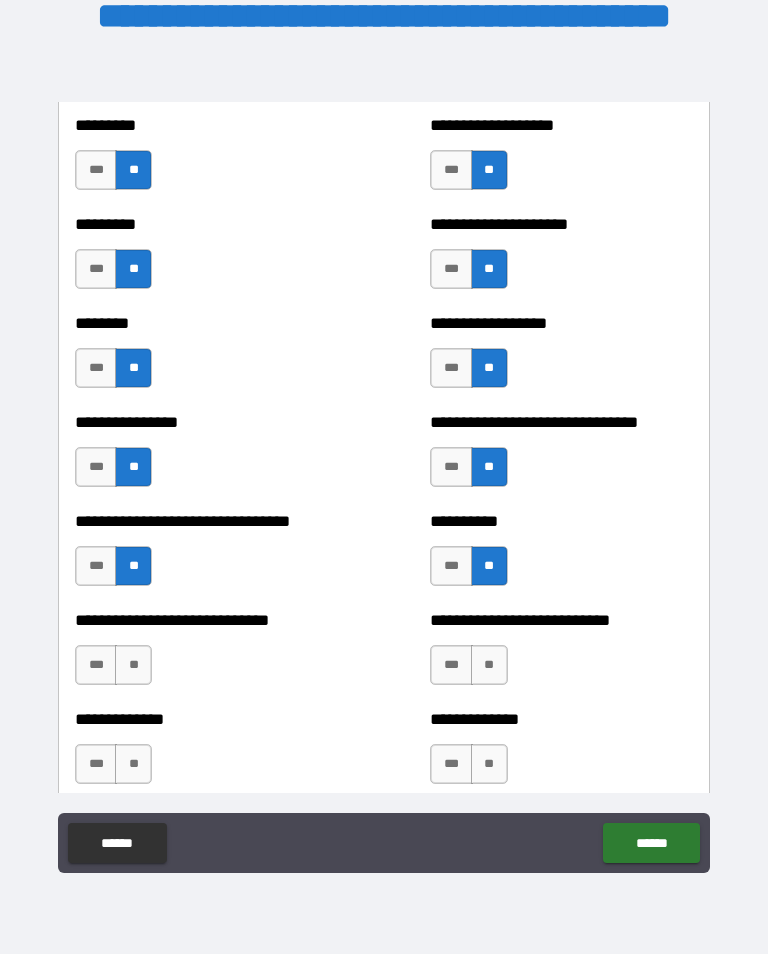 click on "**" at bounding box center [489, 665] 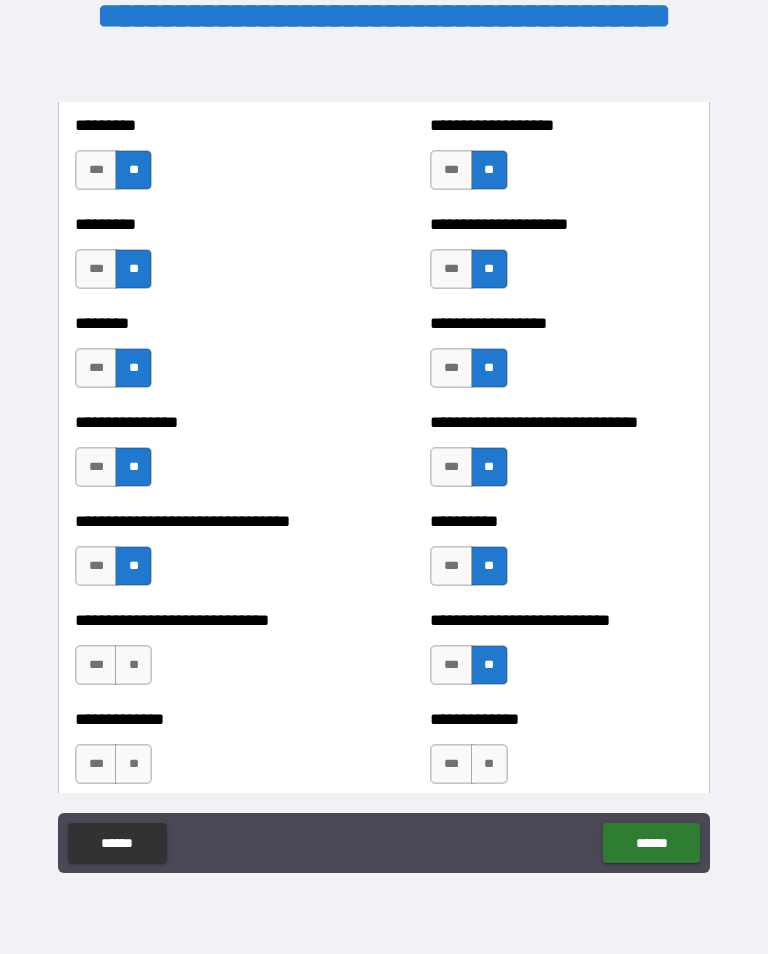 click on "**" at bounding box center (133, 665) 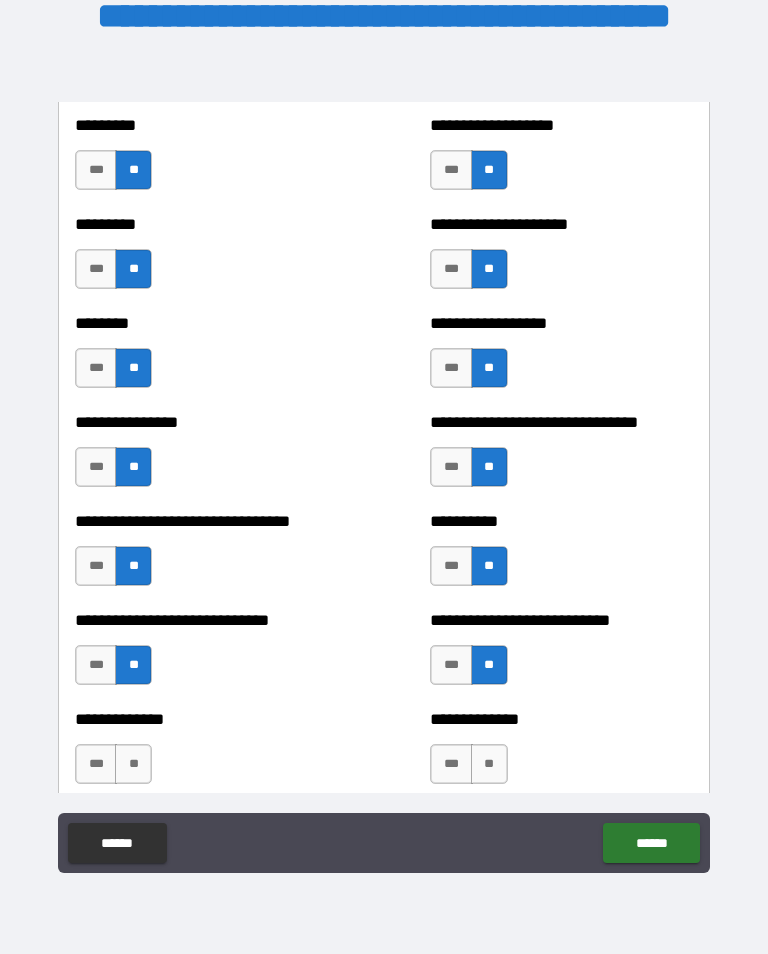 click on "**" at bounding box center [133, 764] 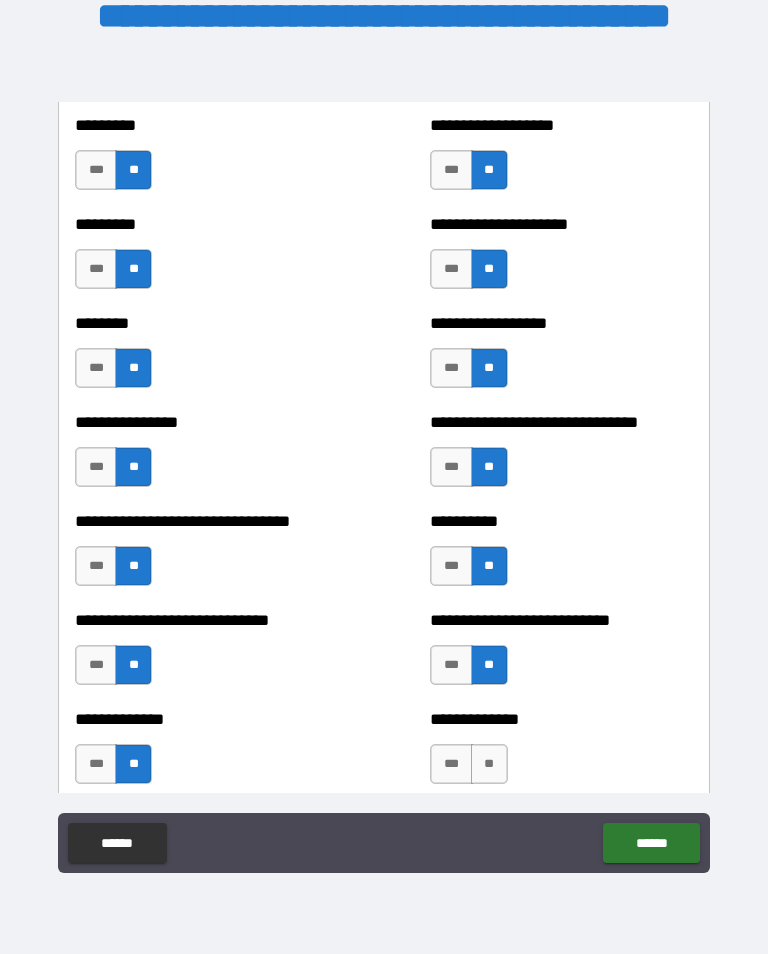 click on "**" at bounding box center [489, 764] 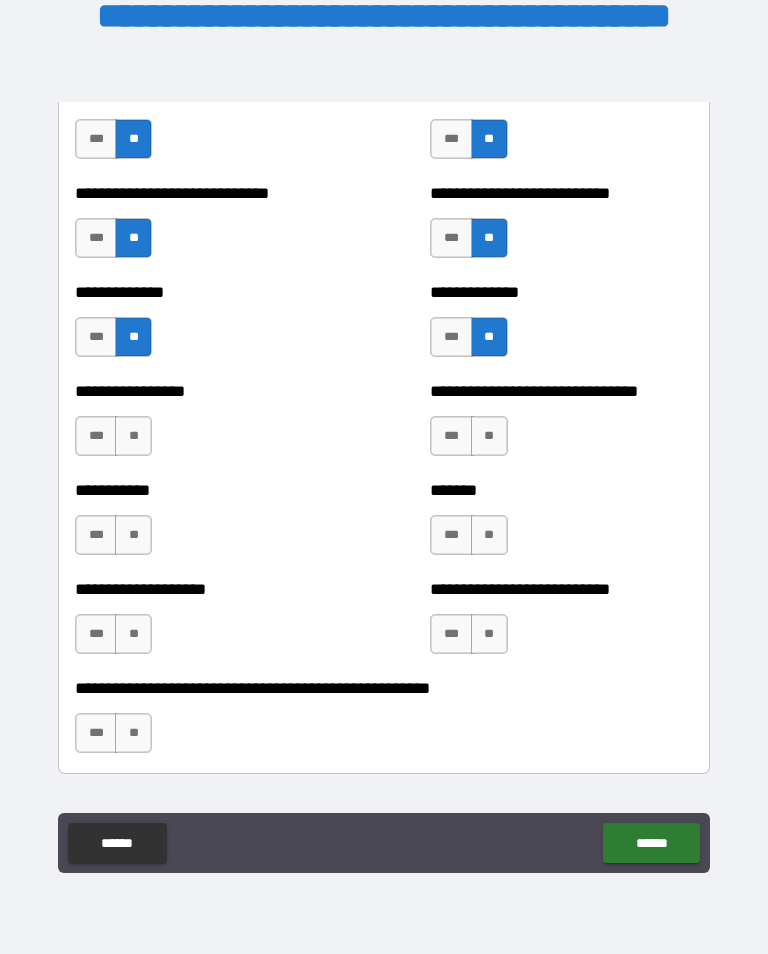 scroll, scrollTop: 7758, scrollLeft: 0, axis: vertical 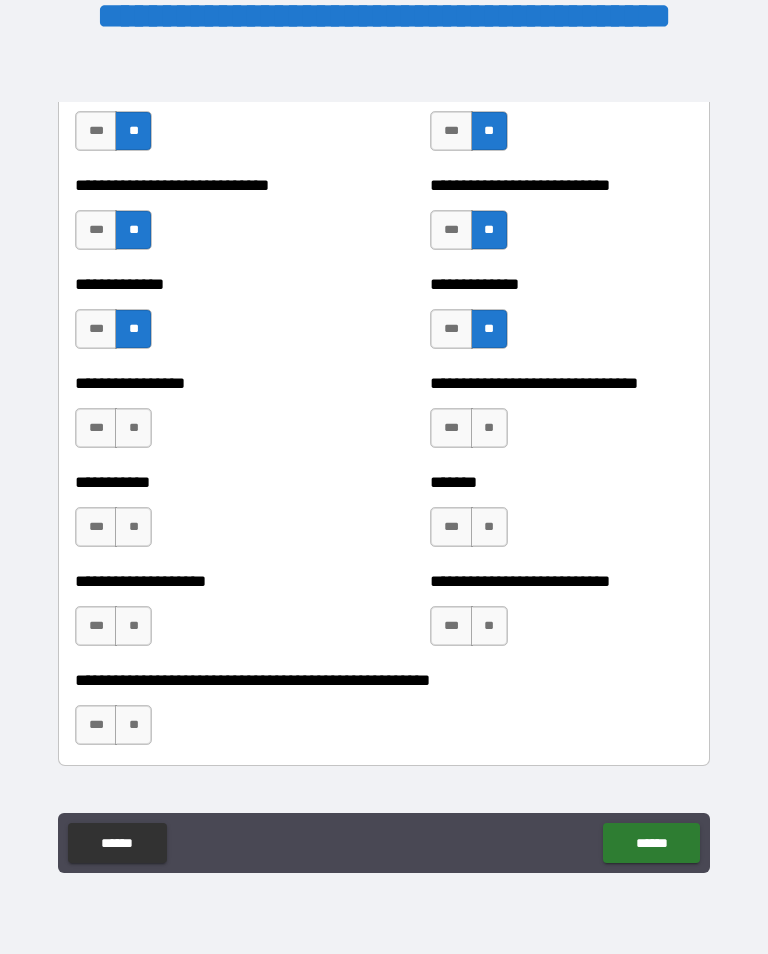 click on "**" at bounding box center (489, 428) 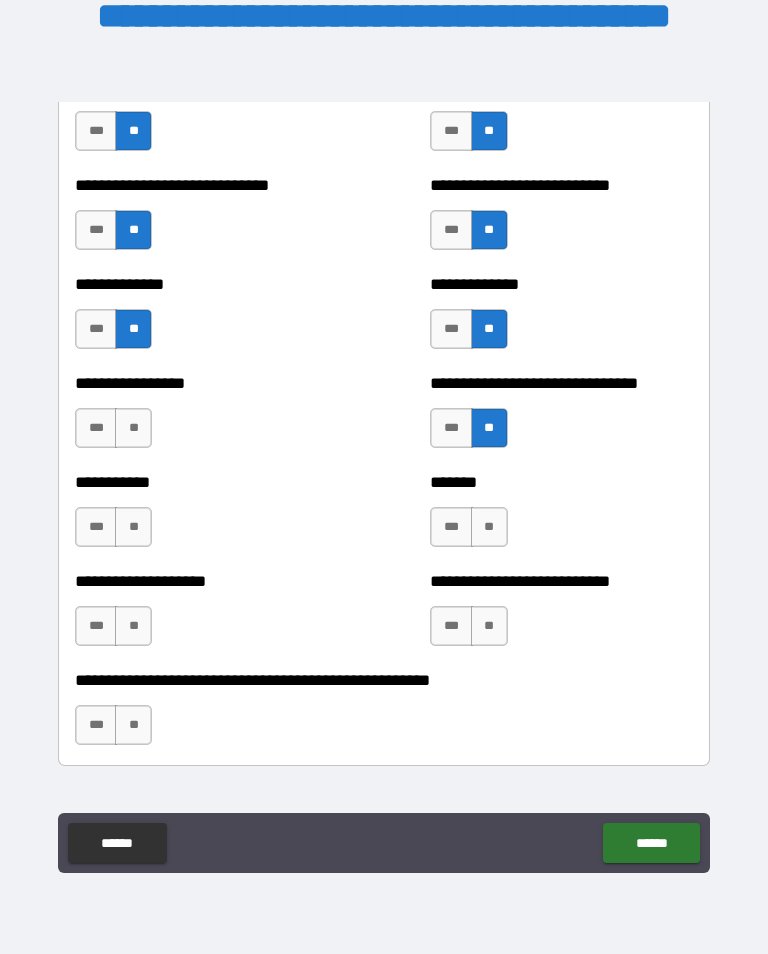 click on "**" at bounding box center [133, 428] 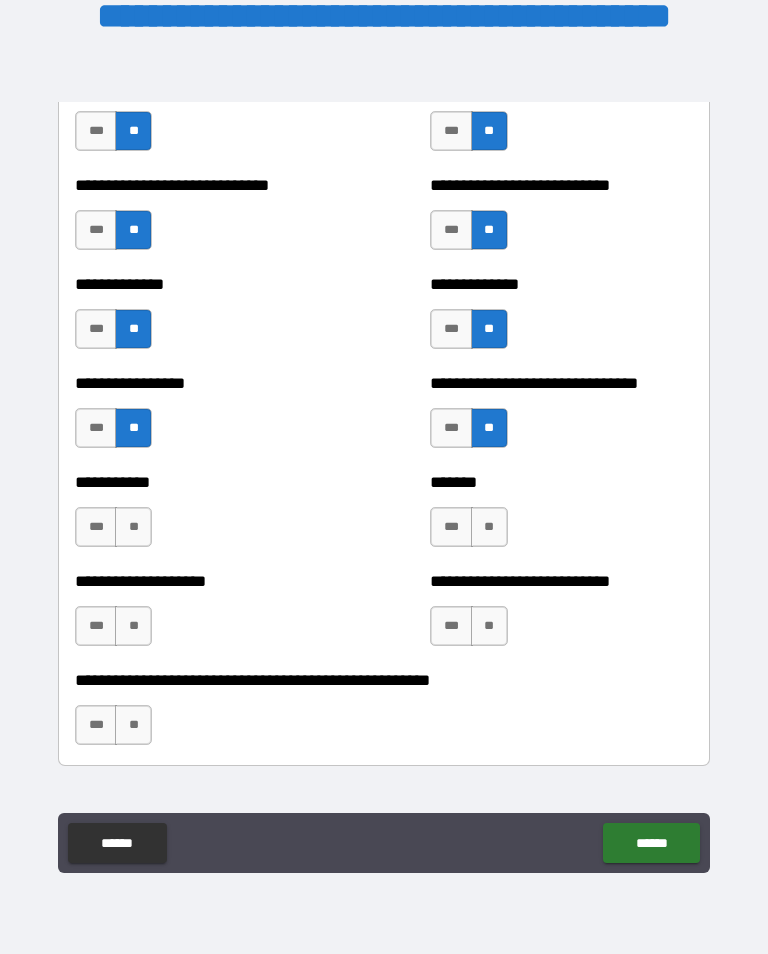 click on "**" at bounding box center [133, 527] 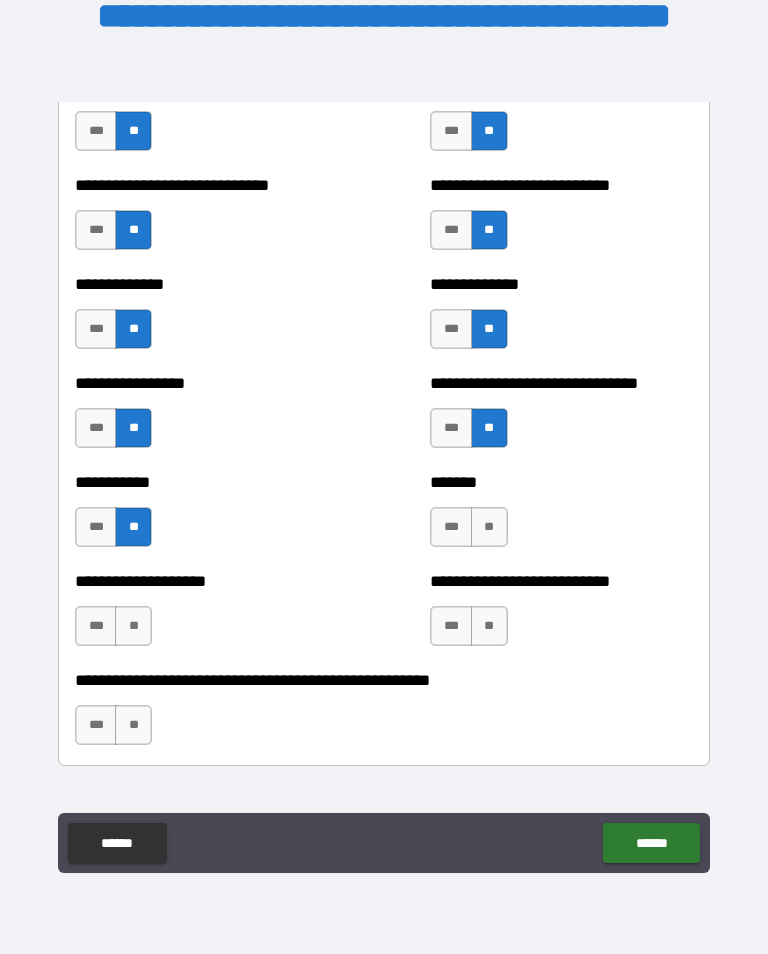 click on "**" at bounding box center [489, 527] 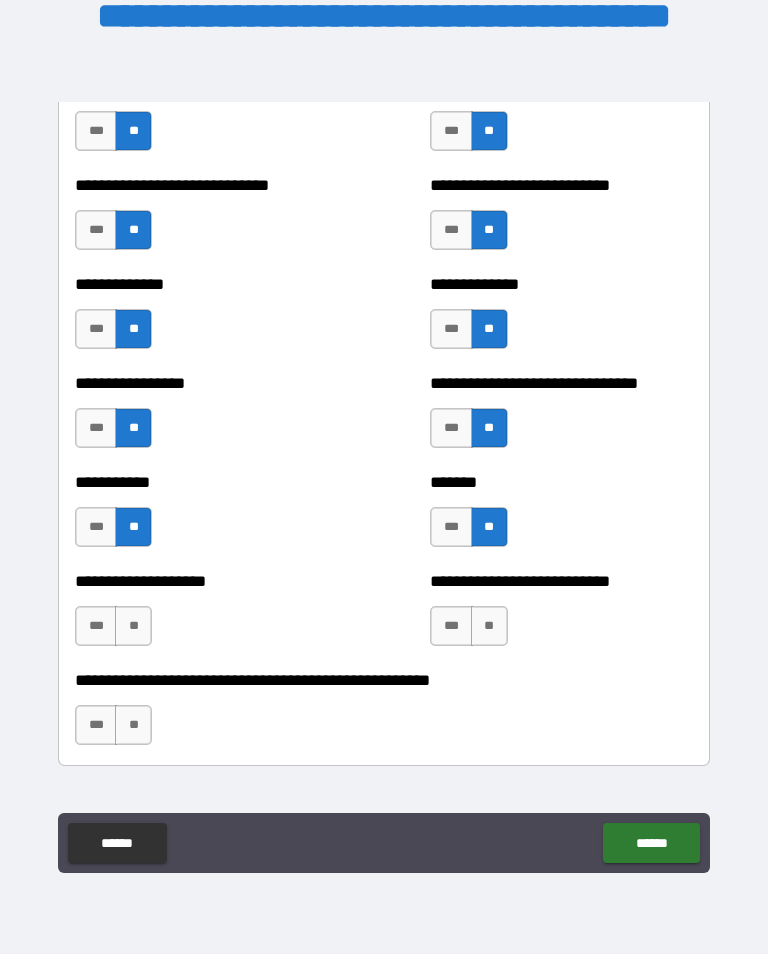 click on "**" at bounding box center [489, 626] 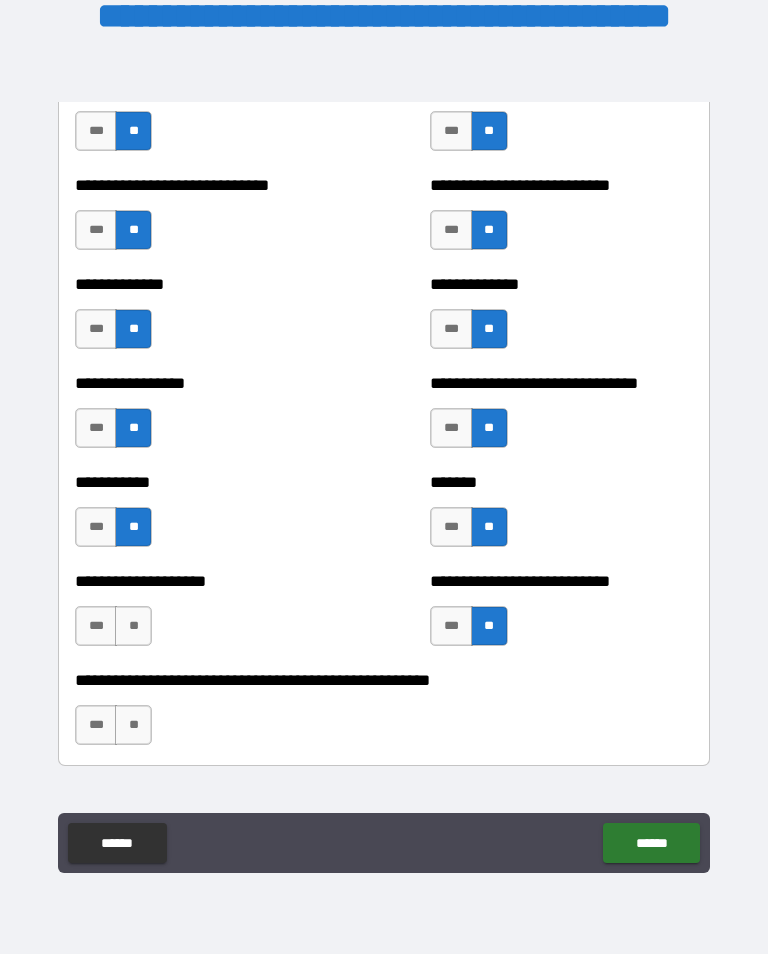 click on "**" at bounding box center (133, 626) 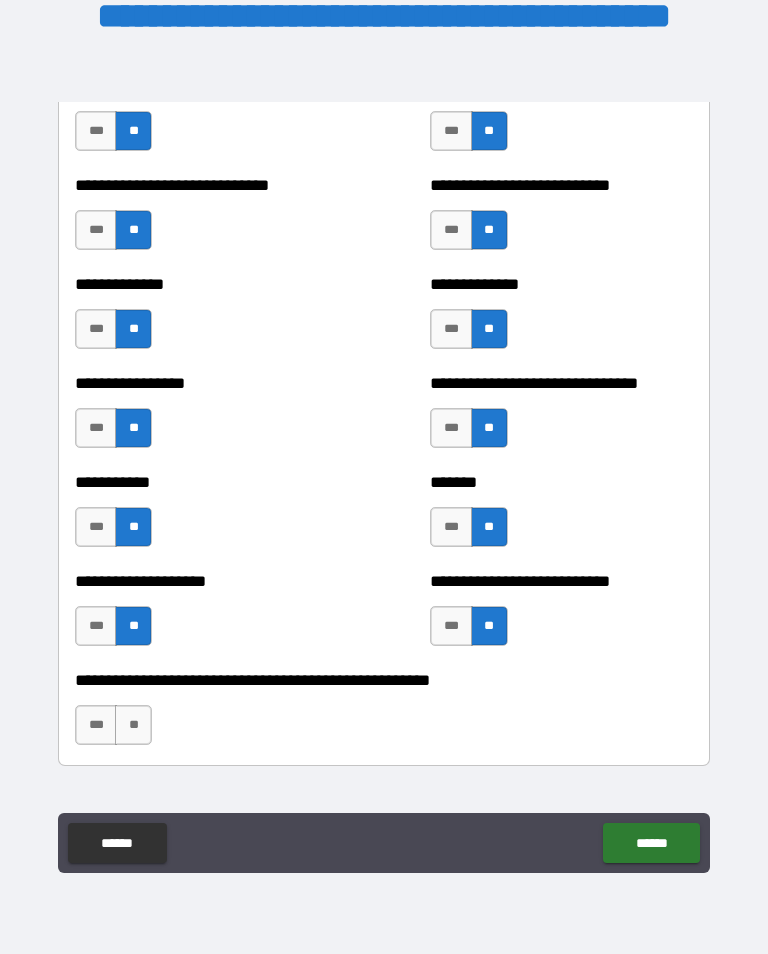 click on "**" at bounding box center [133, 725] 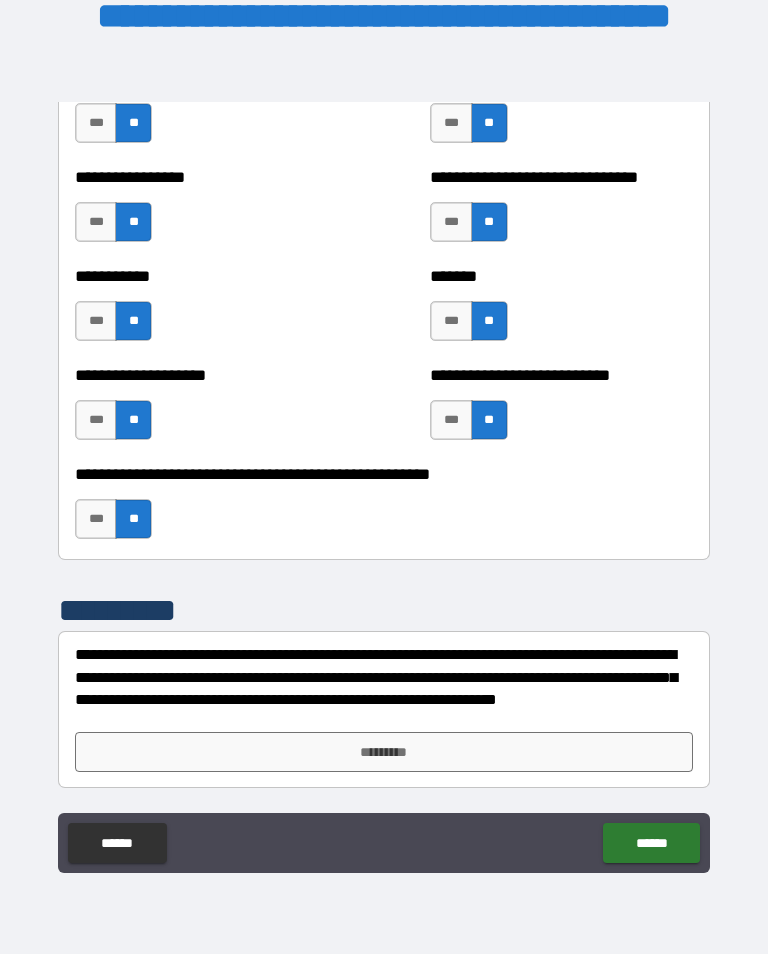 scroll, scrollTop: 7964, scrollLeft: 0, axis: vertical 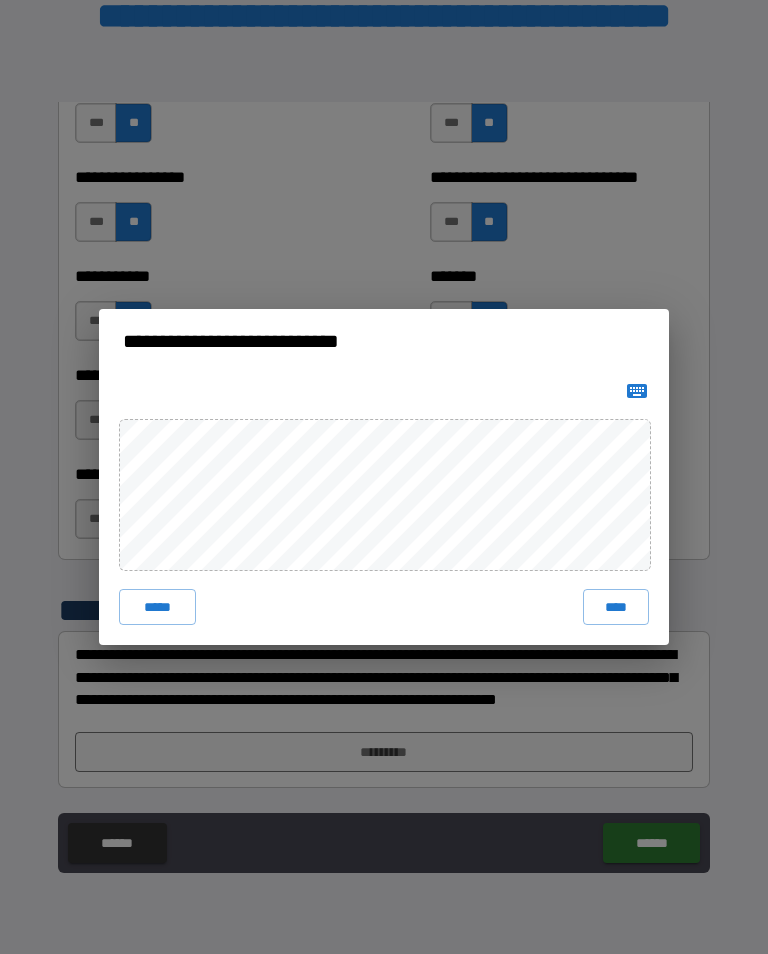 click on "****" at bounding box center [616, 607] 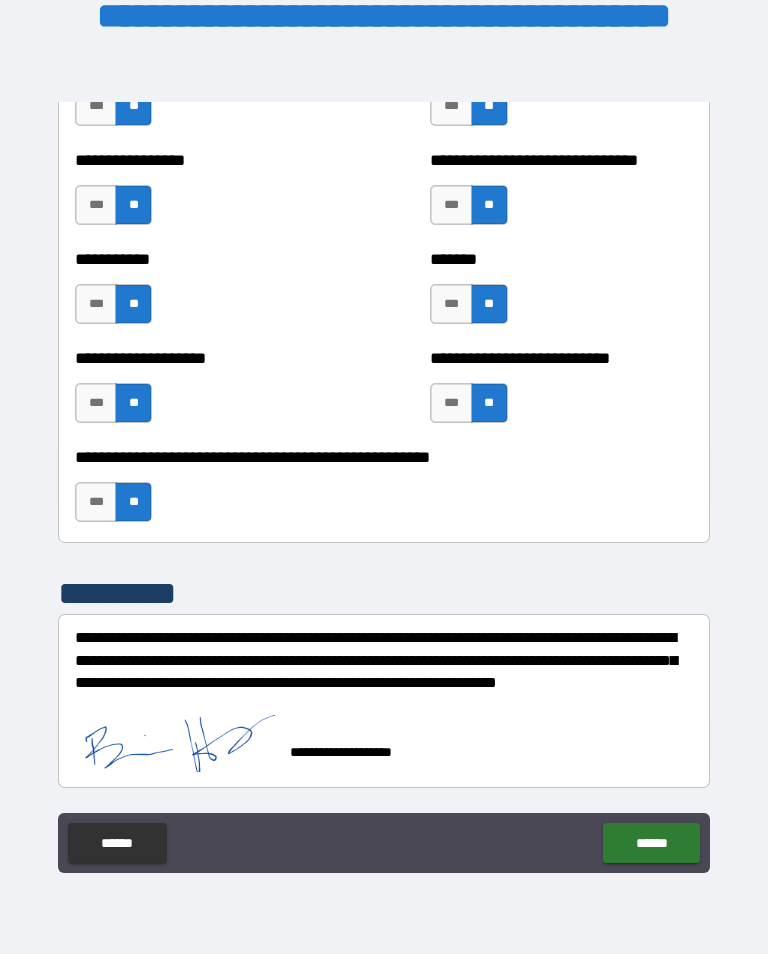 scroll, scrollTop: 7981, scrollLeft: 0, axis: vertical 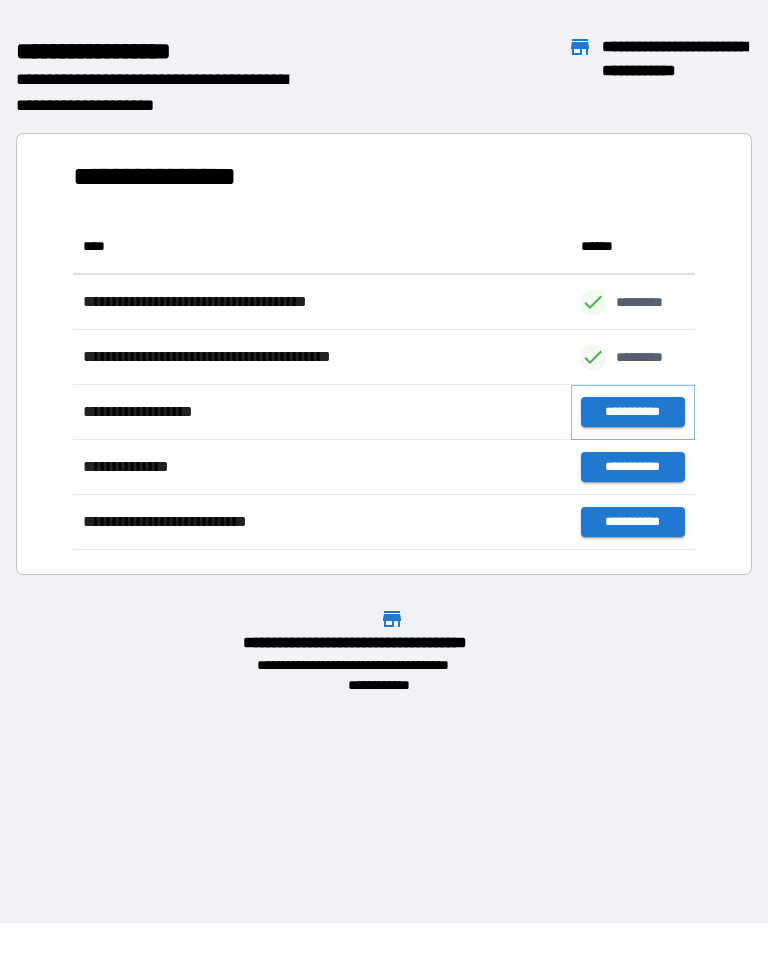 click on "**********" at bounding box center (633, 412) 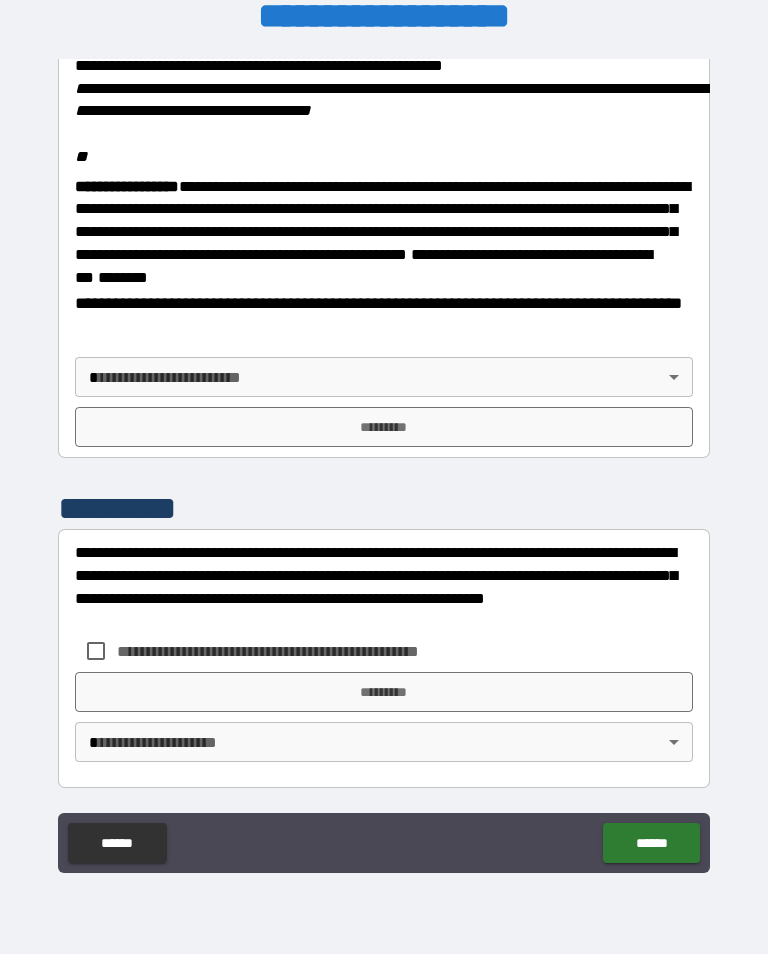 scroll, scrollTop: 2470, scrollLeft: 0, axis: vertical 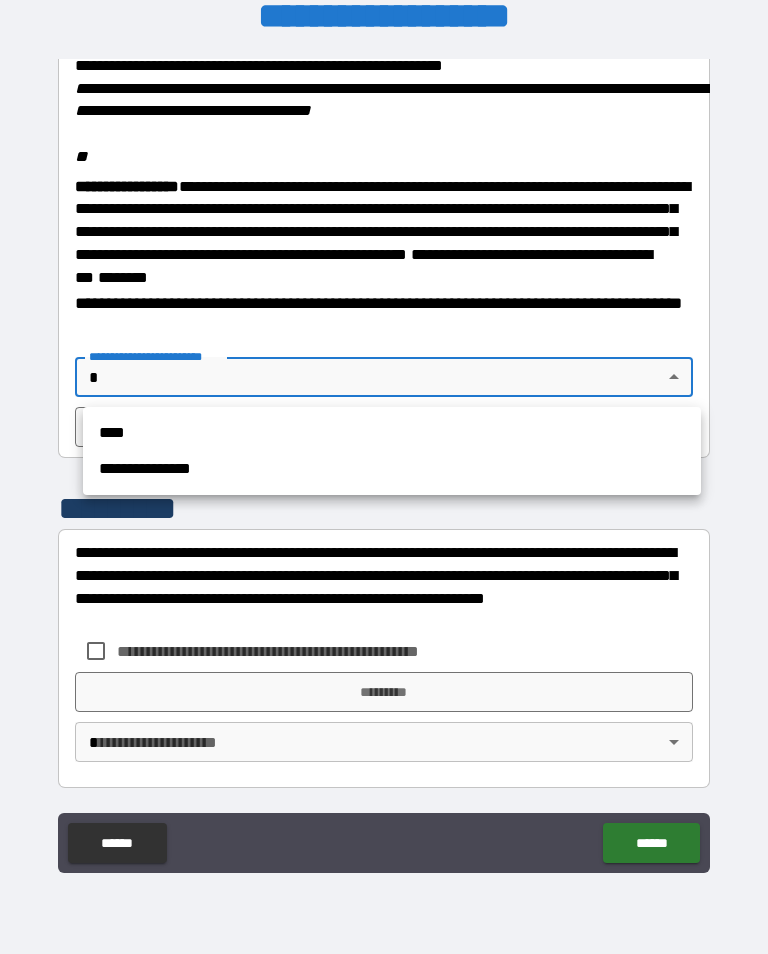 click on "**********" at bounding box center [392, 469] 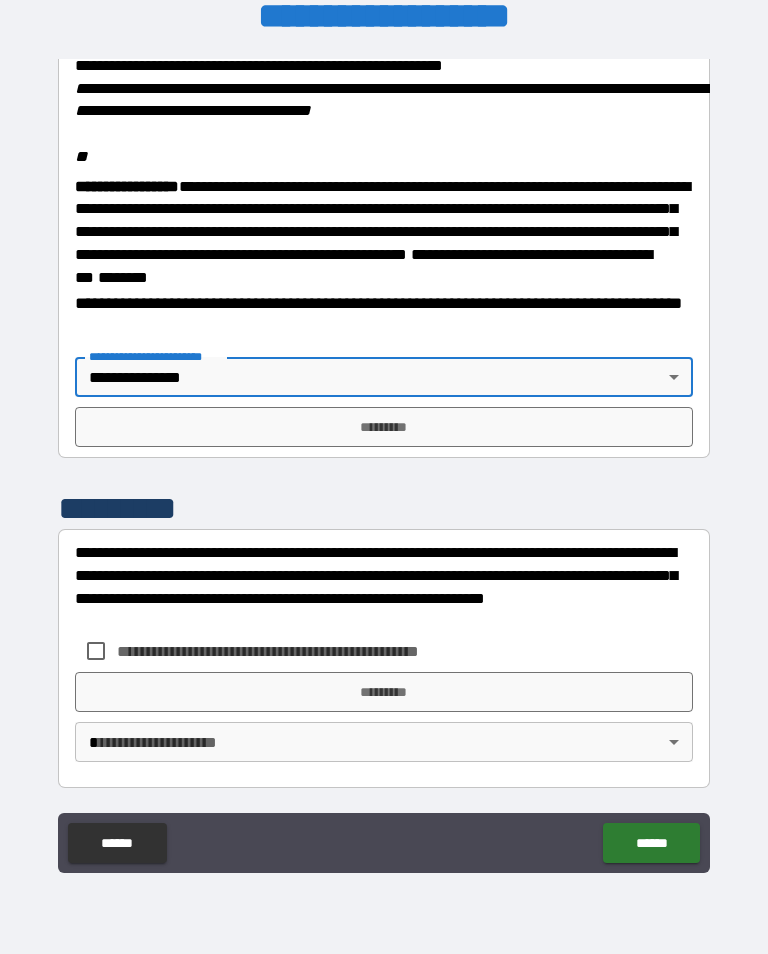 scroll, scrollTop: 2470, scrollLeft: 0, axis: vertical 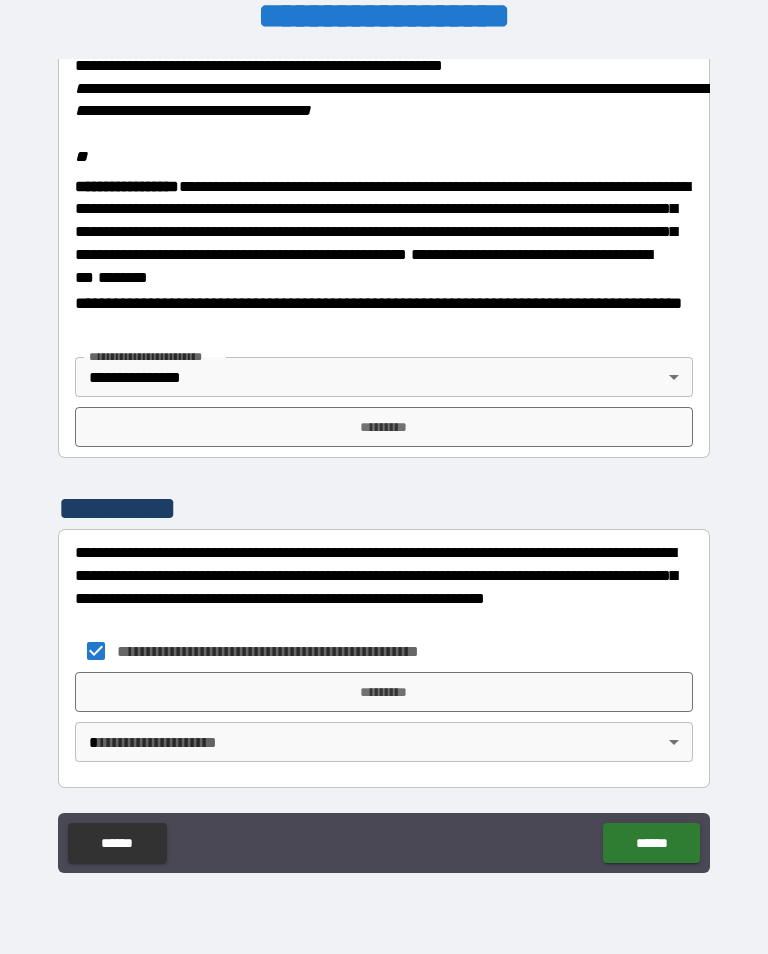 click on "*********" at bounding box center (384, 692) 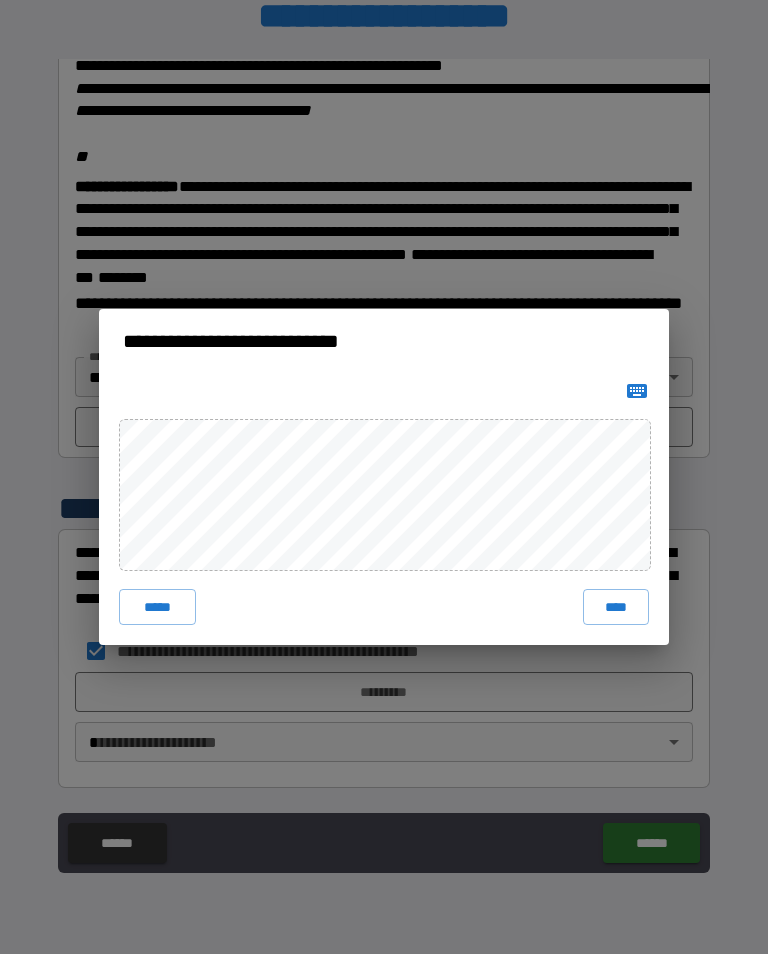 click on "****" at bounding box center [616, 607] 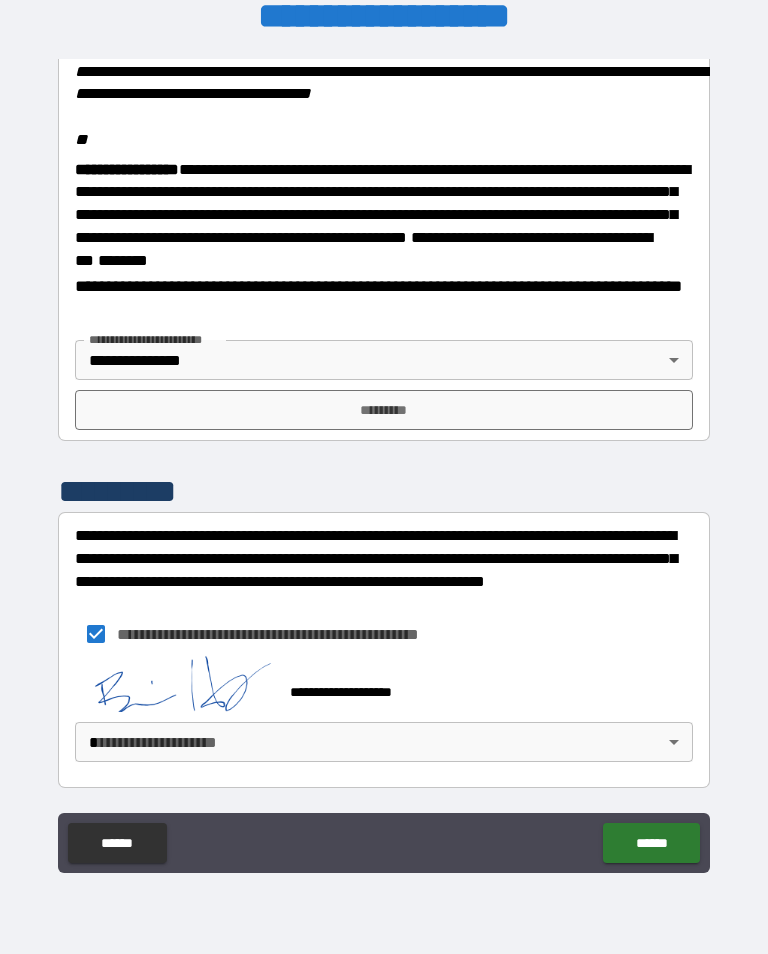 scroll, scrollTop: 2460, scrollLeft: 0, axis: vertical 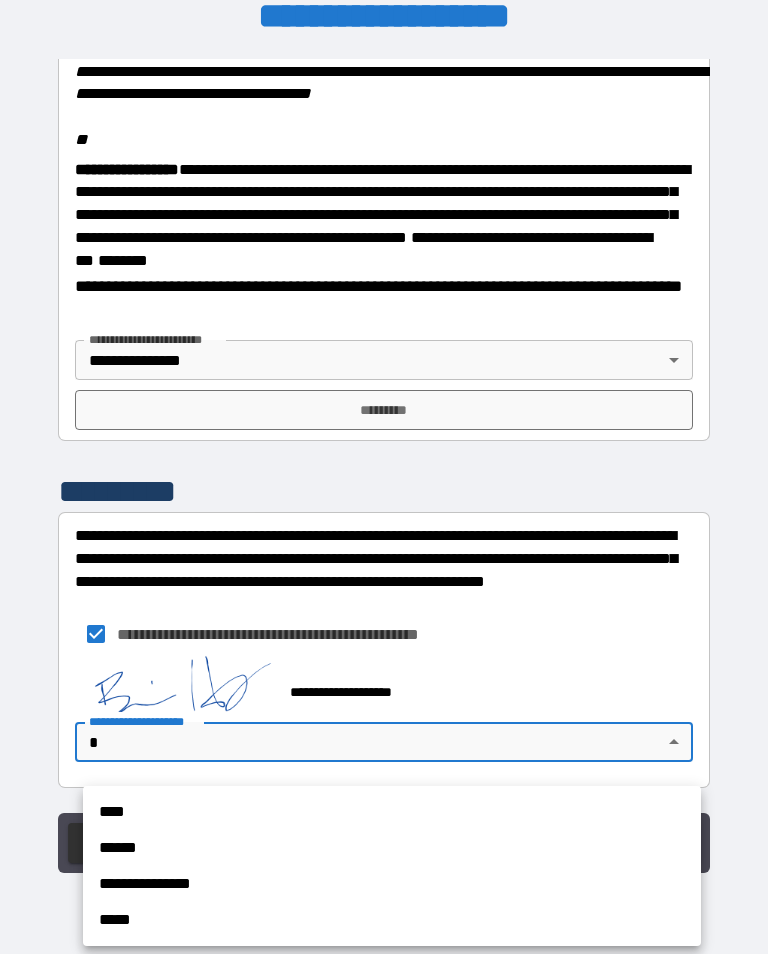 click on "**********" at bounding box center (392, 884) 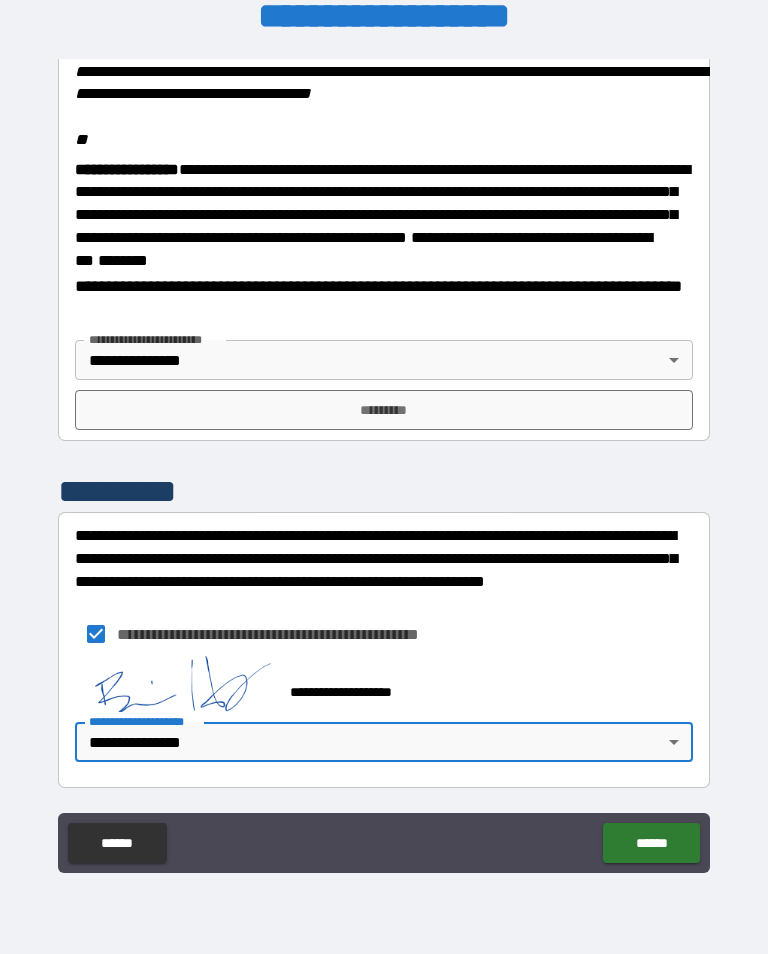 click on "******" at bounding box center [651, 843] 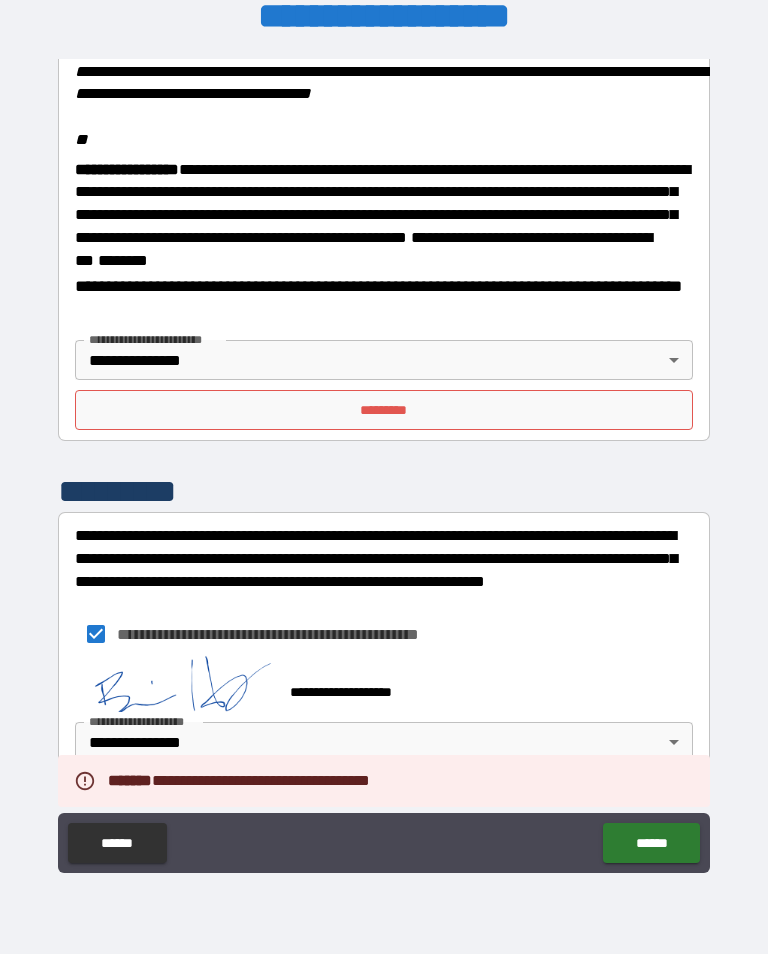 click on "*********" at bounding box center [384, 410] 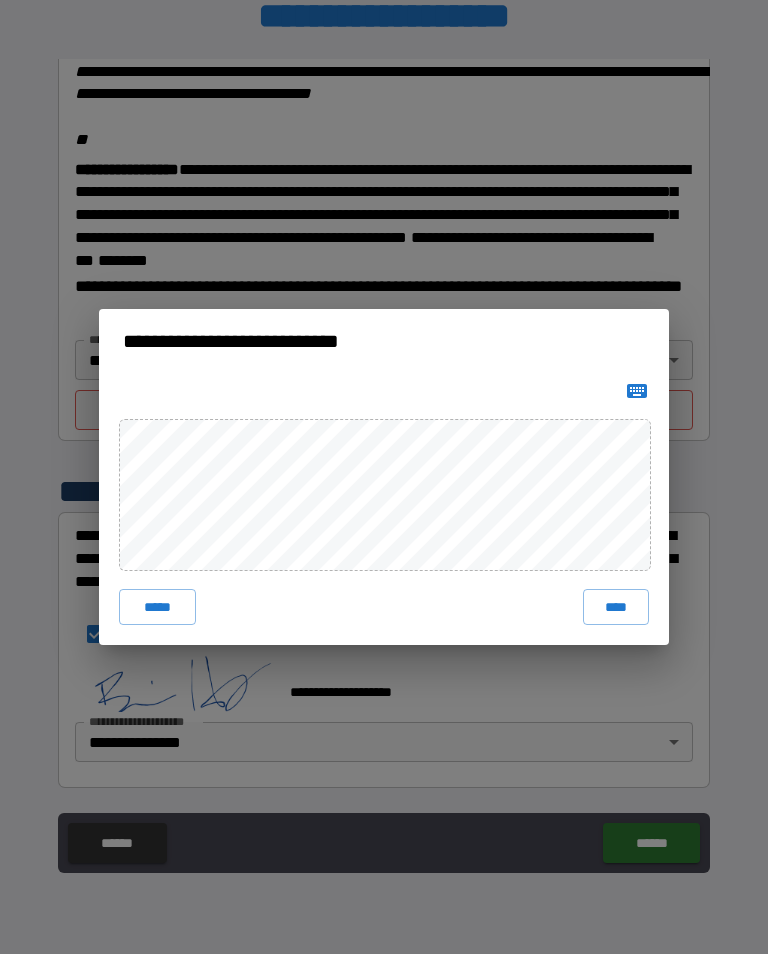 click on "****" at bounding box center [616, 607] 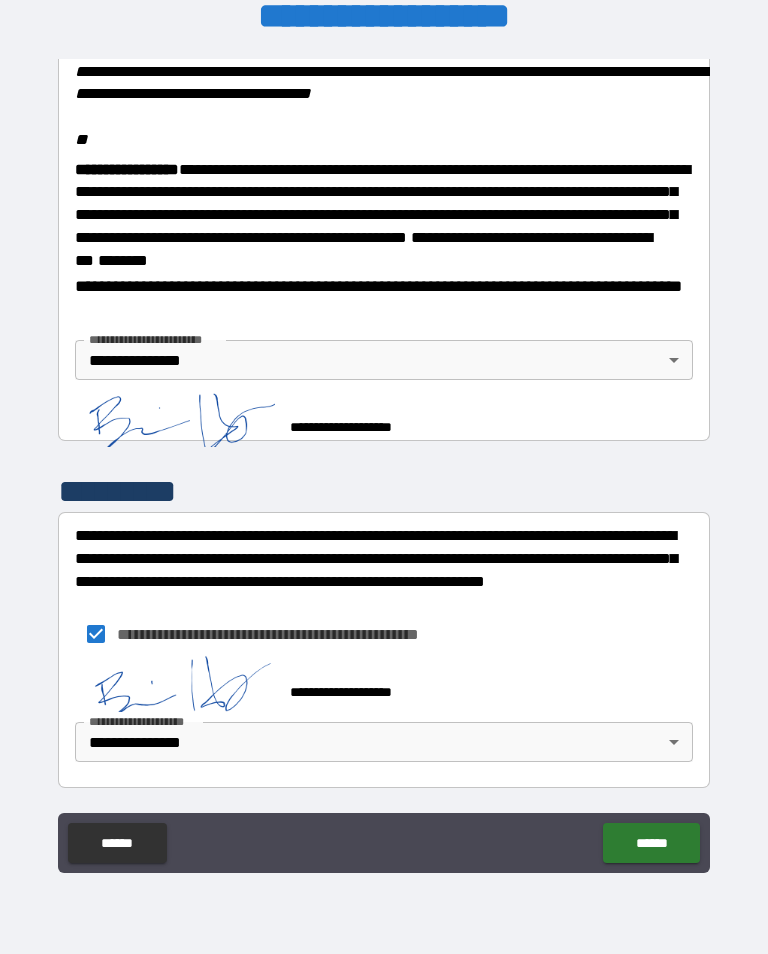 scroll, scrollTop: 2477, scrollLeft: 0, axis: vertical 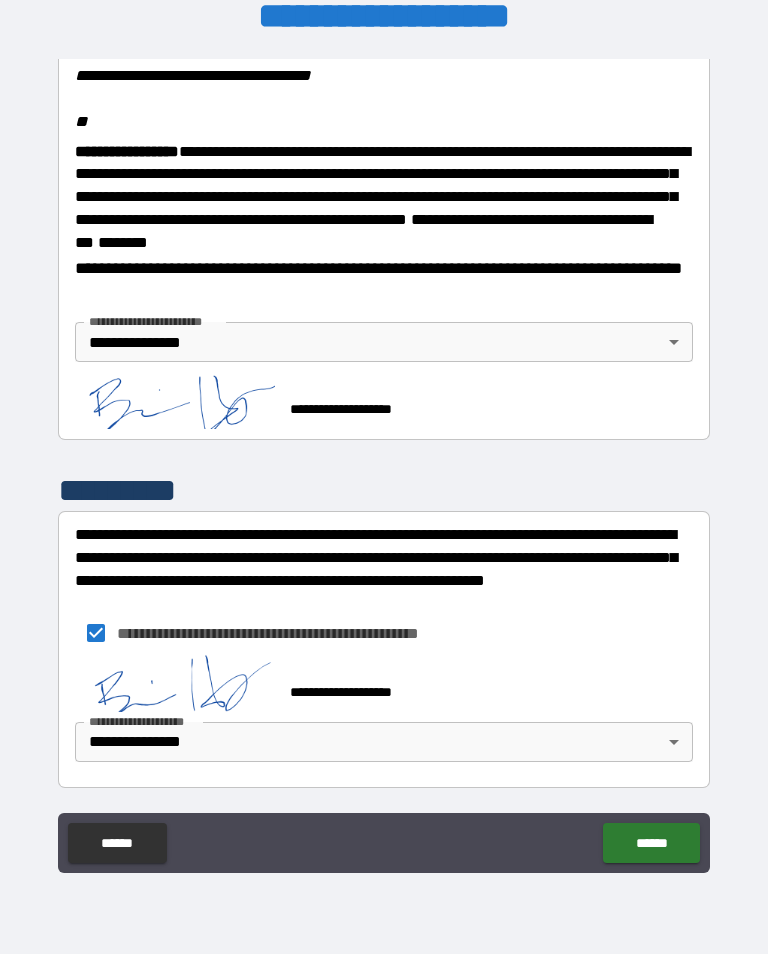 click on "******" at bounding box center (651, 843) 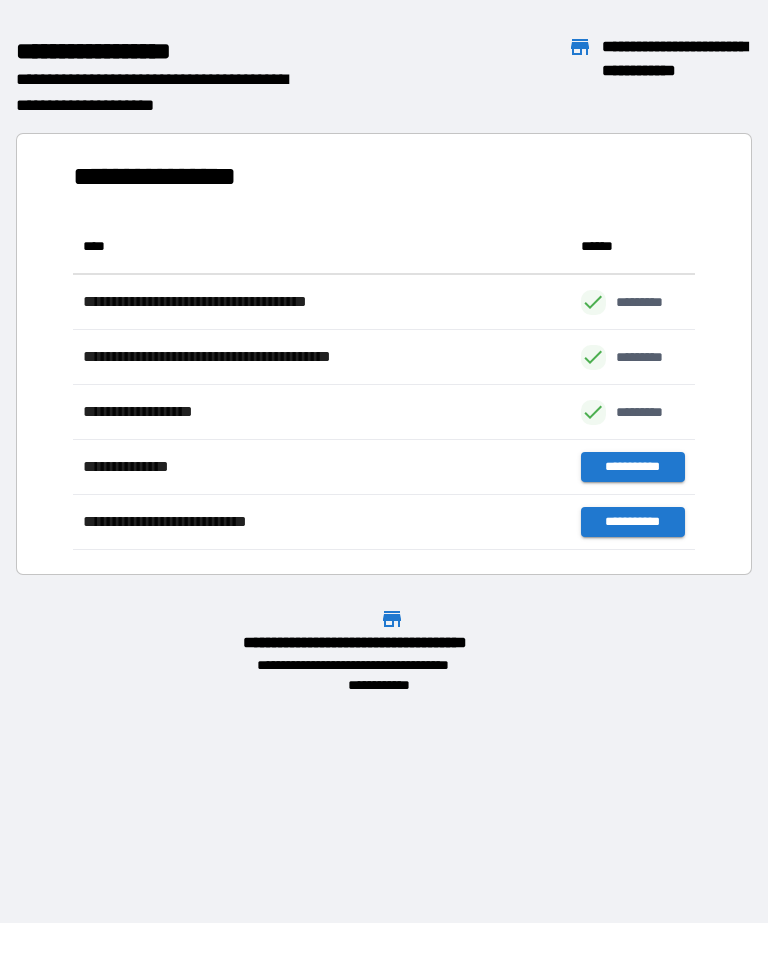 scroll, scrollTop: 1, scrollLeft: 1, axis: both 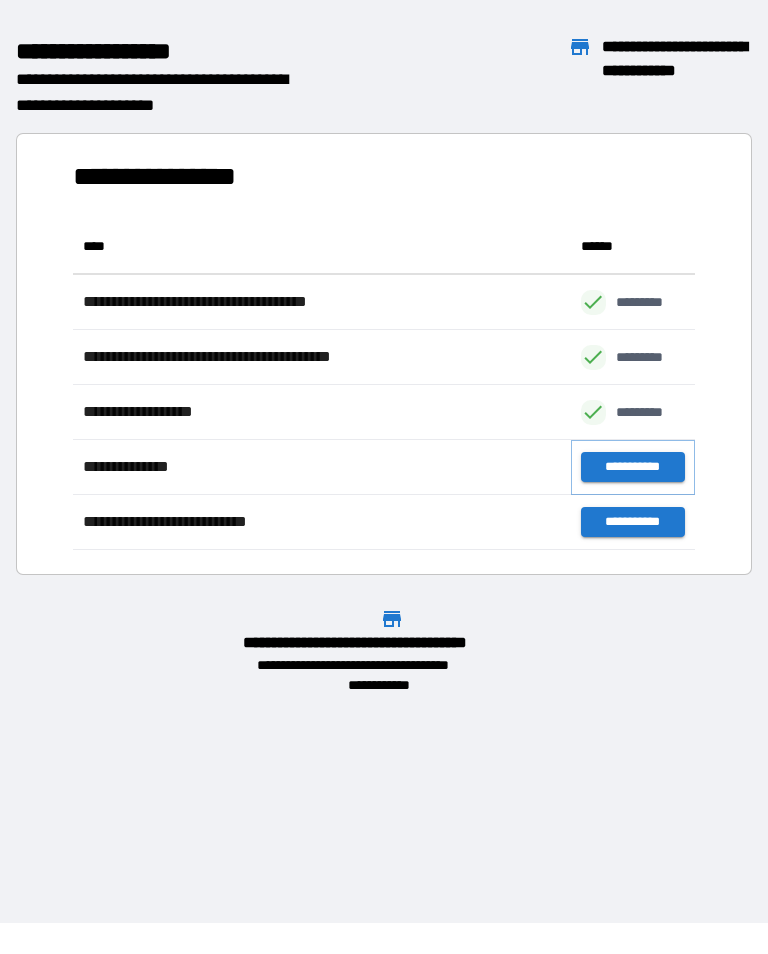 click on "**********" at bounding box center [633, 467] 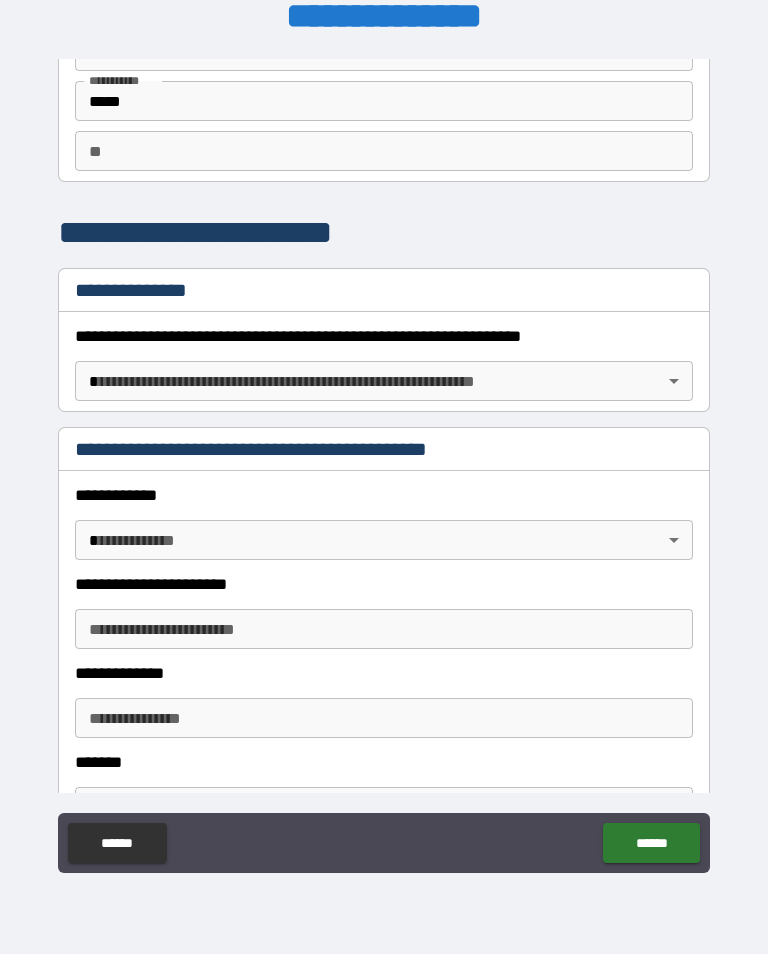 scroll, scrollTop: 148, scrollLeft: 0, axis: vertical 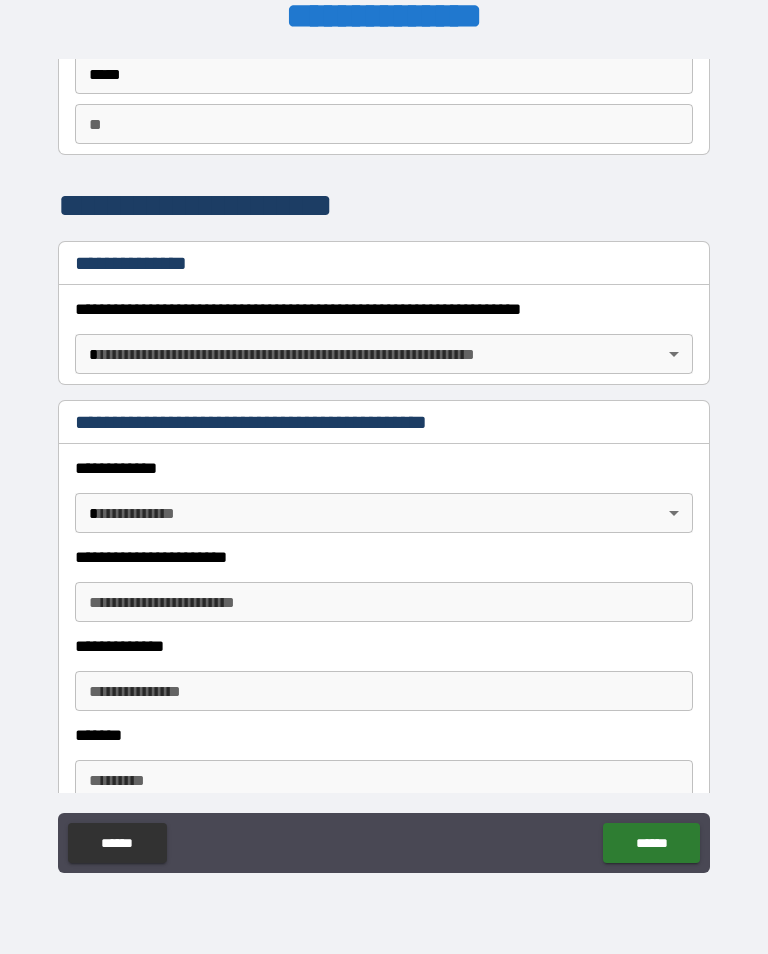 click on "**********" at bounding box center [384, 461] 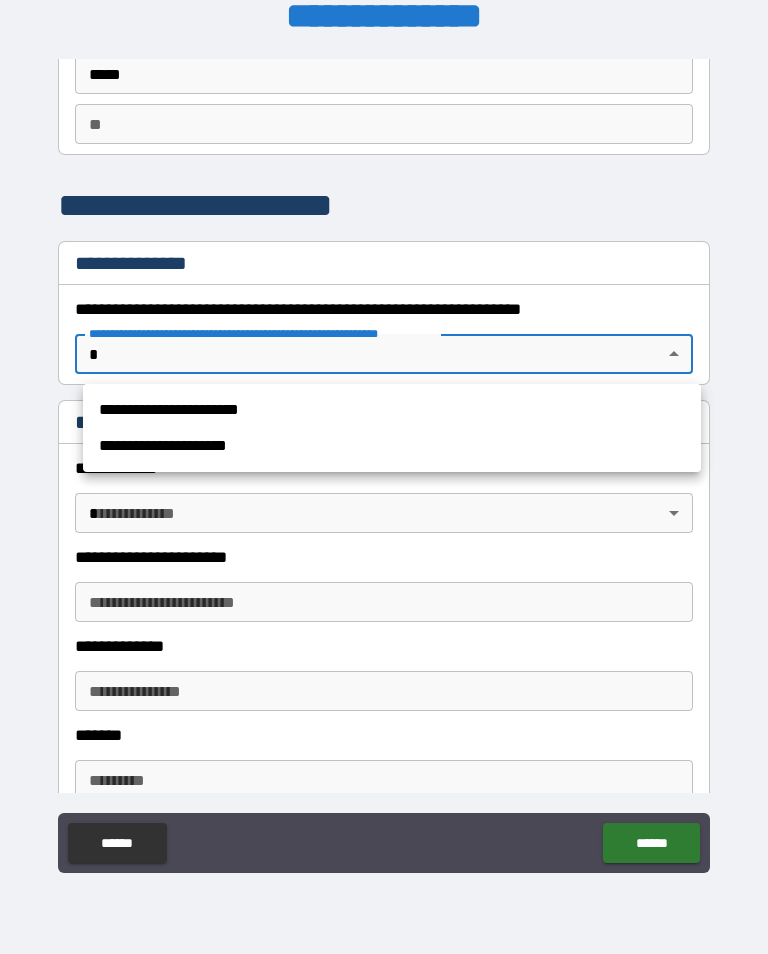 click on "**********" at bounding box center [392, 410] 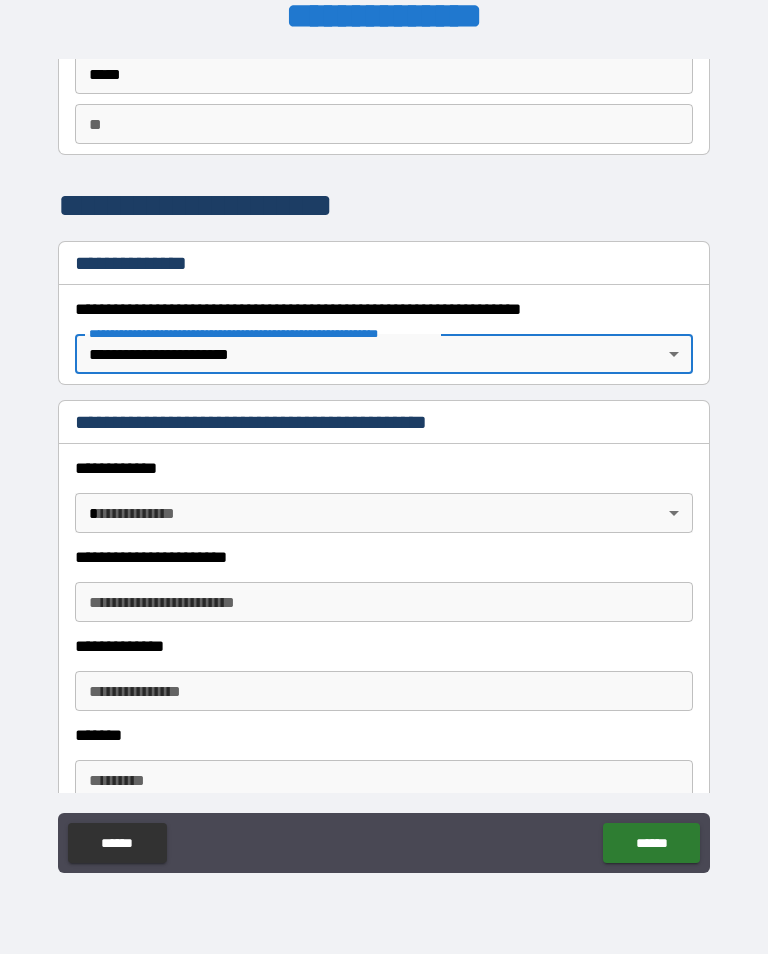 click on "**********" at bounding box center (384, 461) 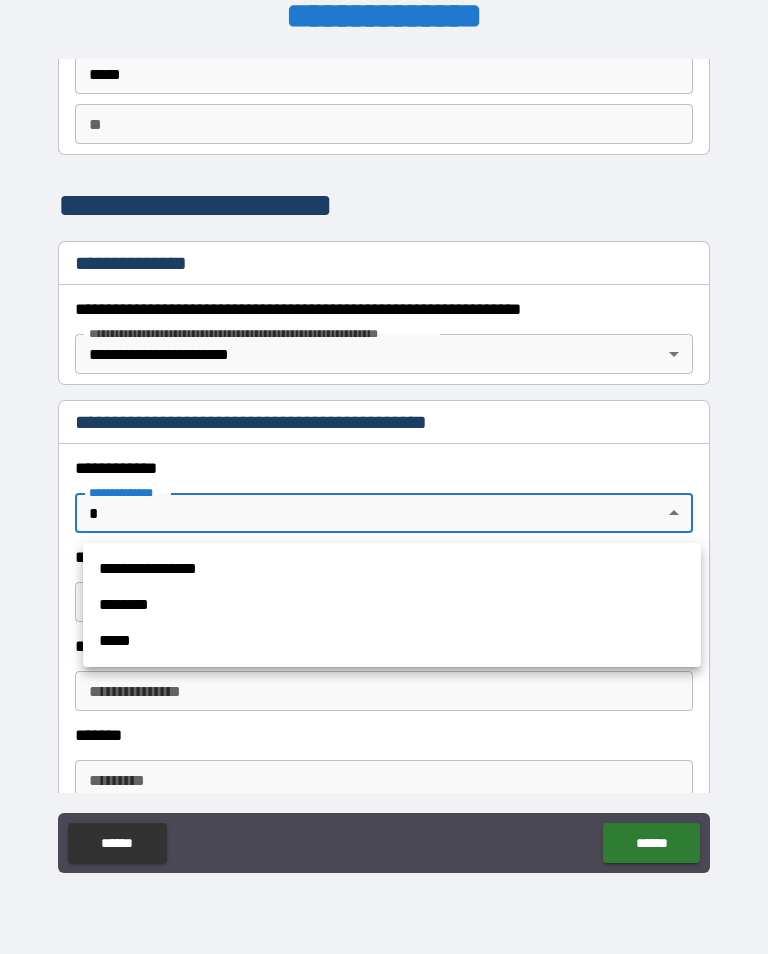 click on "**********" at bounding box center (392, 569) 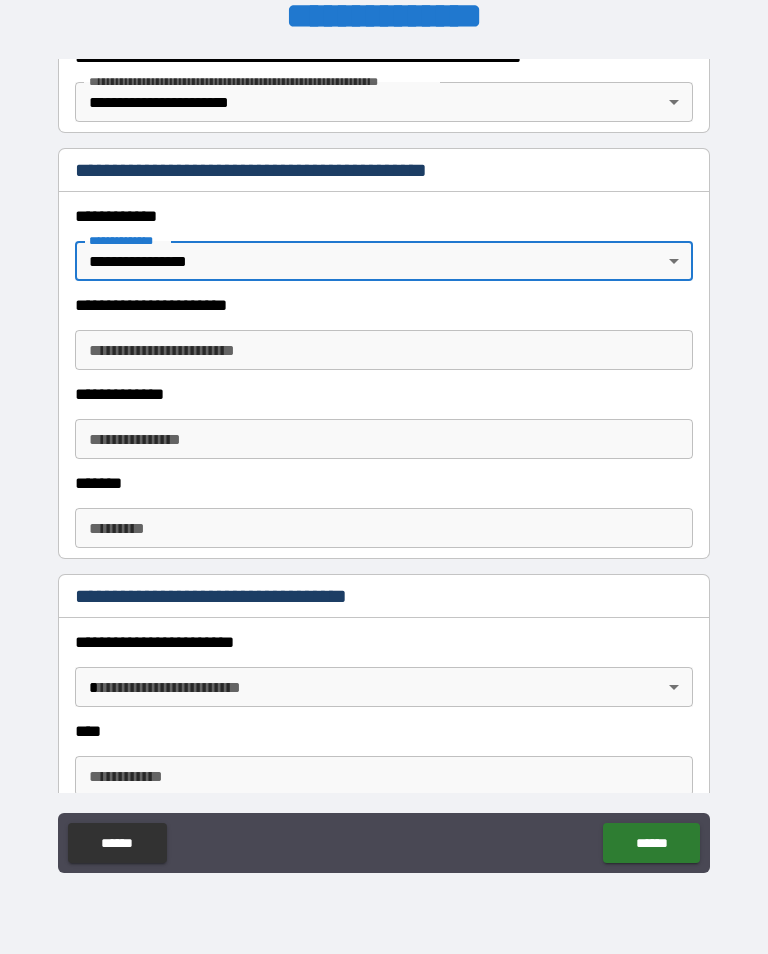 scroll, scrollTop: 401, scrollLeft: 0, axis: vertical 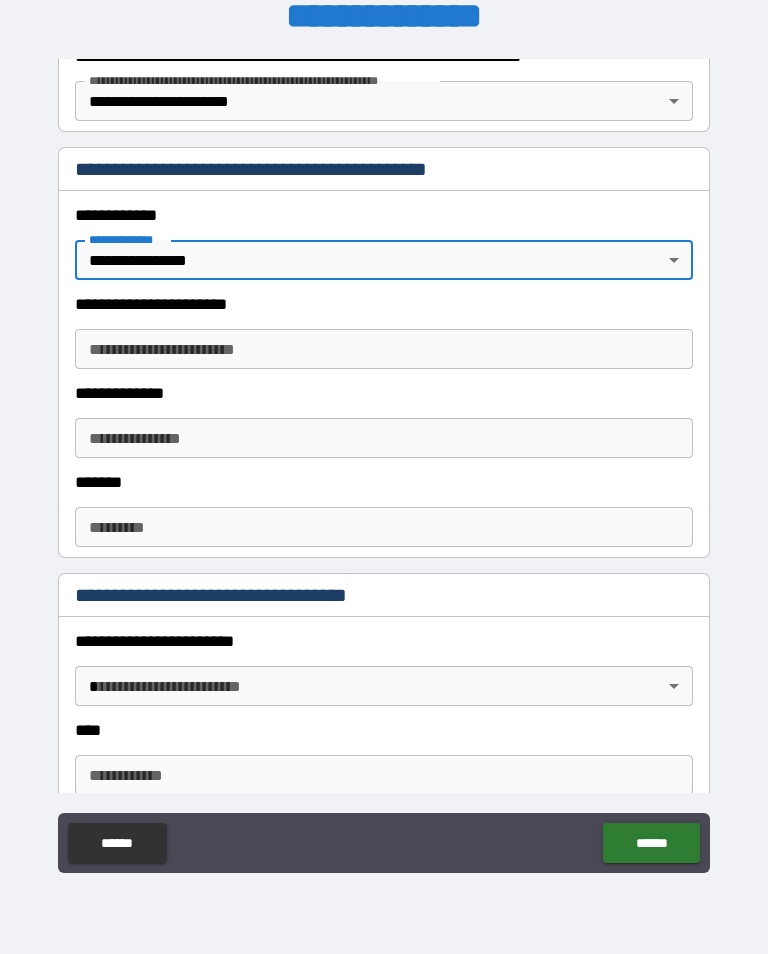 click on "**********" at bounding box center (384, 461) 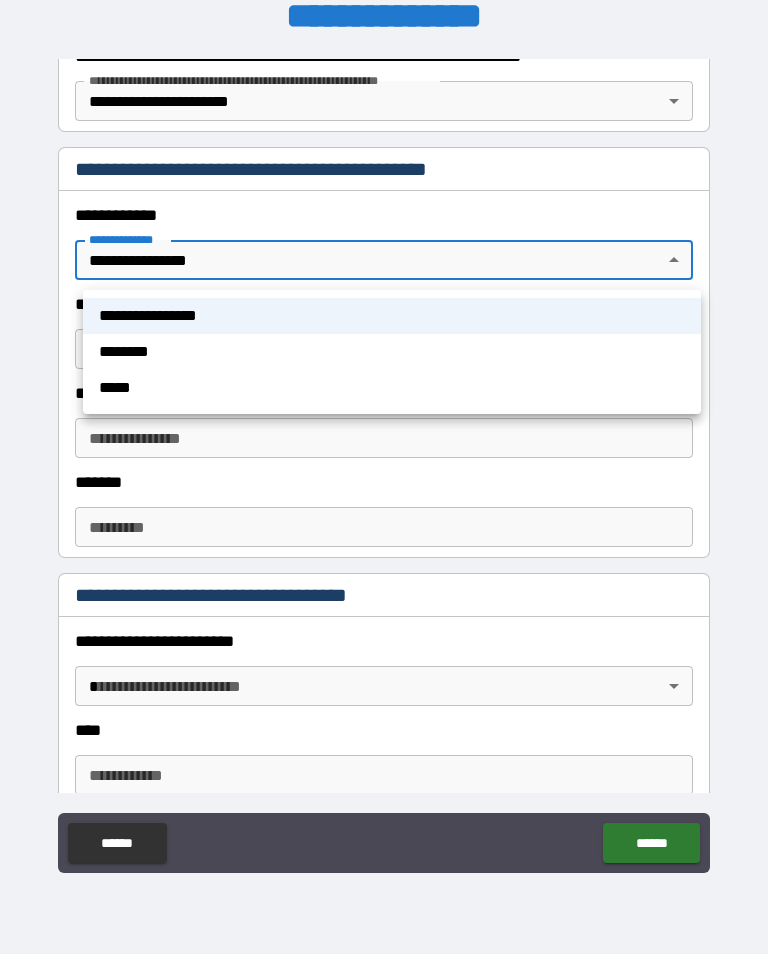 click on "*****" at bounding box center (392, 388) 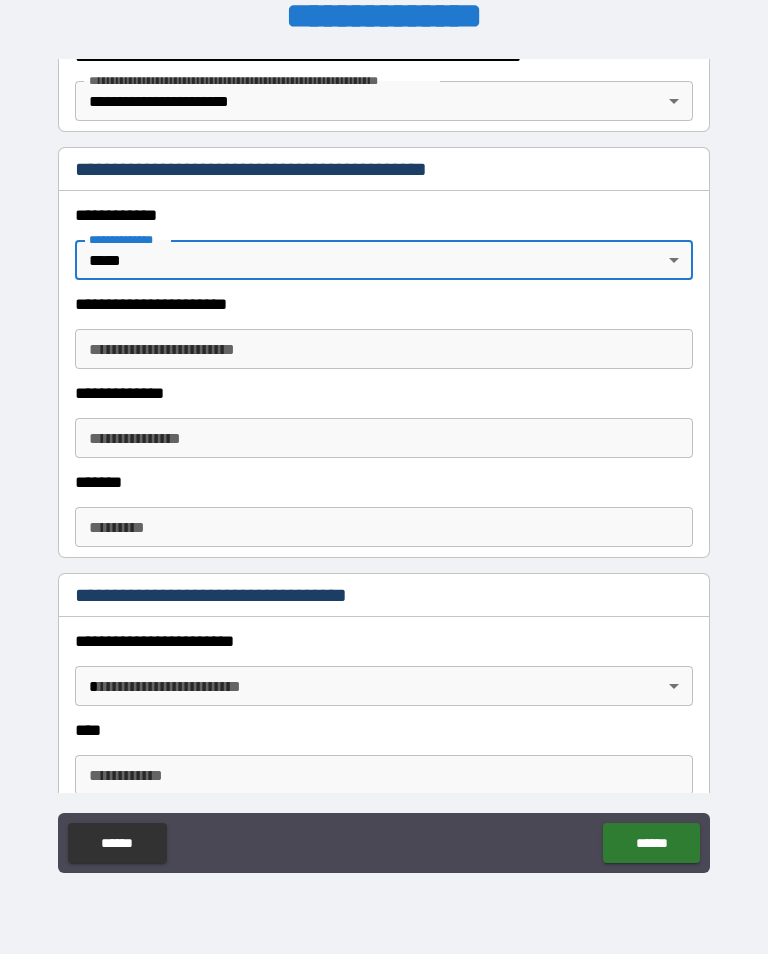 click on "**********" at bounding box center [384, 349] 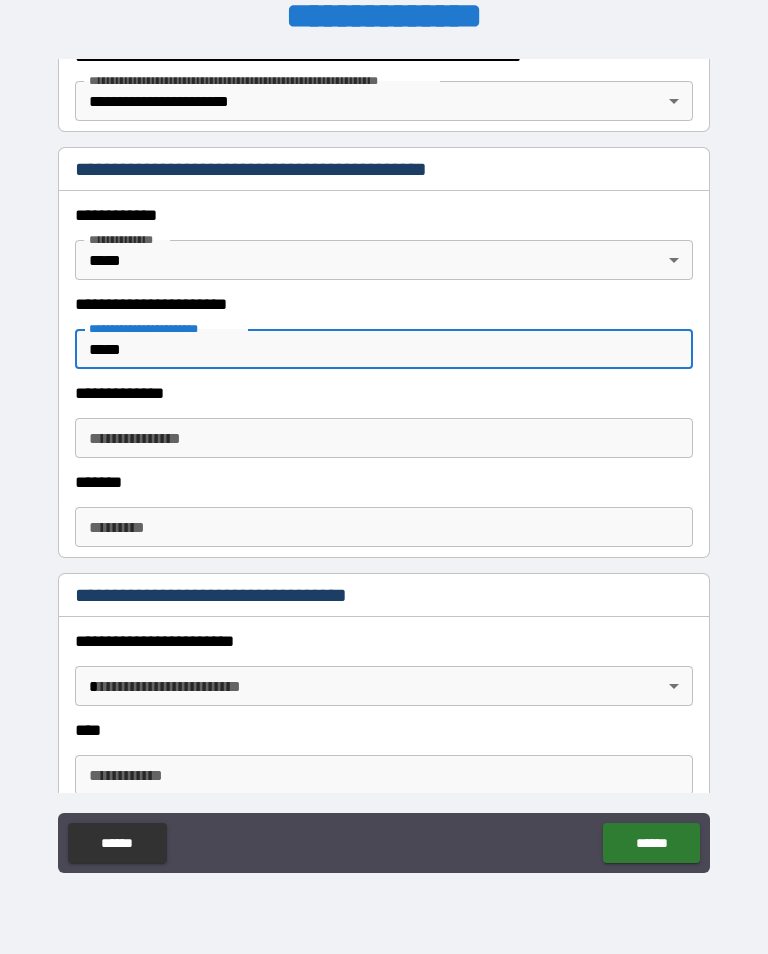 click on "**********" at bounding box center [384, 461] 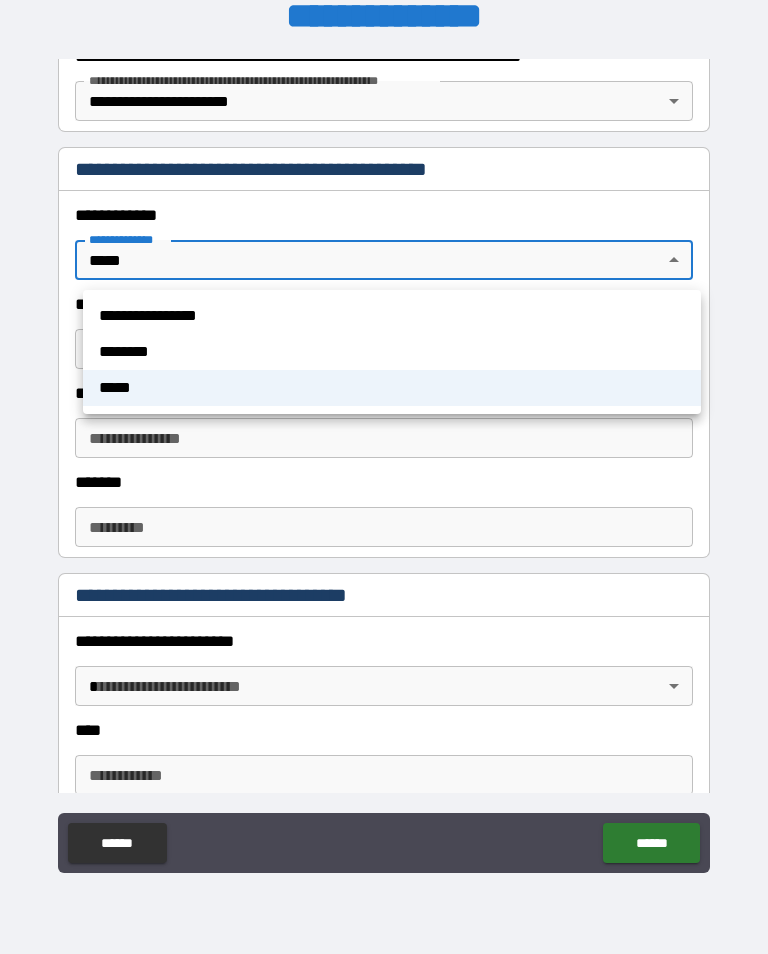 click on "**********" at bounding box center [392, 316] 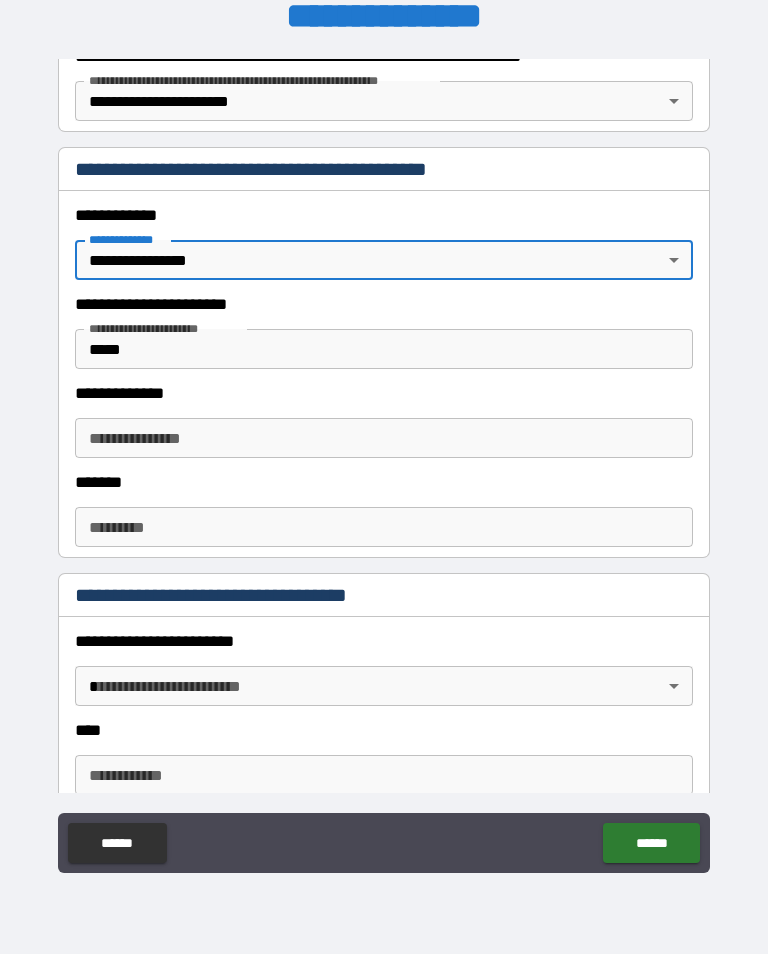 click on "**********" at bounding box center [384, 438] 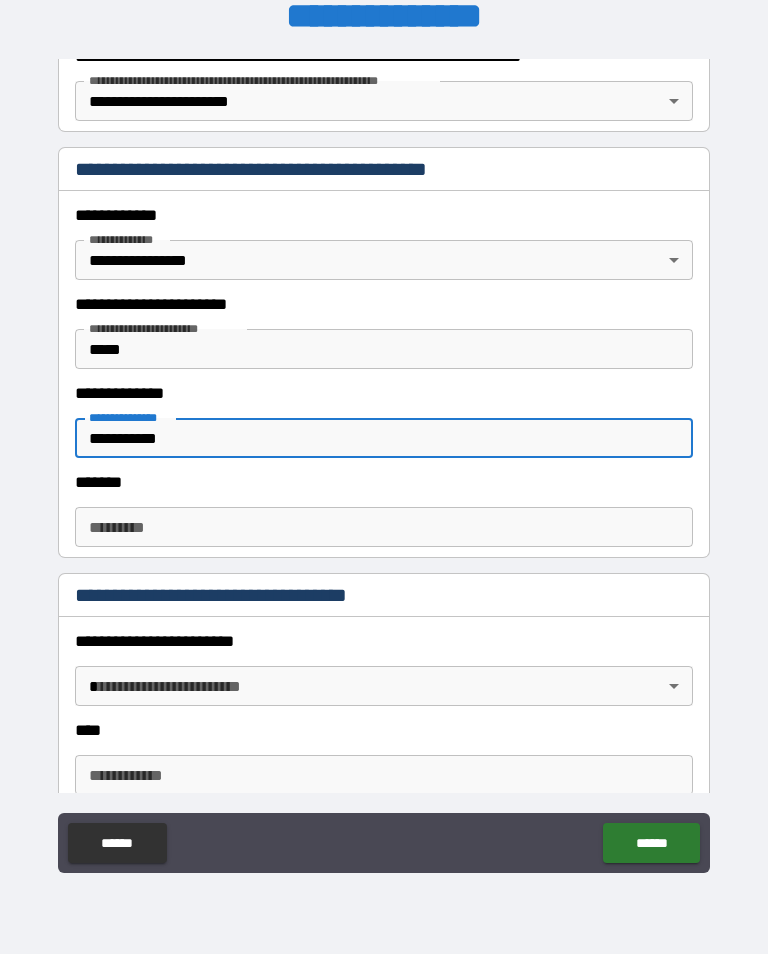 click on "*******   *" at bounding box center [384, 527] 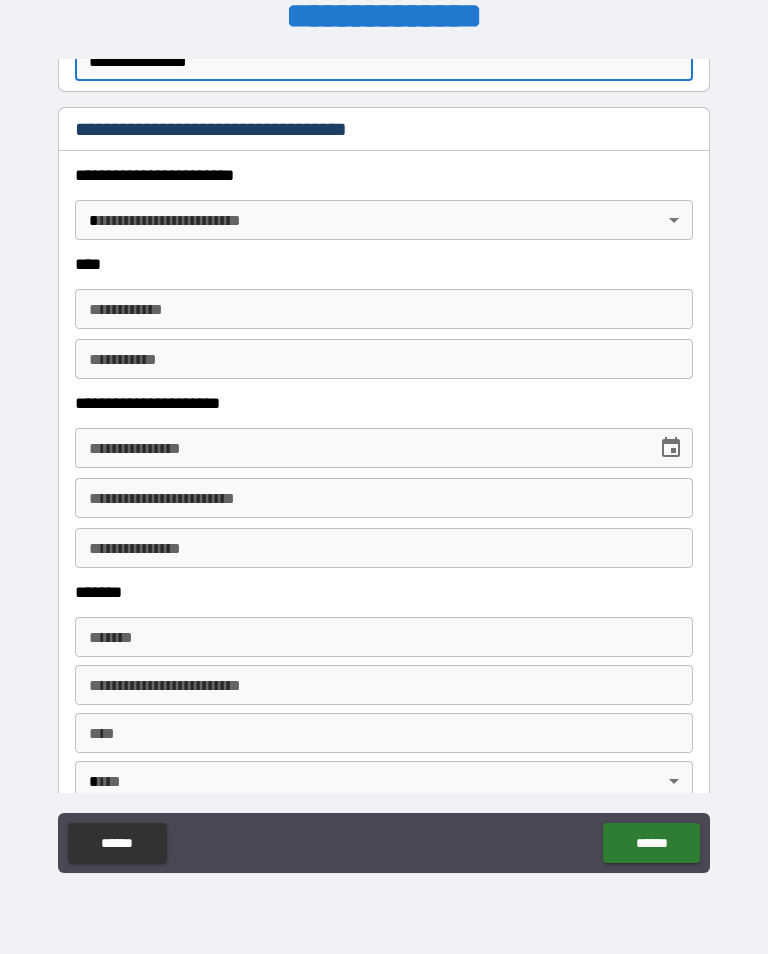 scroll, scrollTop: 867, scrollLeft: 0, axis: vertical 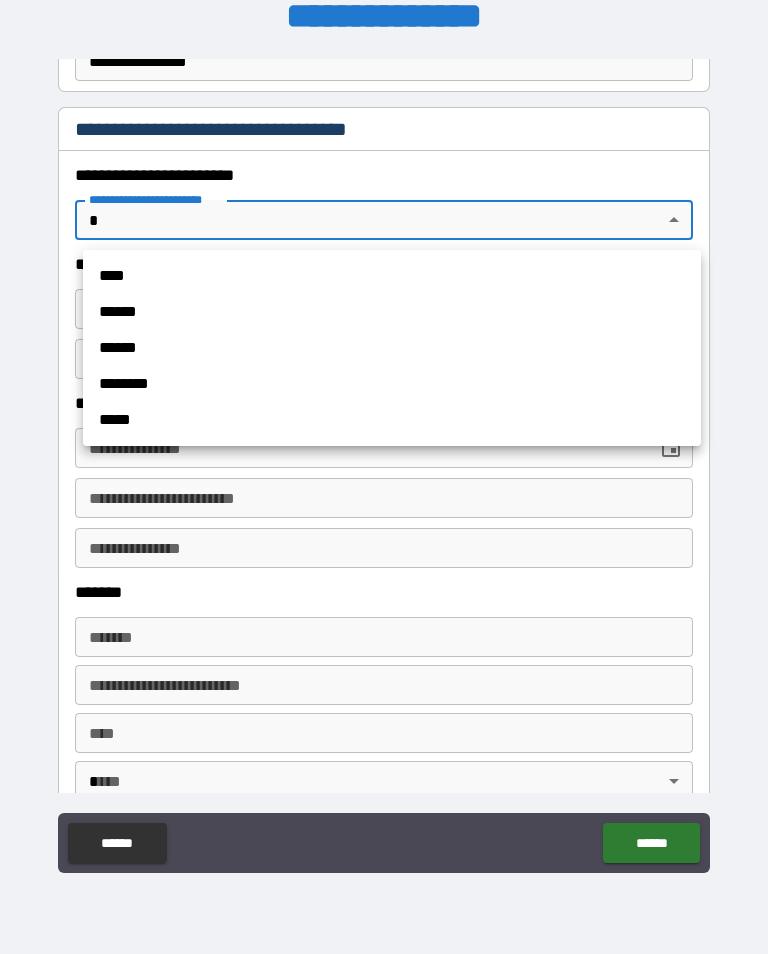 click on "******" at bounding box center (392, 312) 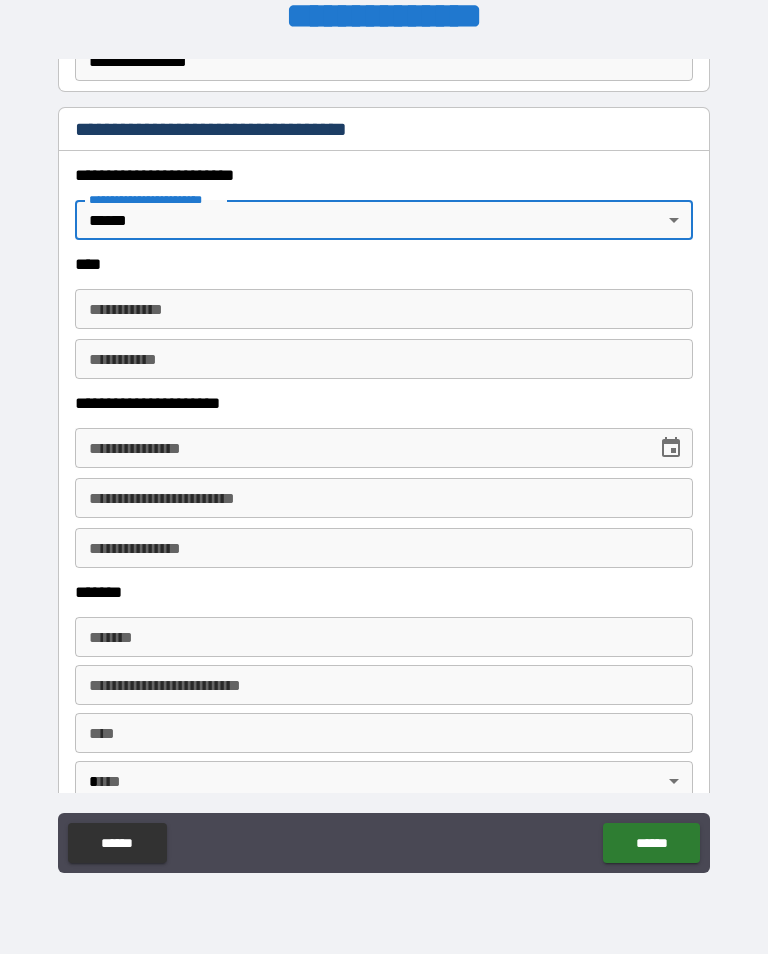 click on "**********" at bounding box center [384, 309] 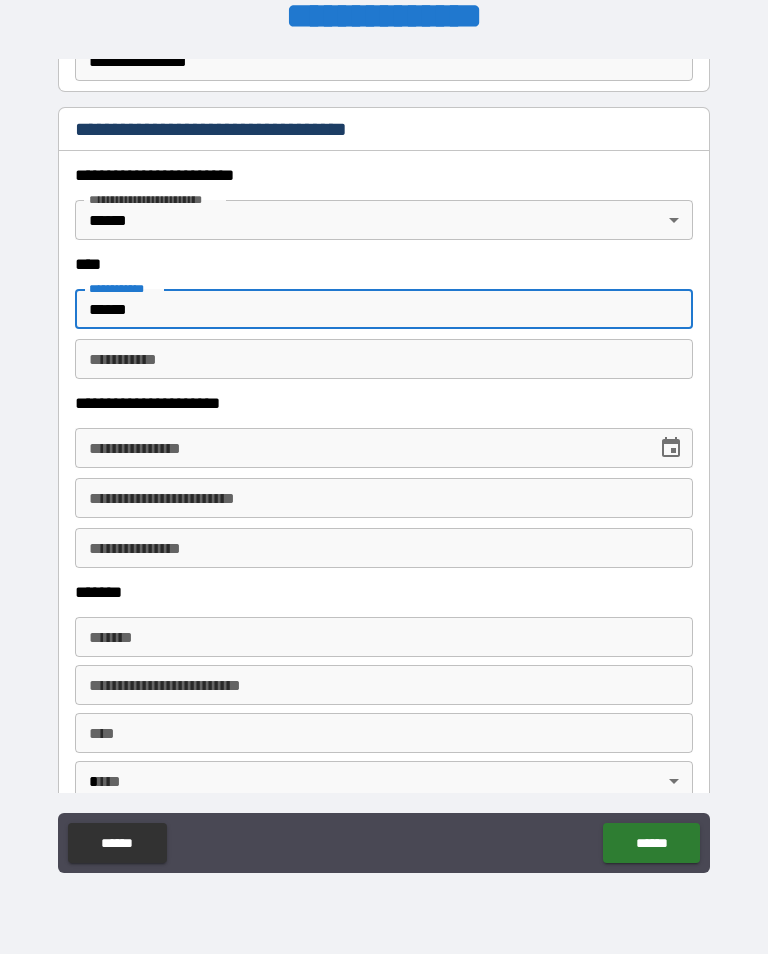 click on "*********   *" at bounding box center [384, 359] 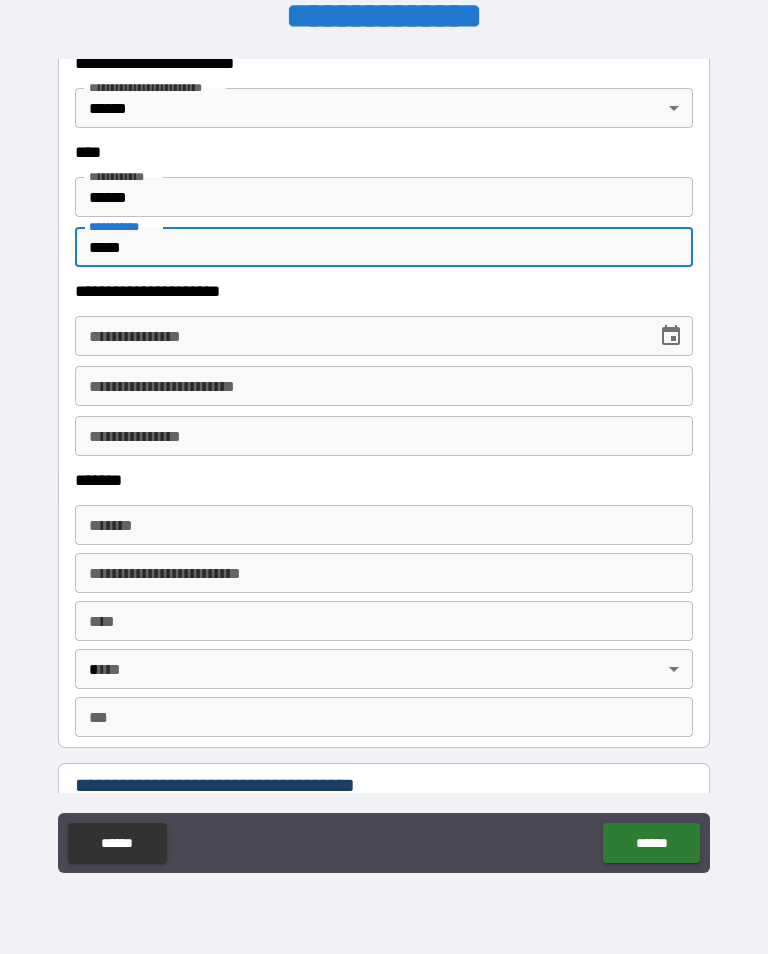 scroll, scrollTop: 981, scrollLeft: 0, axis: vertical 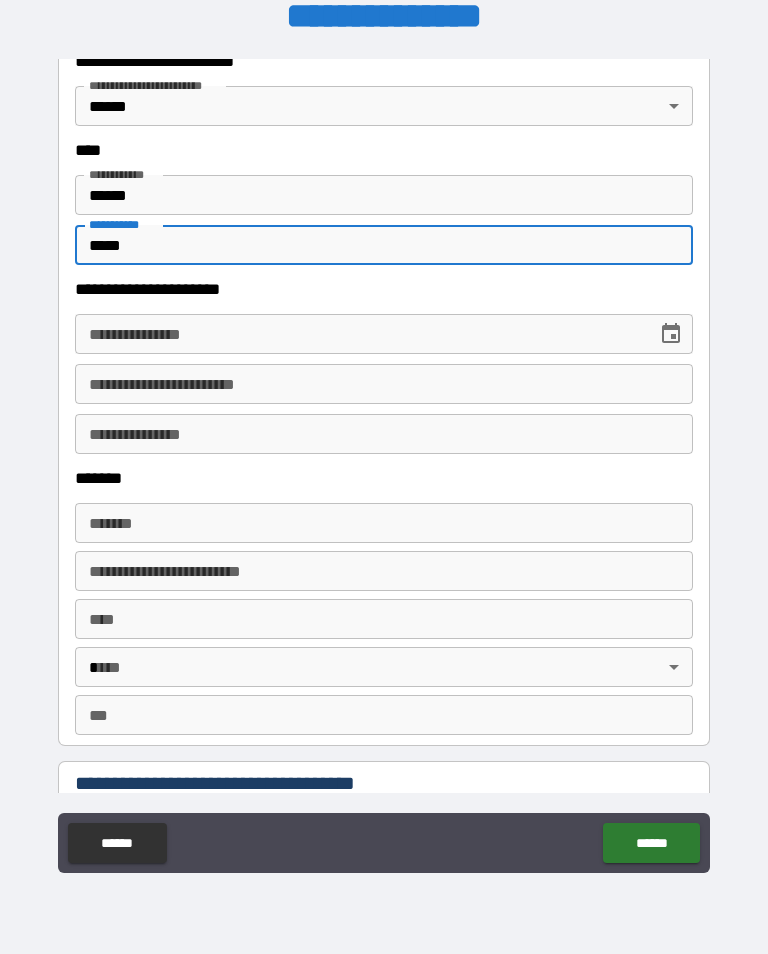 click on "**********" at bounding box center (359, 334) 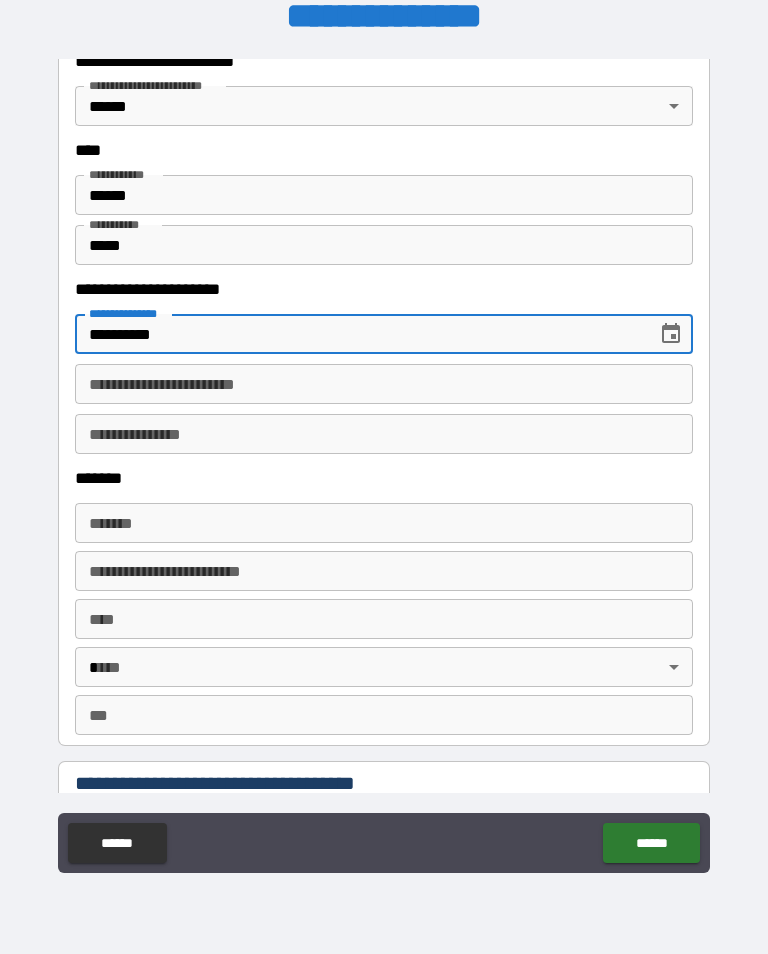 click on "**********" at bounding box center (384, 384) 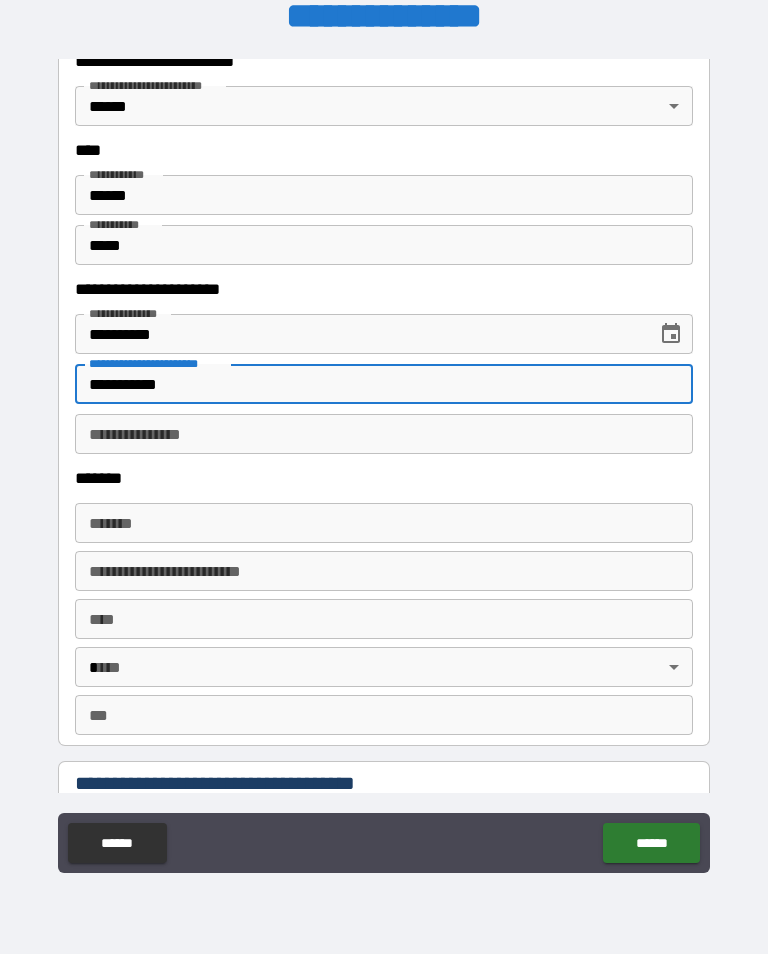 click on "*******" at bounding box center (384, 523) 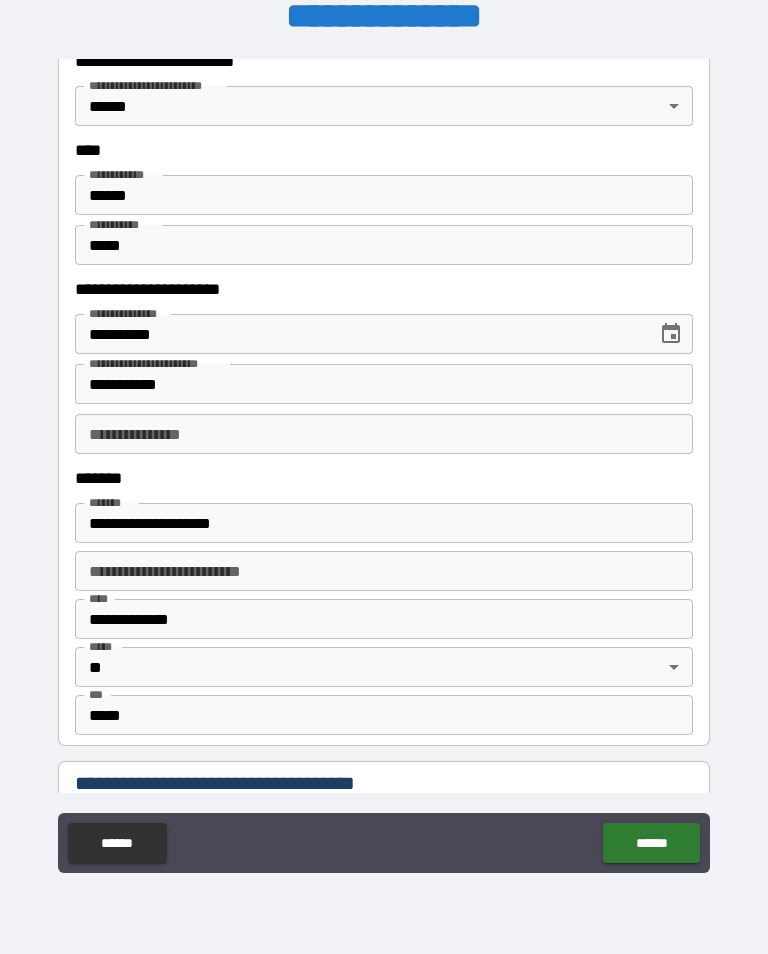 click on "**********" at bounding box center (384, 571) 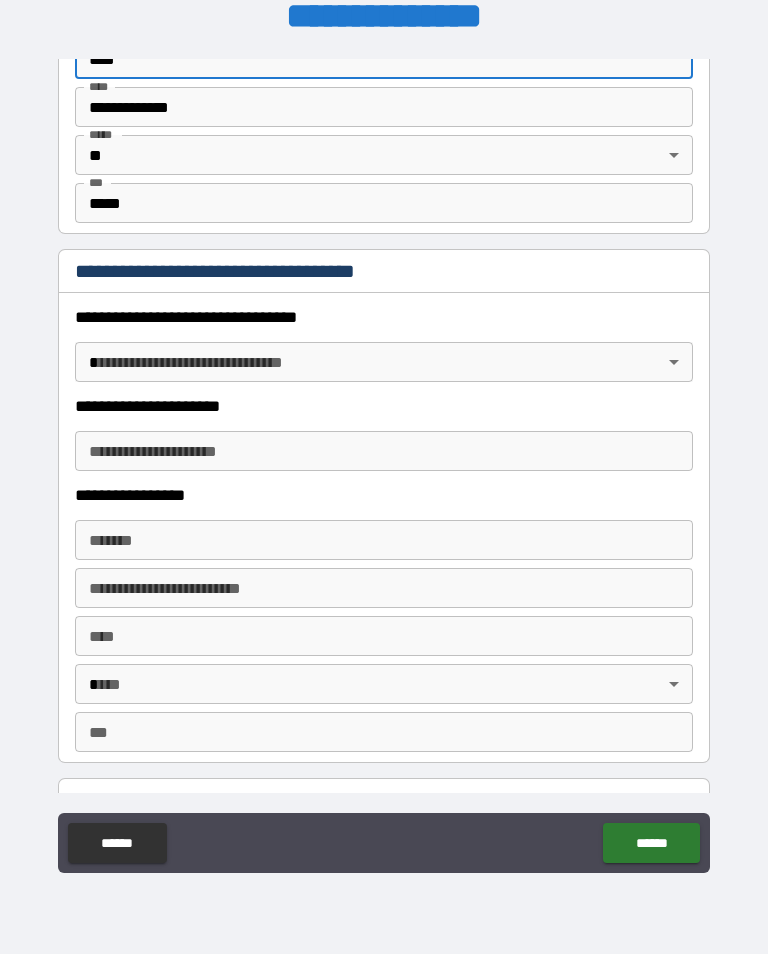 scroll, scrollTop: 1494, scrollLeft: 0, axis: vertical 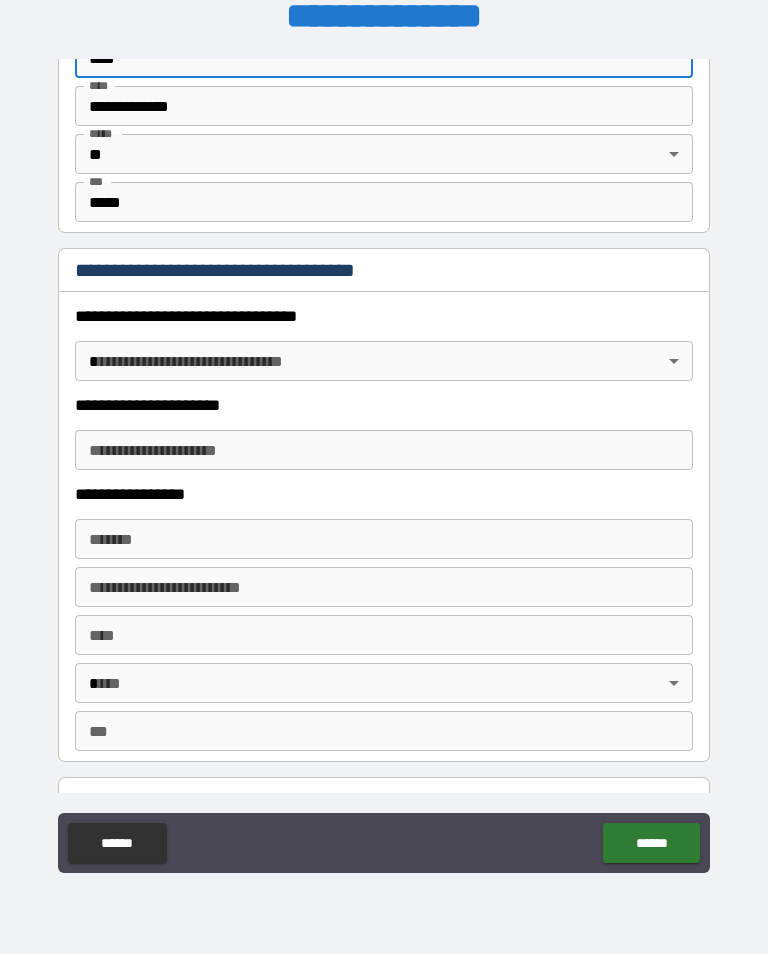 click on "**********" at bounding box center (384, 461) 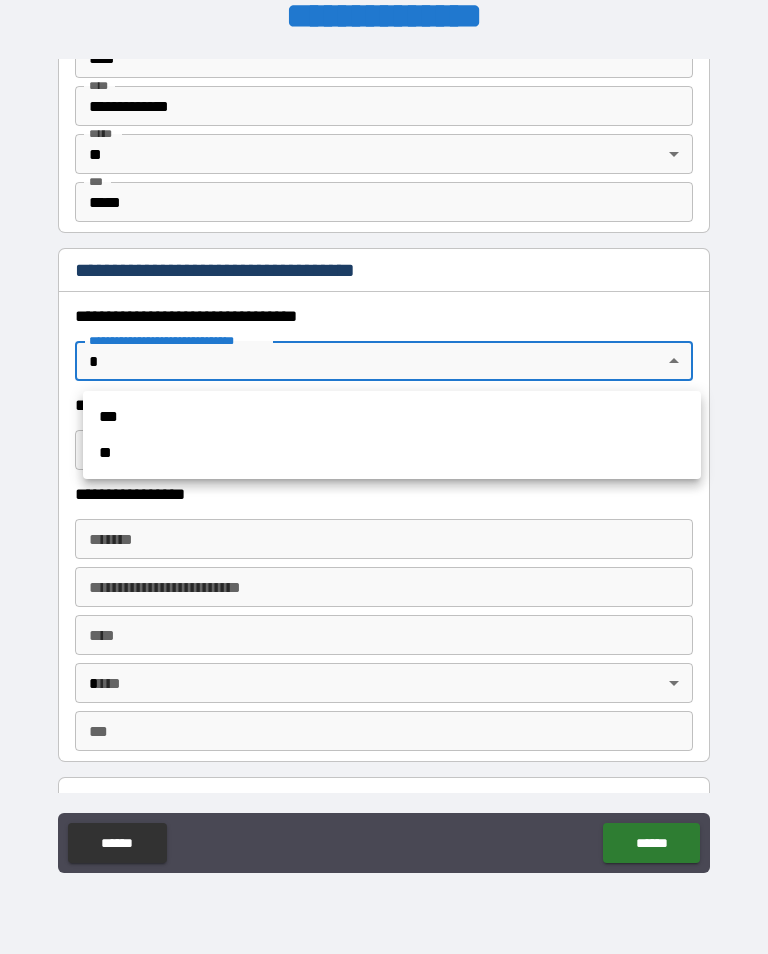 click on "***" at bounding box center (392, 417) 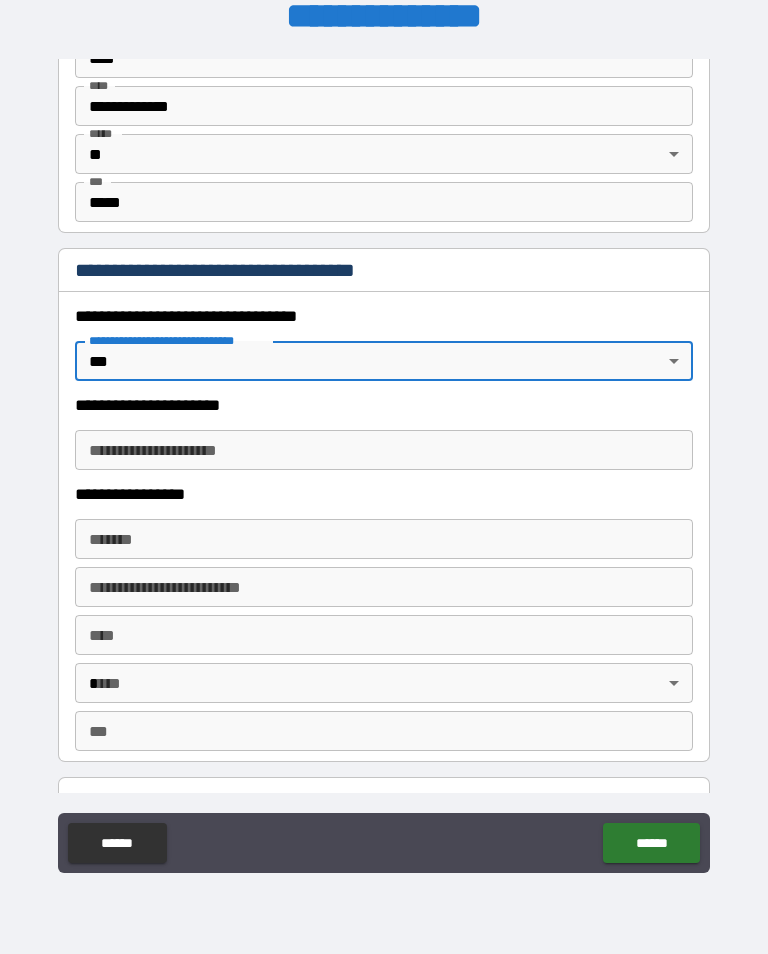 click on "**********" at bounding box center (384, 450) 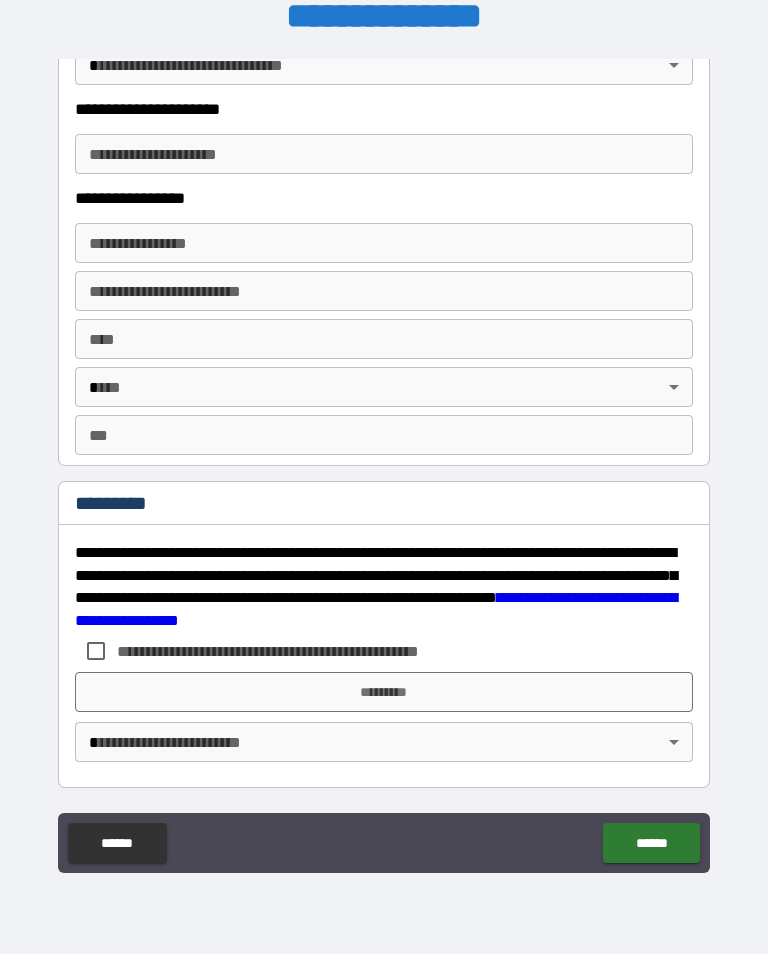 scroll, scrollTop: 3602, scrollLeft: 0, axis: vertical 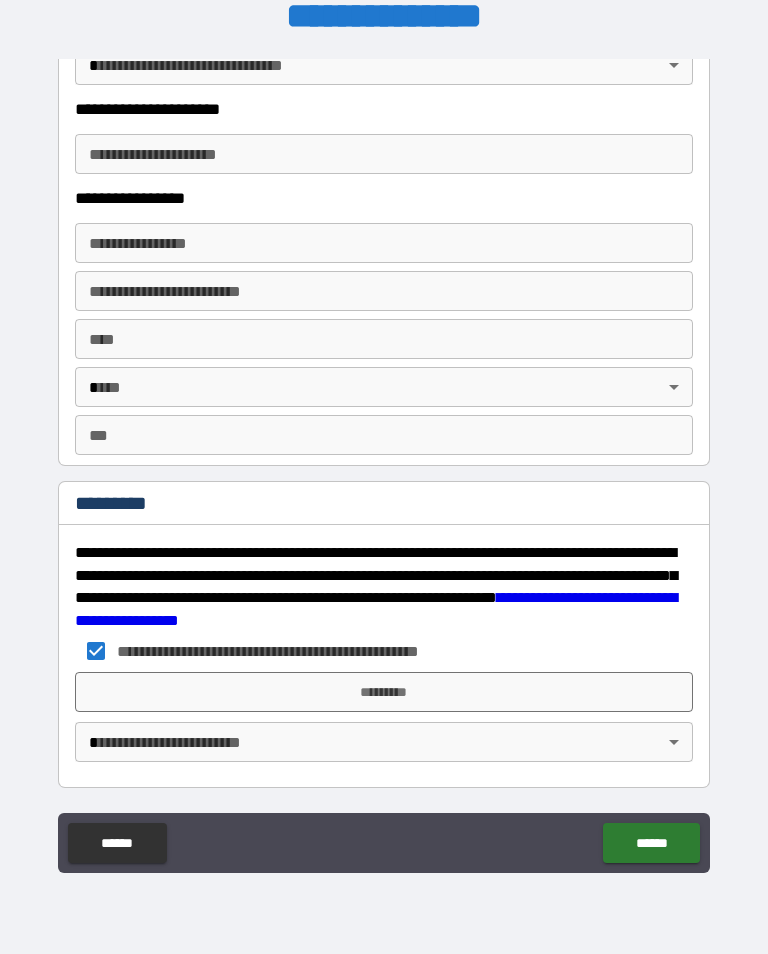 click on "*********" at bounding box center (384, 692) 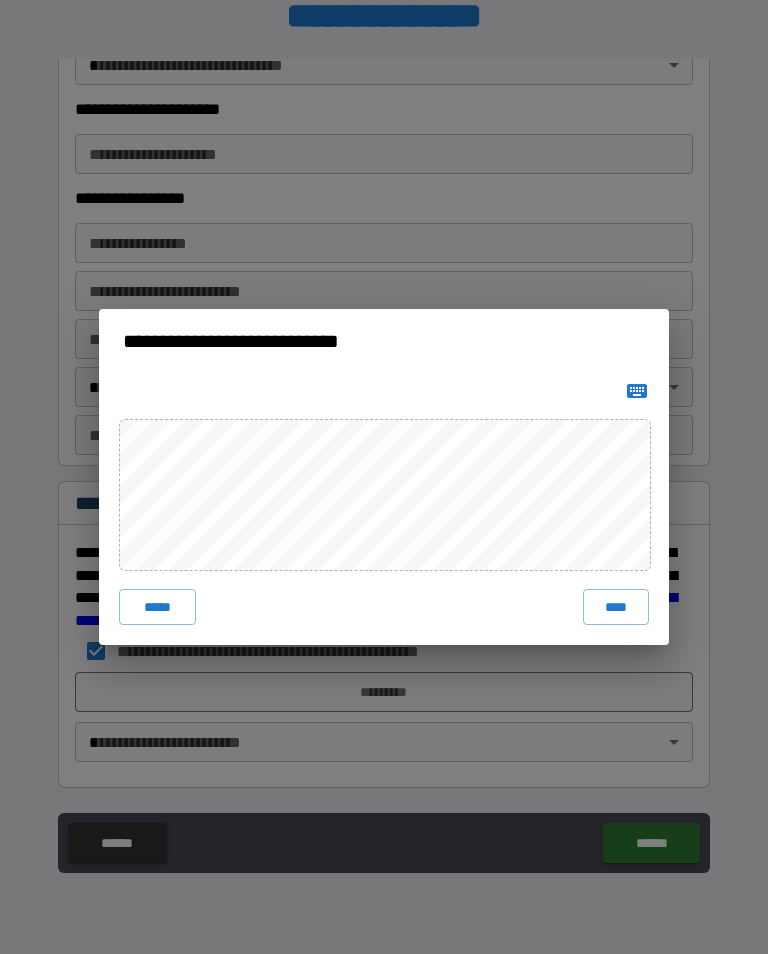 click on "****" at bounding box center [616, 607] 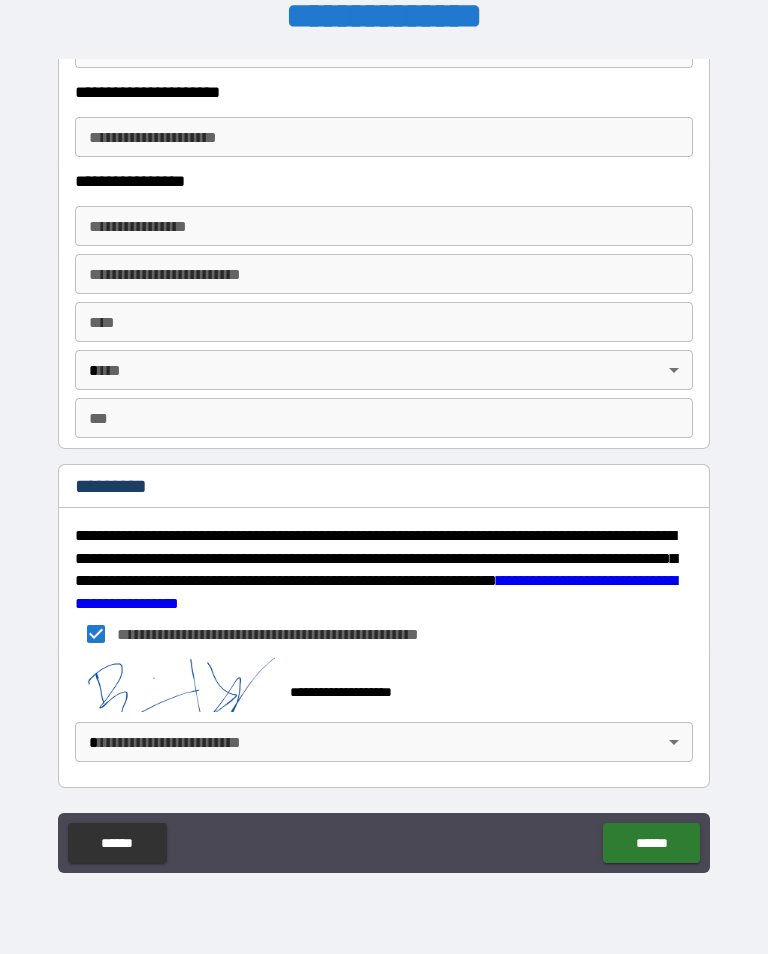 scroll, scrollTop: 3619, scrollLeft: 0, axis: vertical 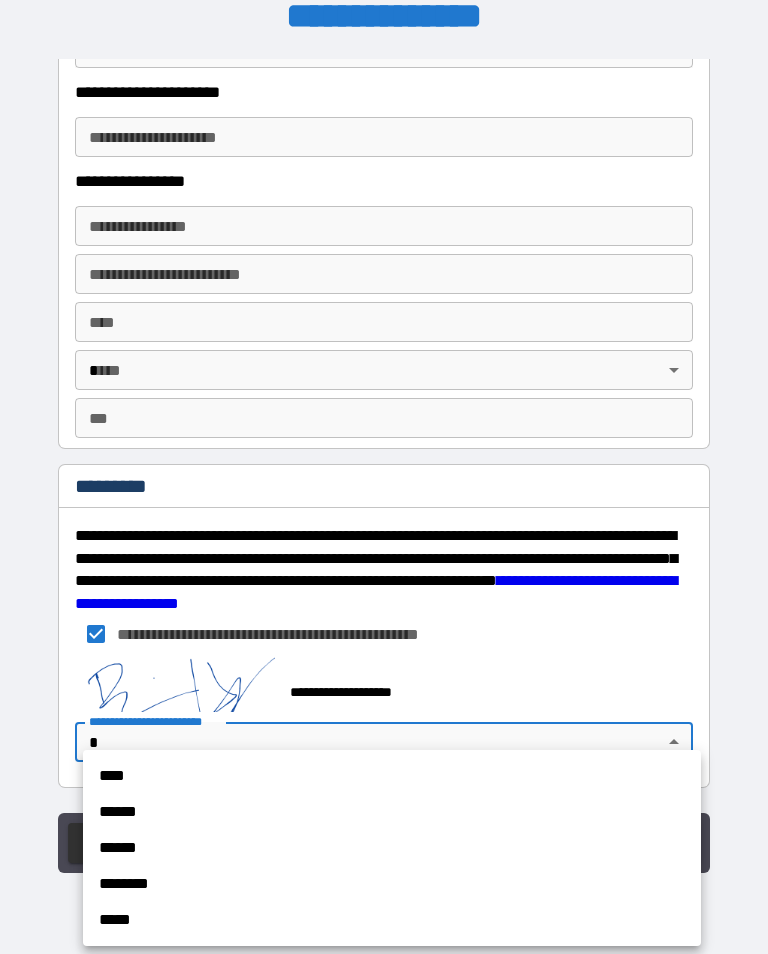 click on "******" at bounding box center (392, 812) 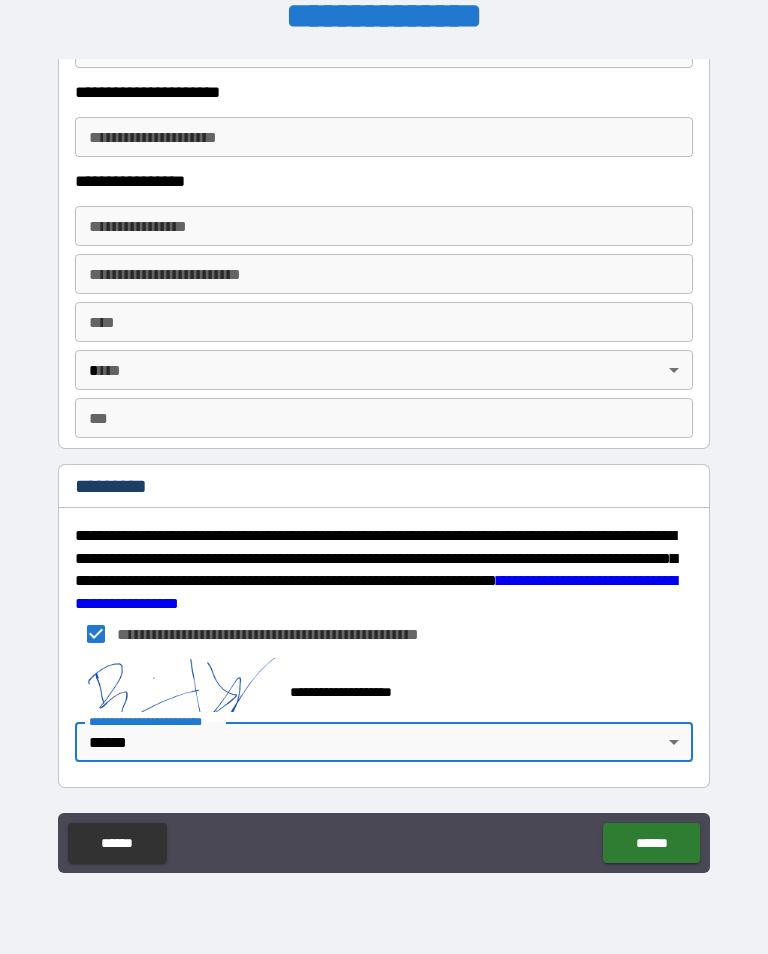 click on "******" at bounding box center [651, 843] 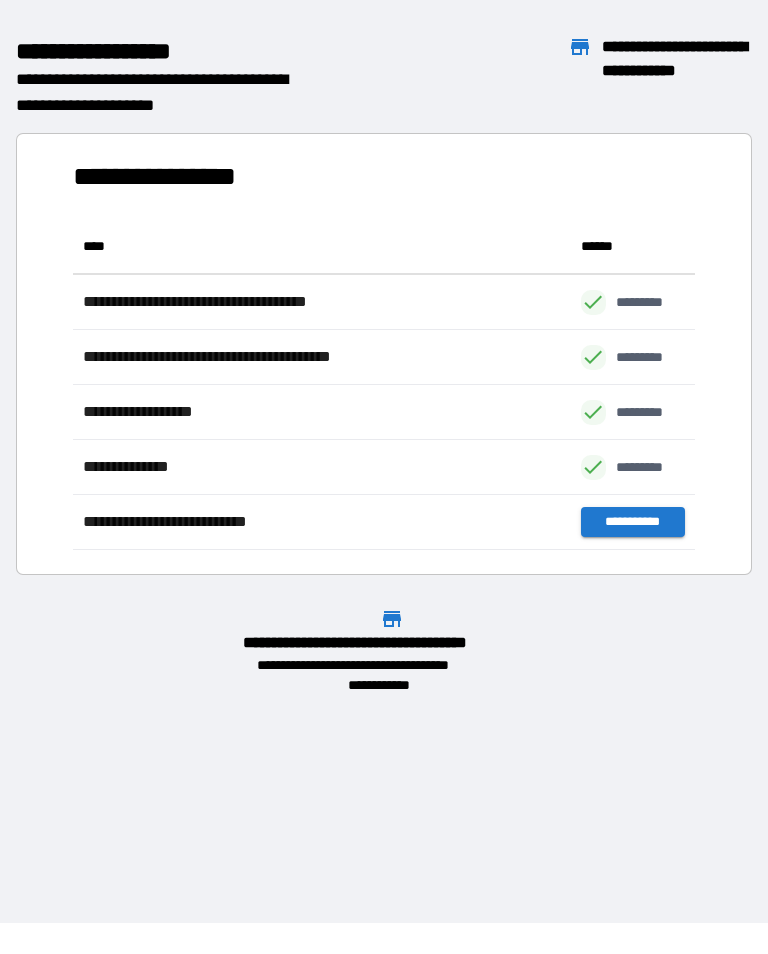 scroll, scrollTop: 1, scrollLeft: 1, axis: both 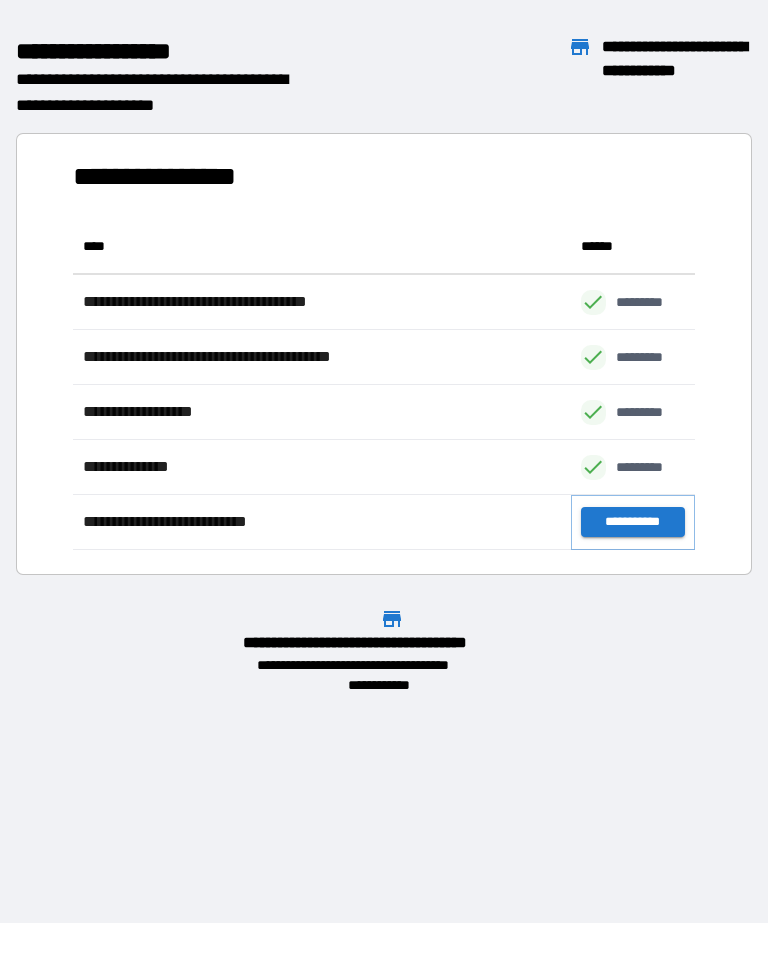 click on "**********" at bounding box center [633, 522] 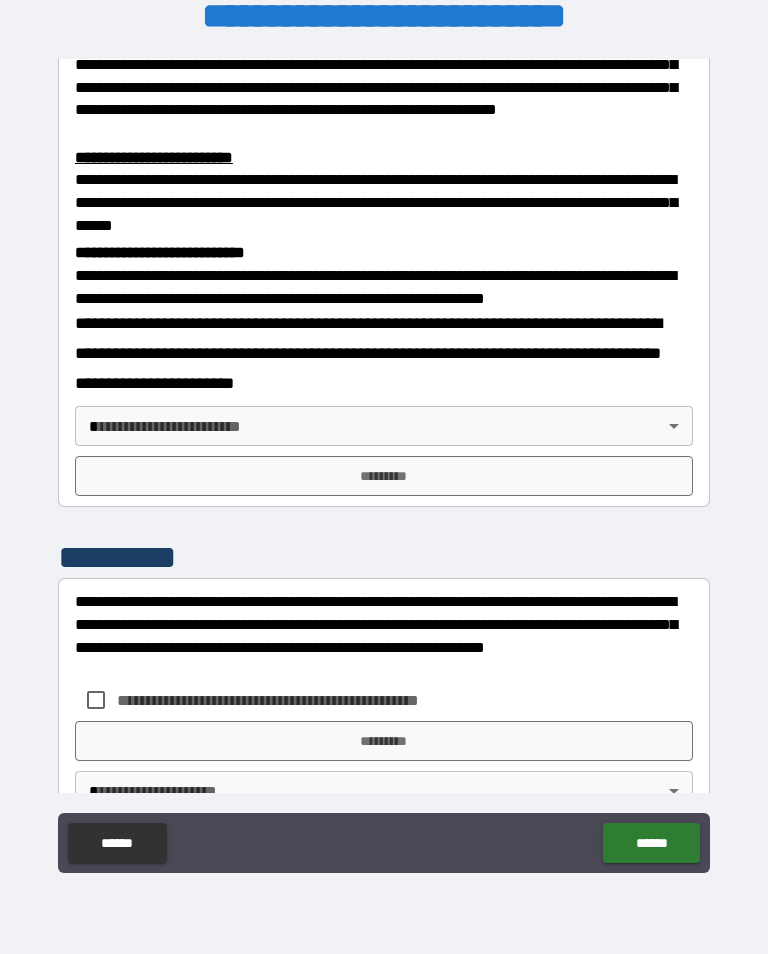 scroll, scrollTop: 633, scrollLeft: 0, axis: vertical 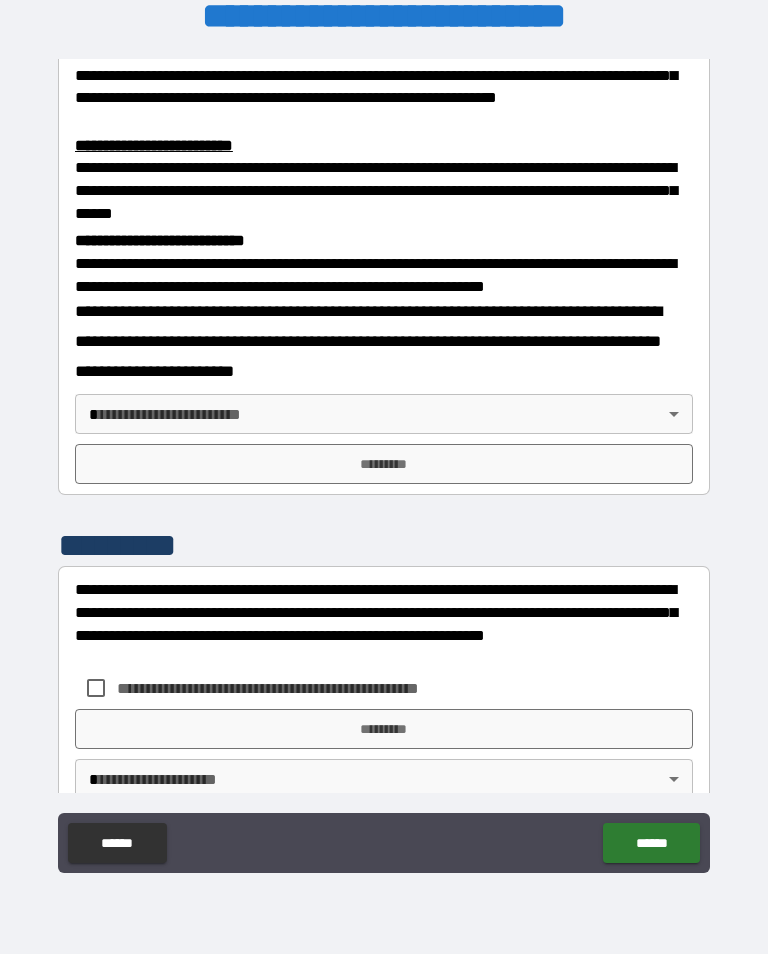 click on "**********" at bounding box center [384, 461] 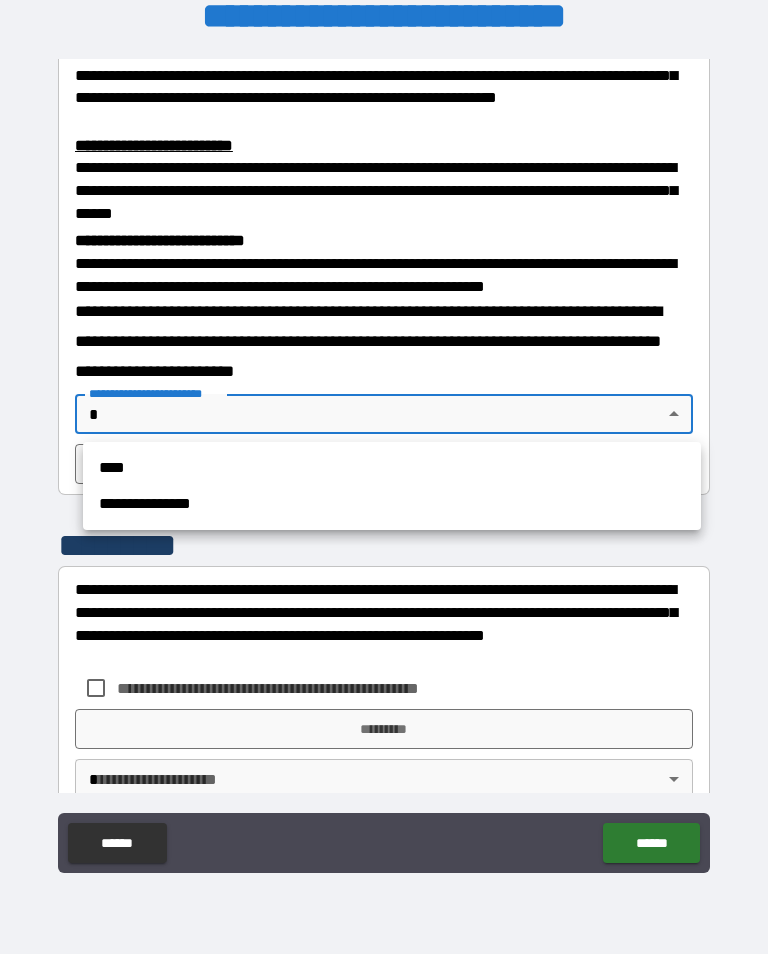 click on "**********" at bounding box center [392, 504] 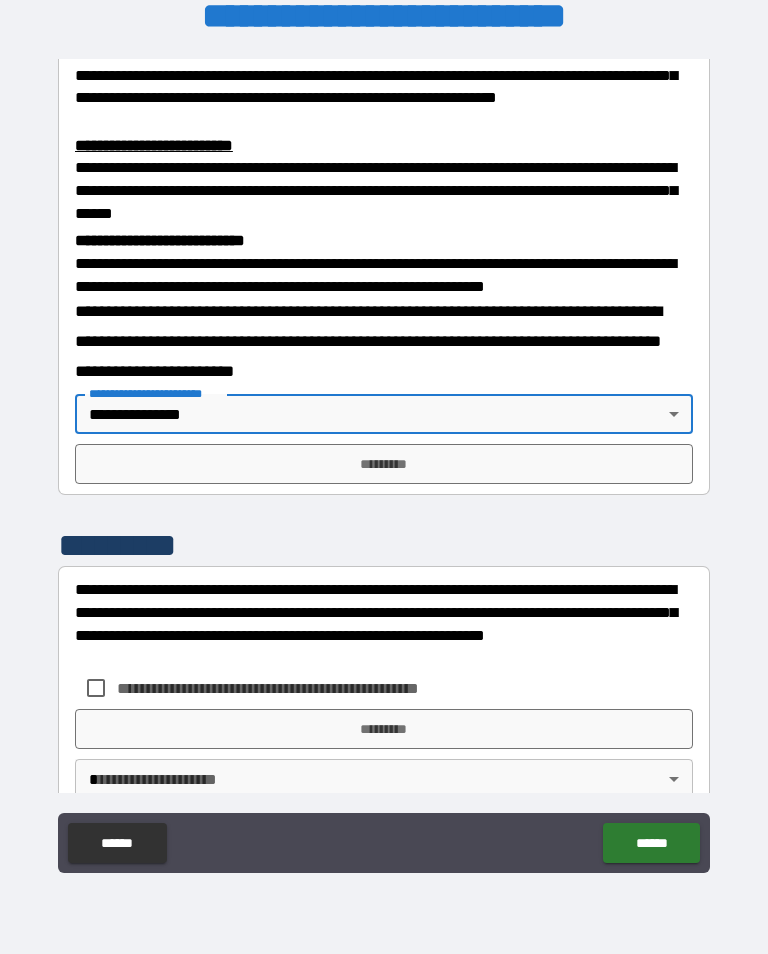 click on "*********" at bounding box center (384, 464) 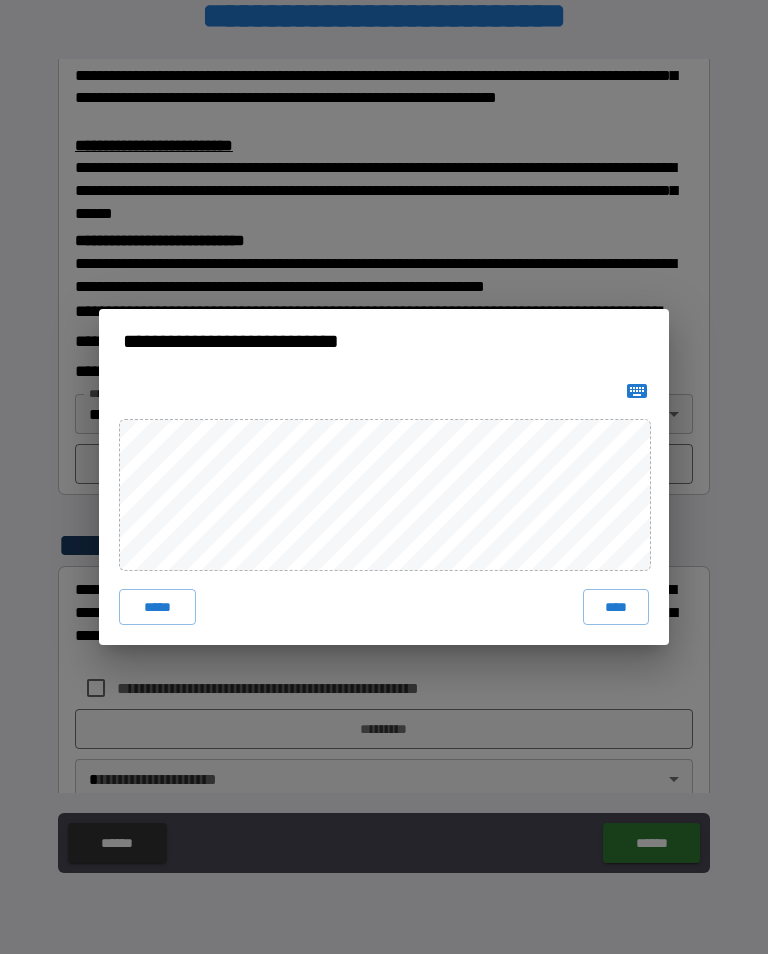 click on "****" at bounding box center (616, 607) 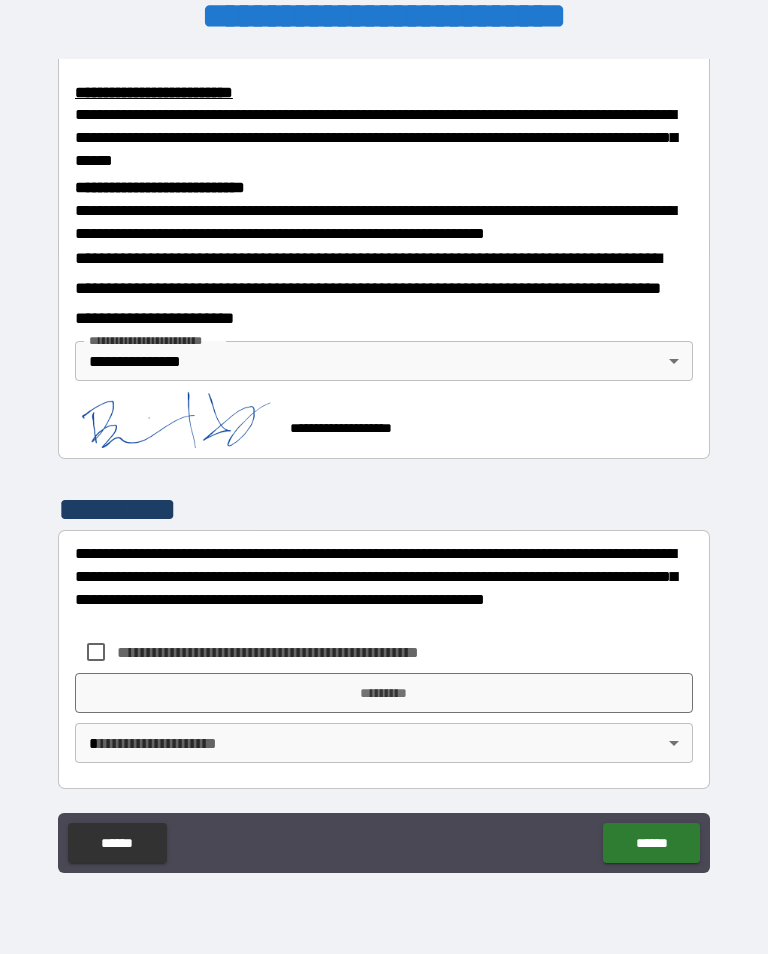 scroll, scrollTop: 685, scrollLeft: 0, axis: vertical 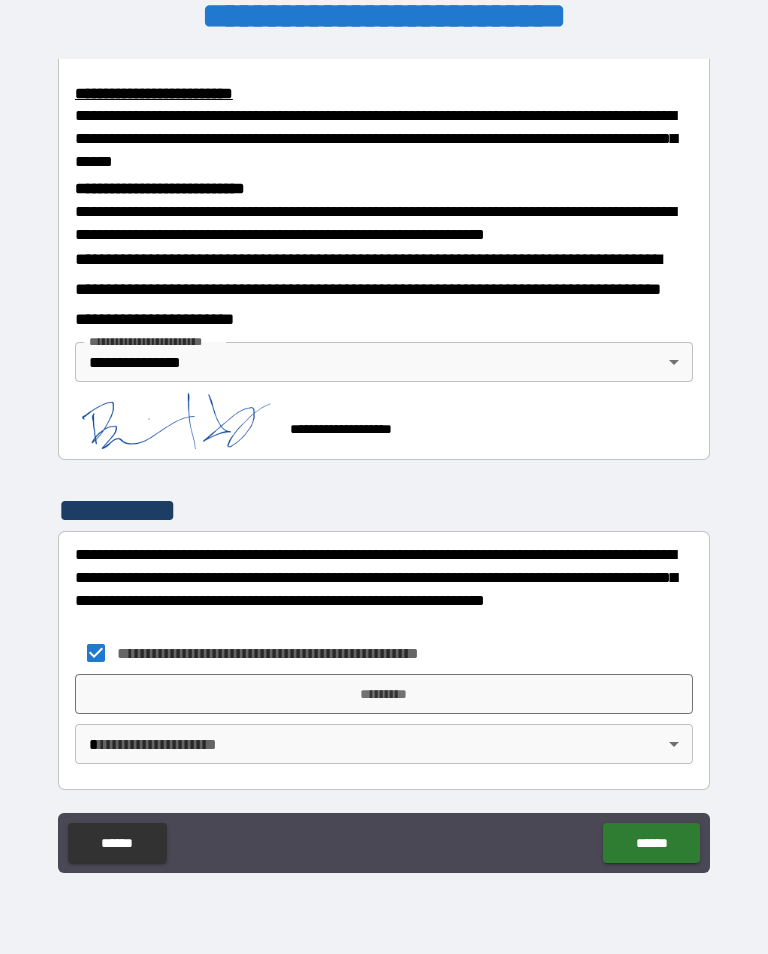 click on "*********" at bounding box center (384, 694) 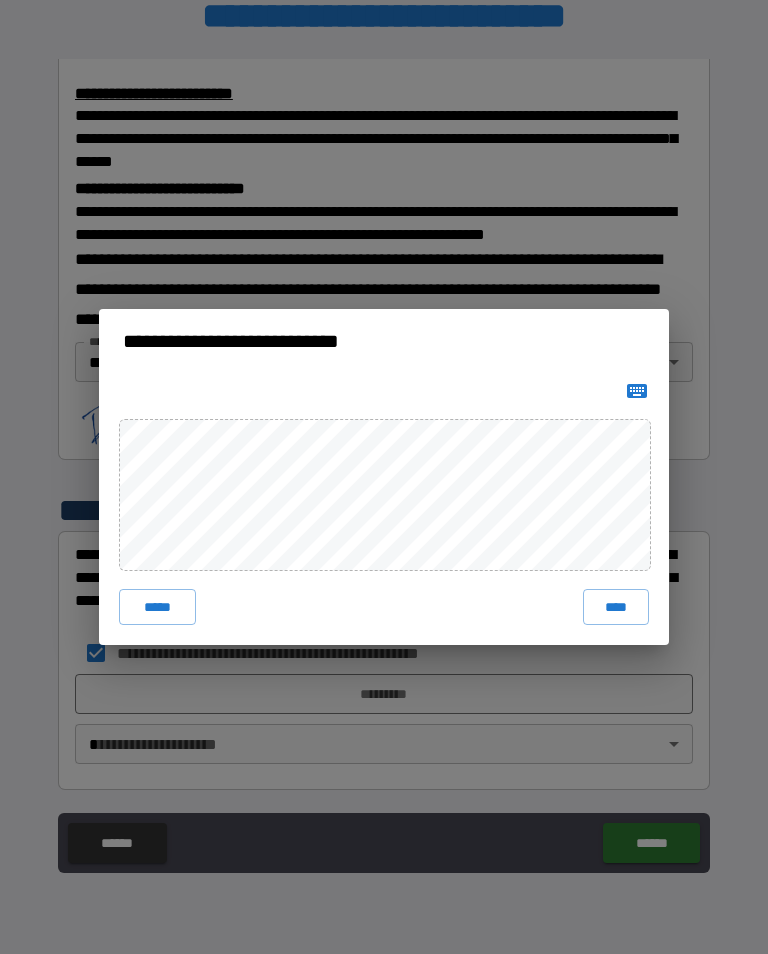 click on "****" at bounding box center [616, 607] 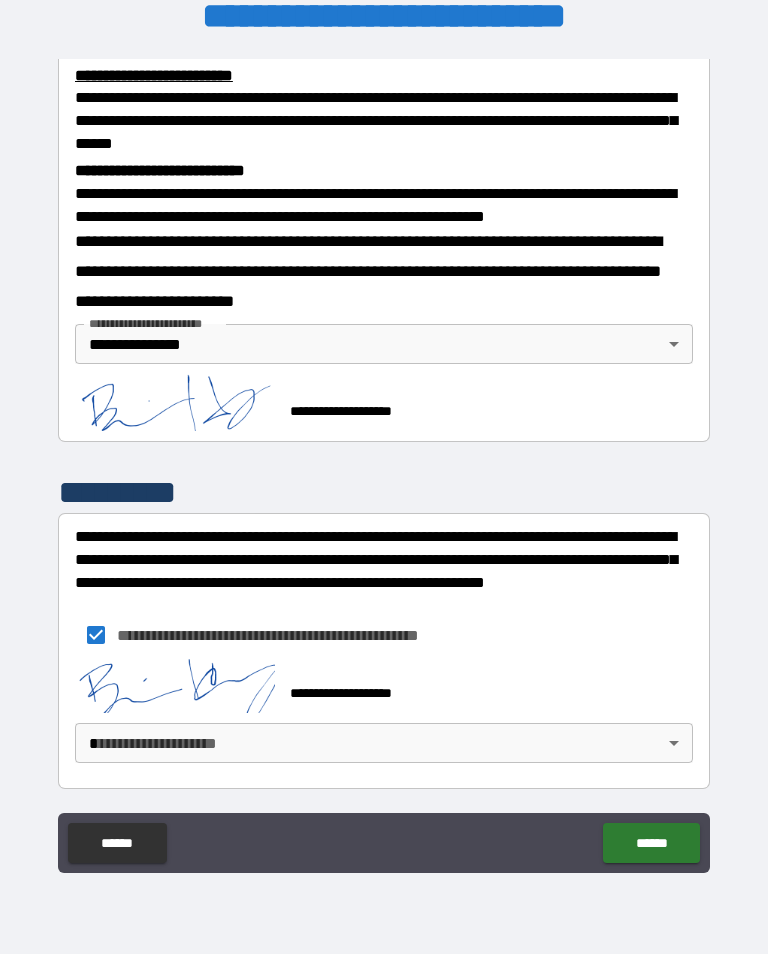 click on "**********" at bounding box center [384, 461] 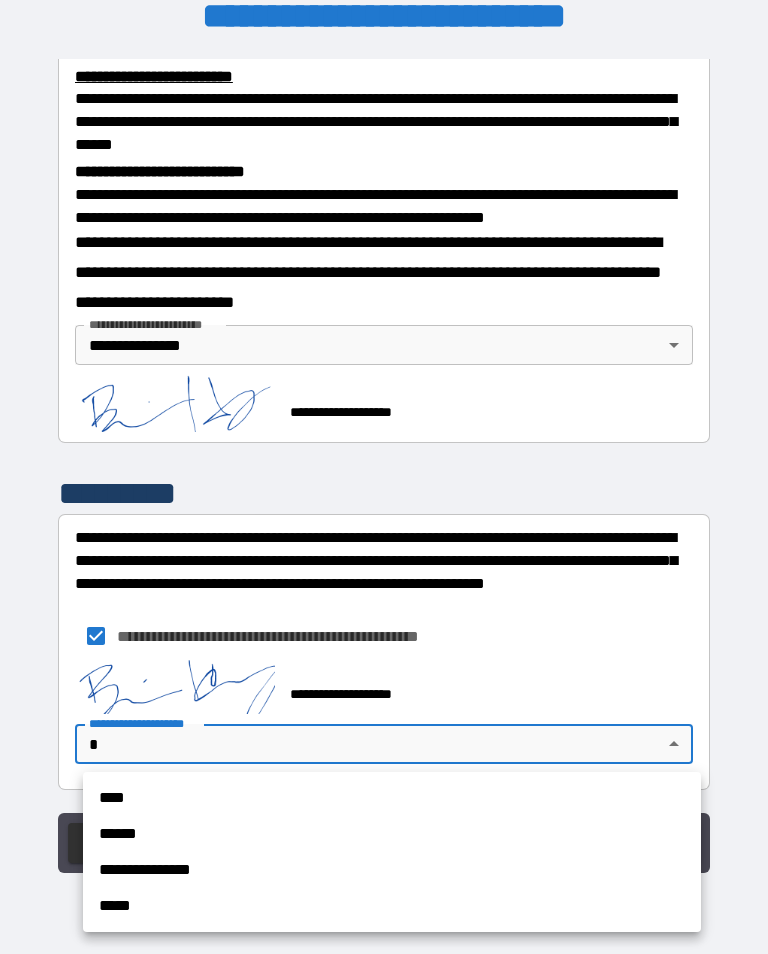 click on "**********" at bounding box center [392, 870] 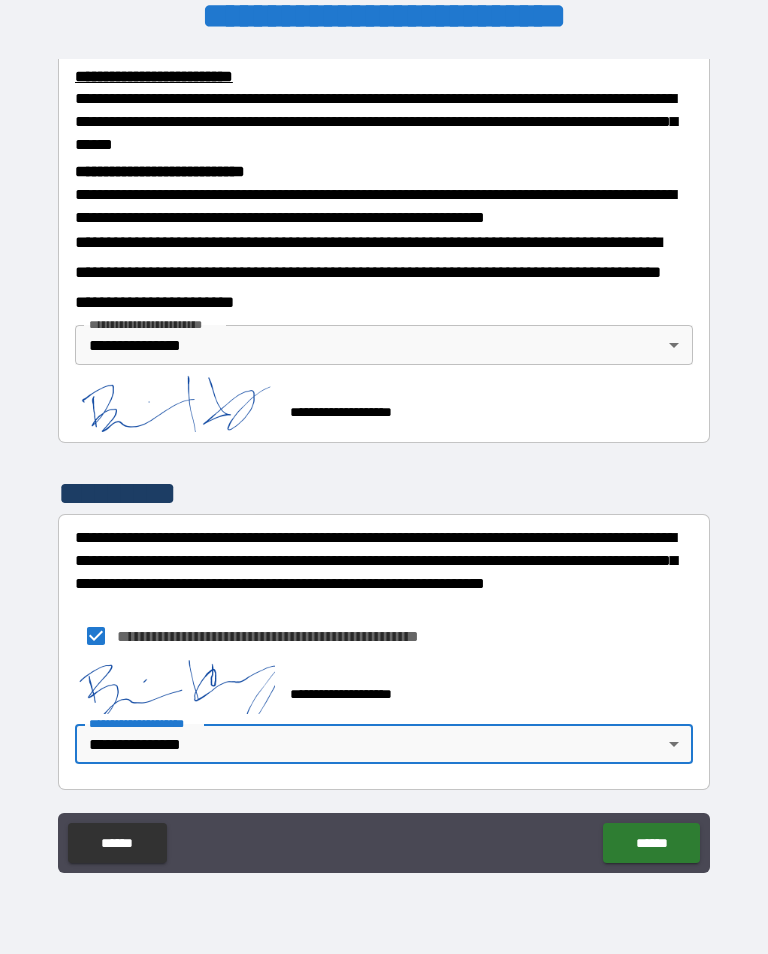 click on "******" at bounding box center (651, 843) 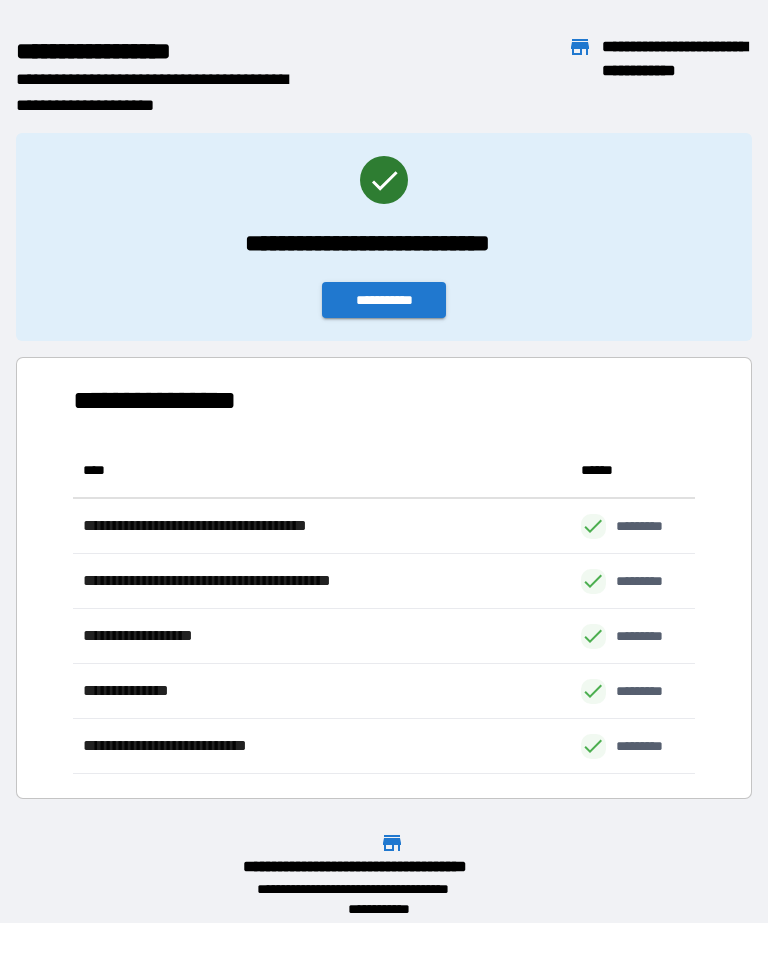 scroll, scrollTop: 1, scrollLeft: 1, axis: both 